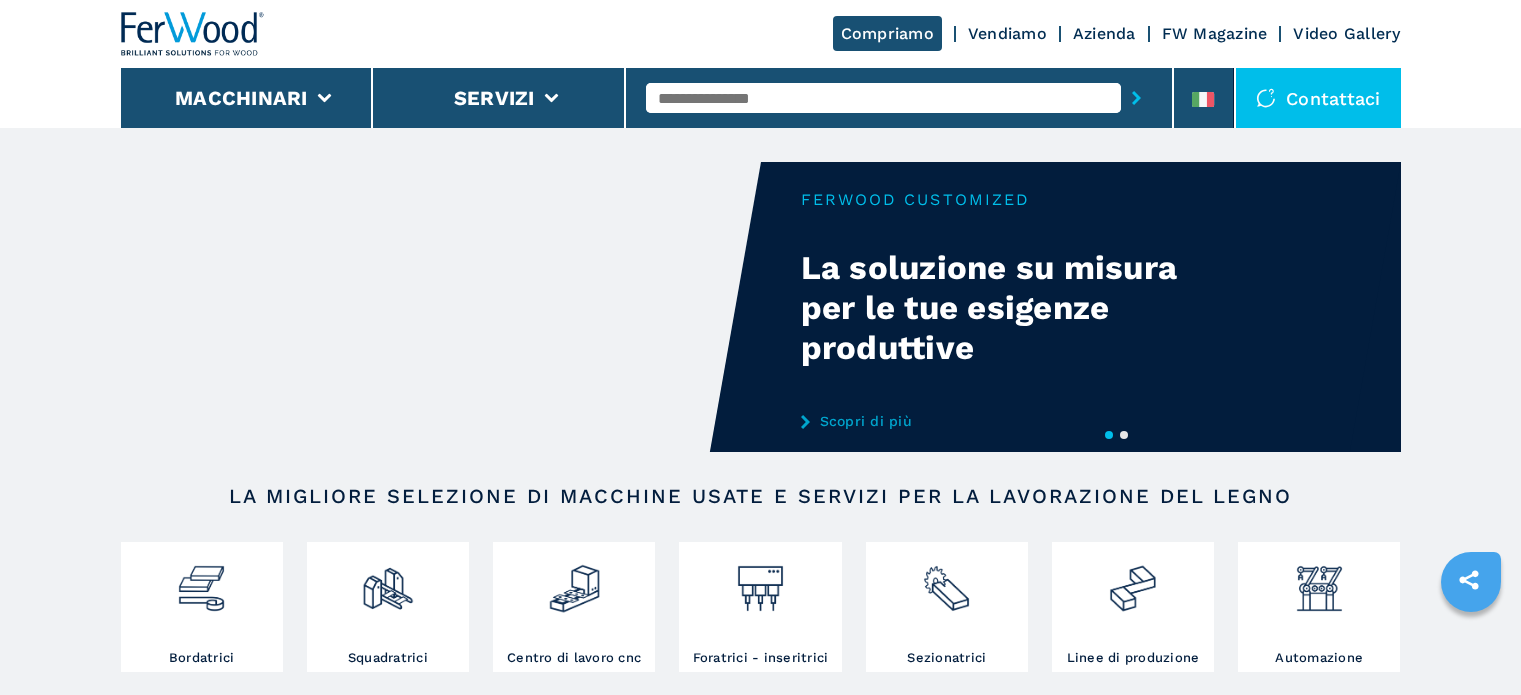 scroll, scrollTop: 0, scrollLeft: 0, axis: both 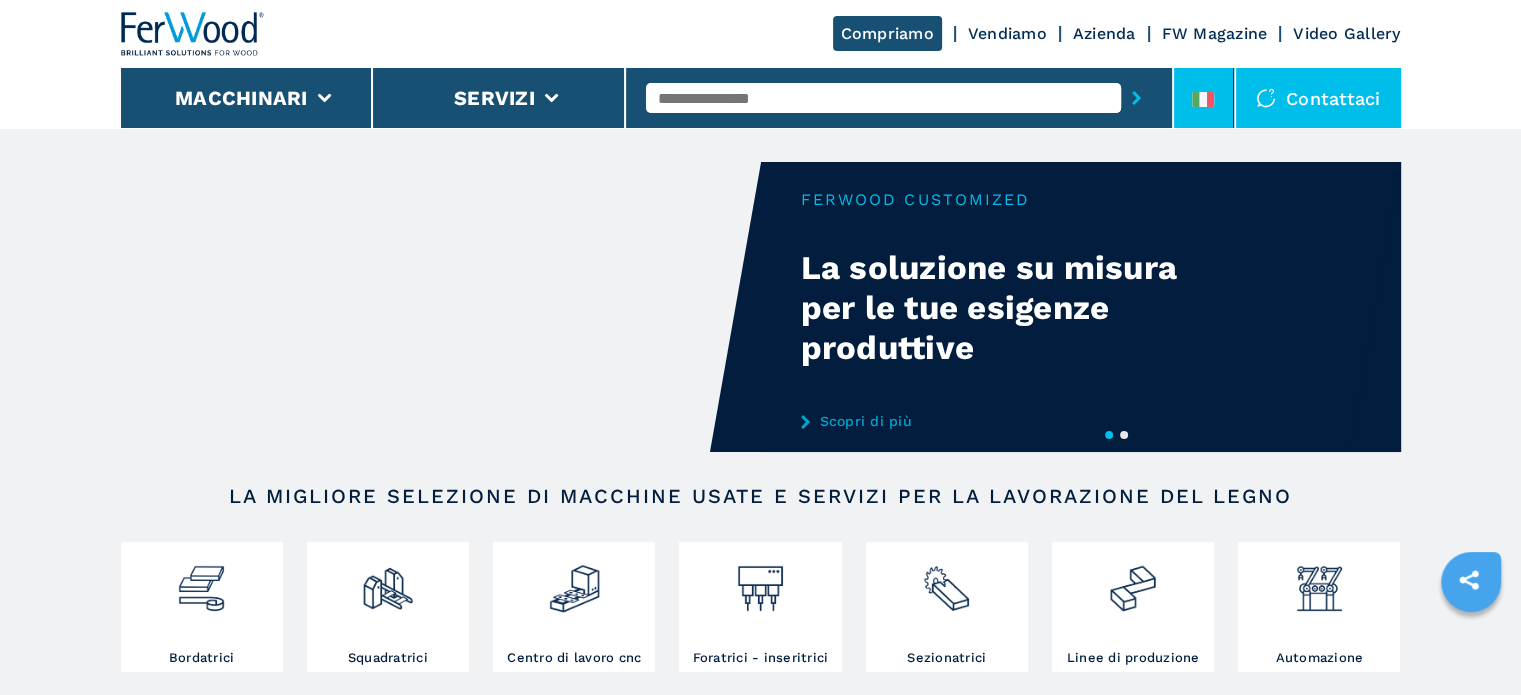 click at bounding box center (1204, 98) 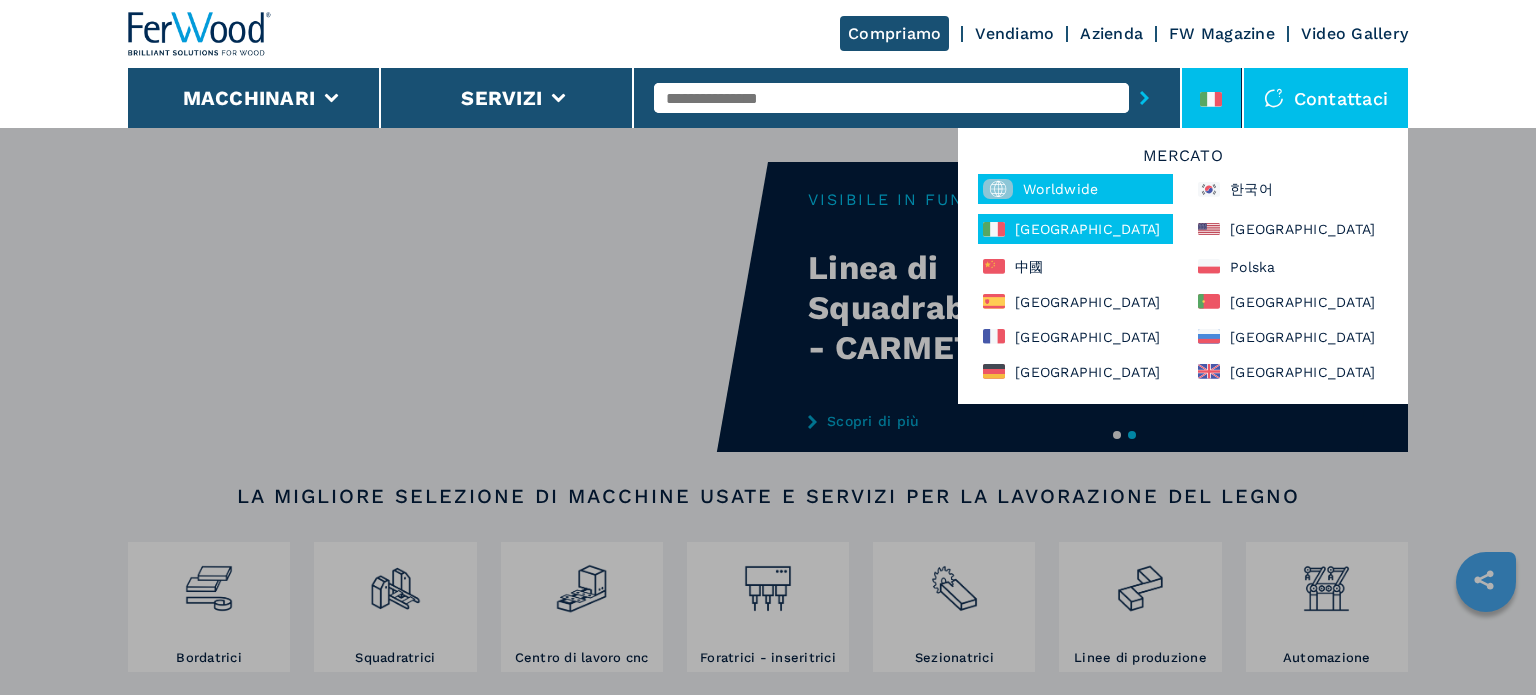 click on "Worldwide" at bounding box center [1075, 189] 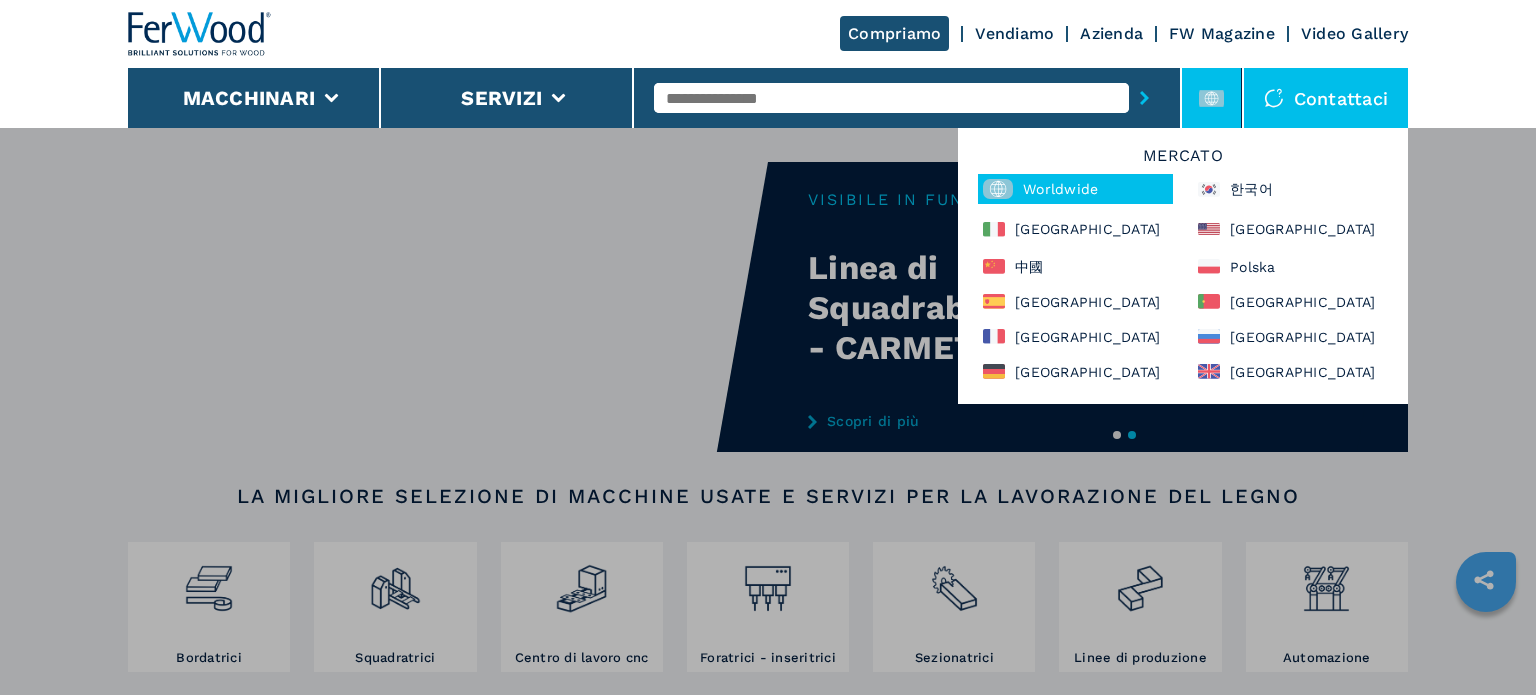 click on "Worldwide" at bounding box center [1075, 189] 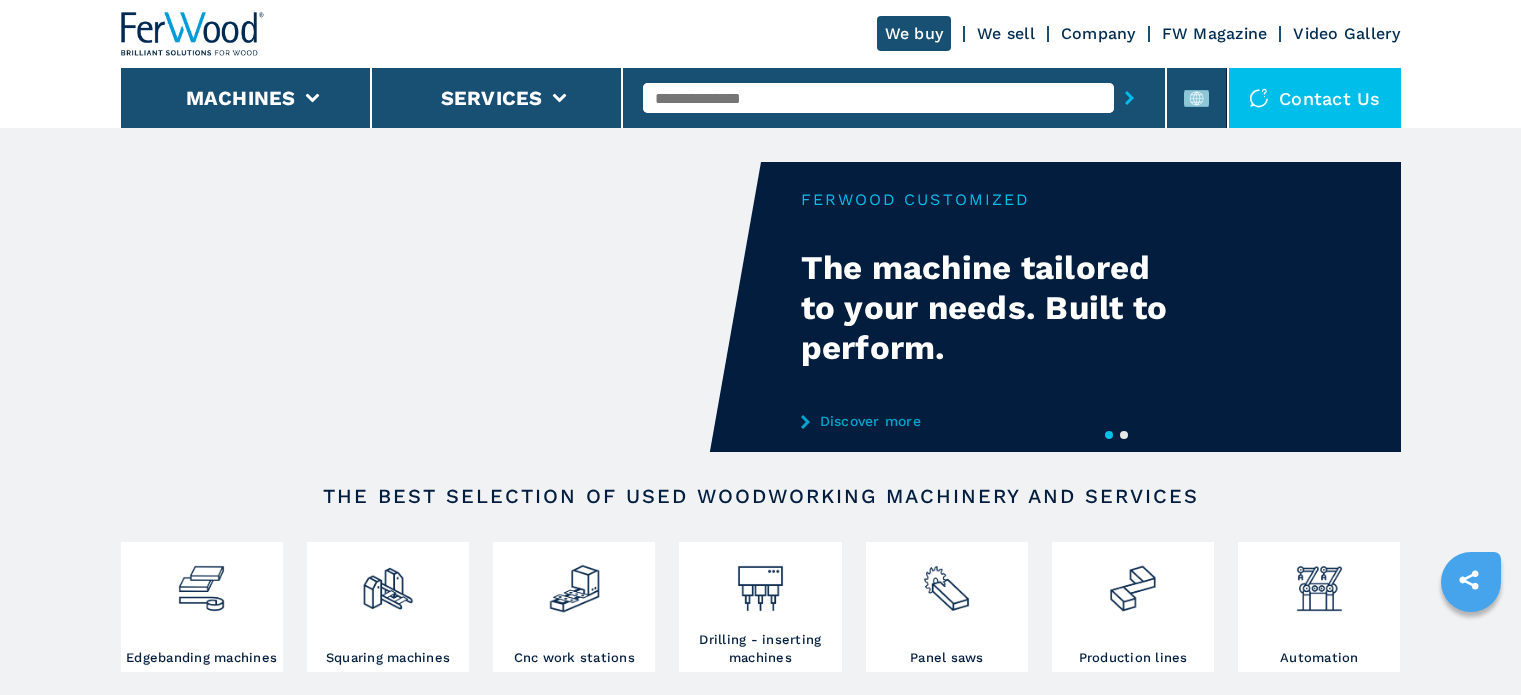 scroll, scrollTop: 0, scrollLeft: 0, axis: both 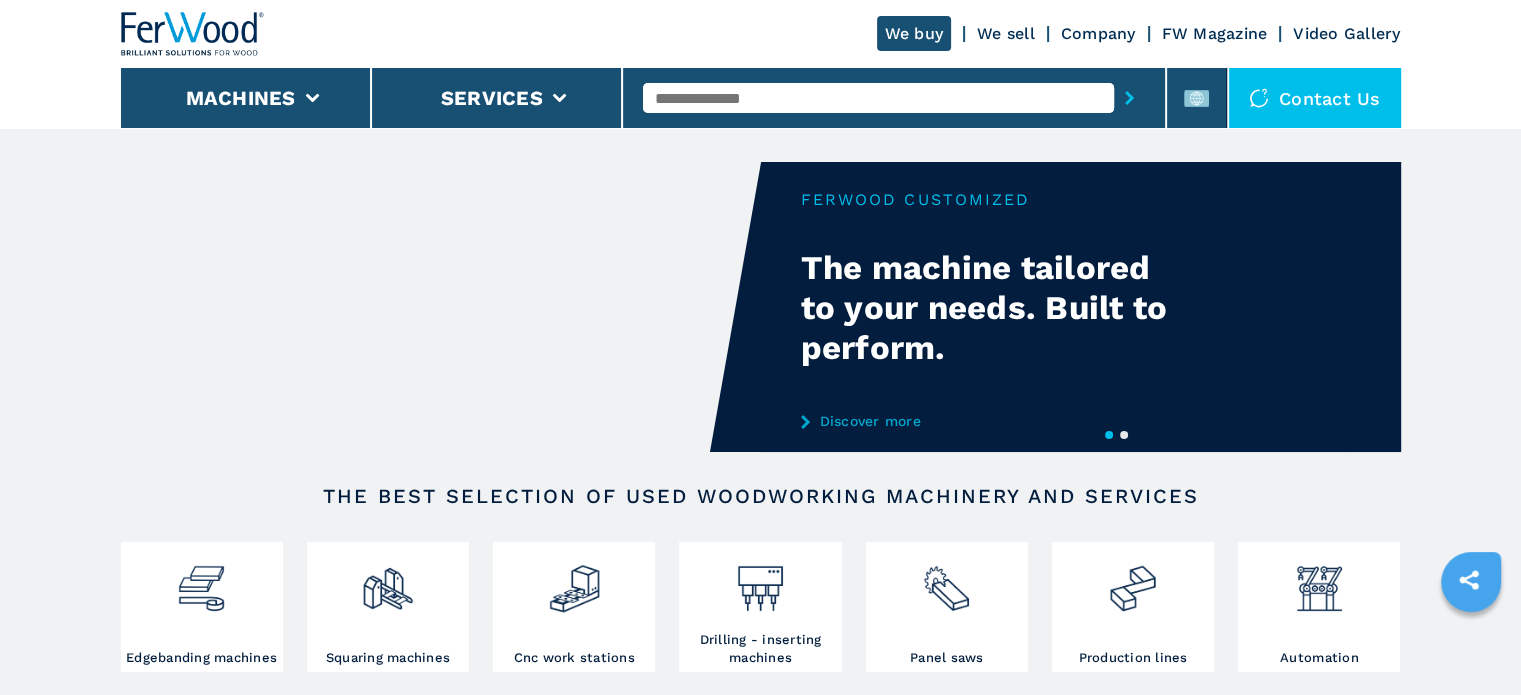 click at bounding box center (878, 98) 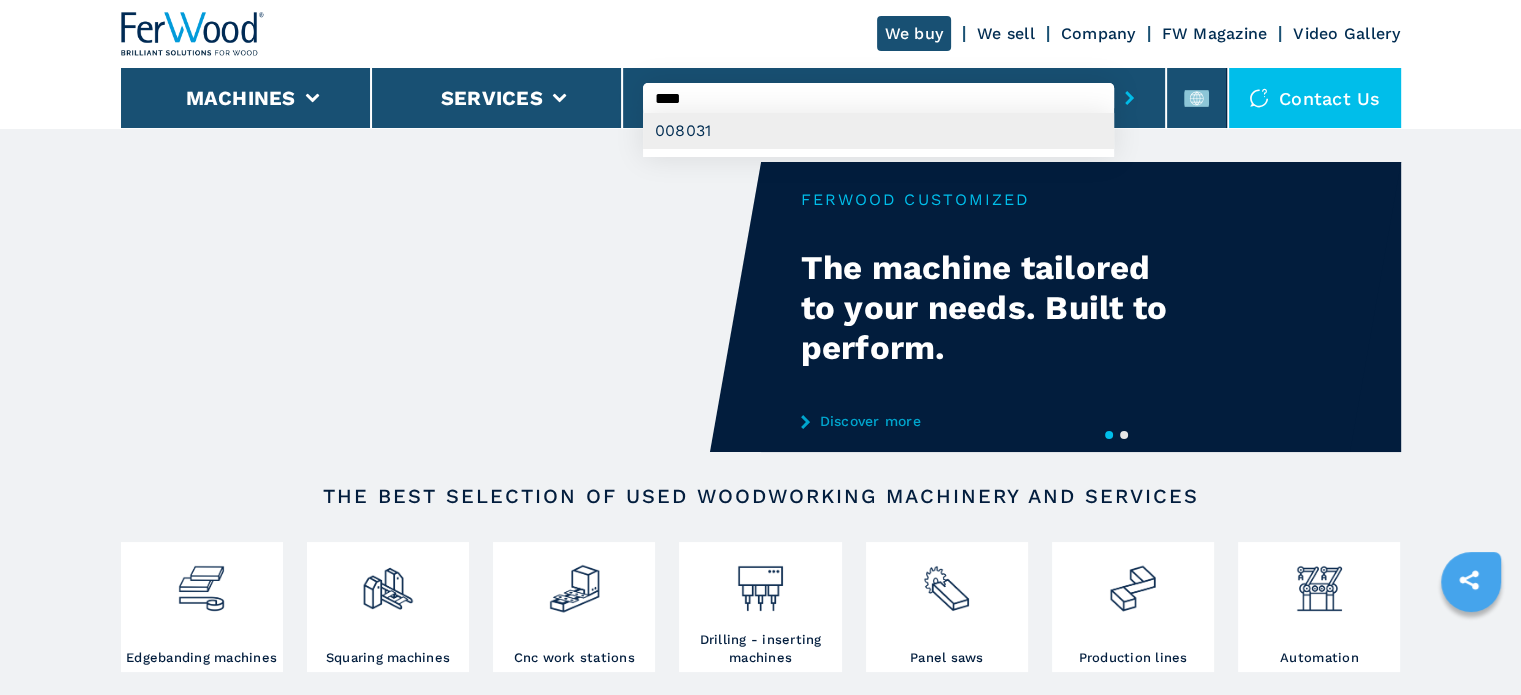 click on "008031" at bounding box center (878, 131) 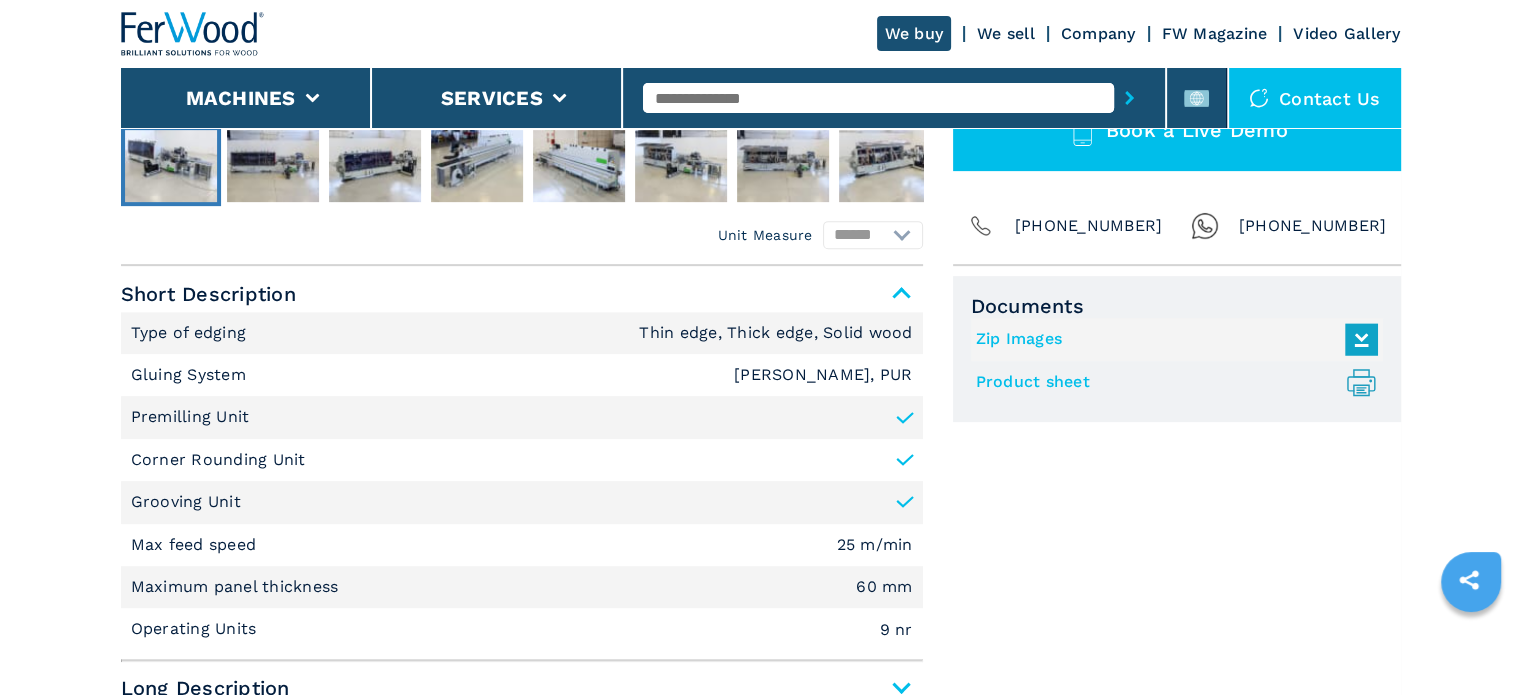 scroll, scrollTop: 800, scrollLeft: 0, axis: vertical 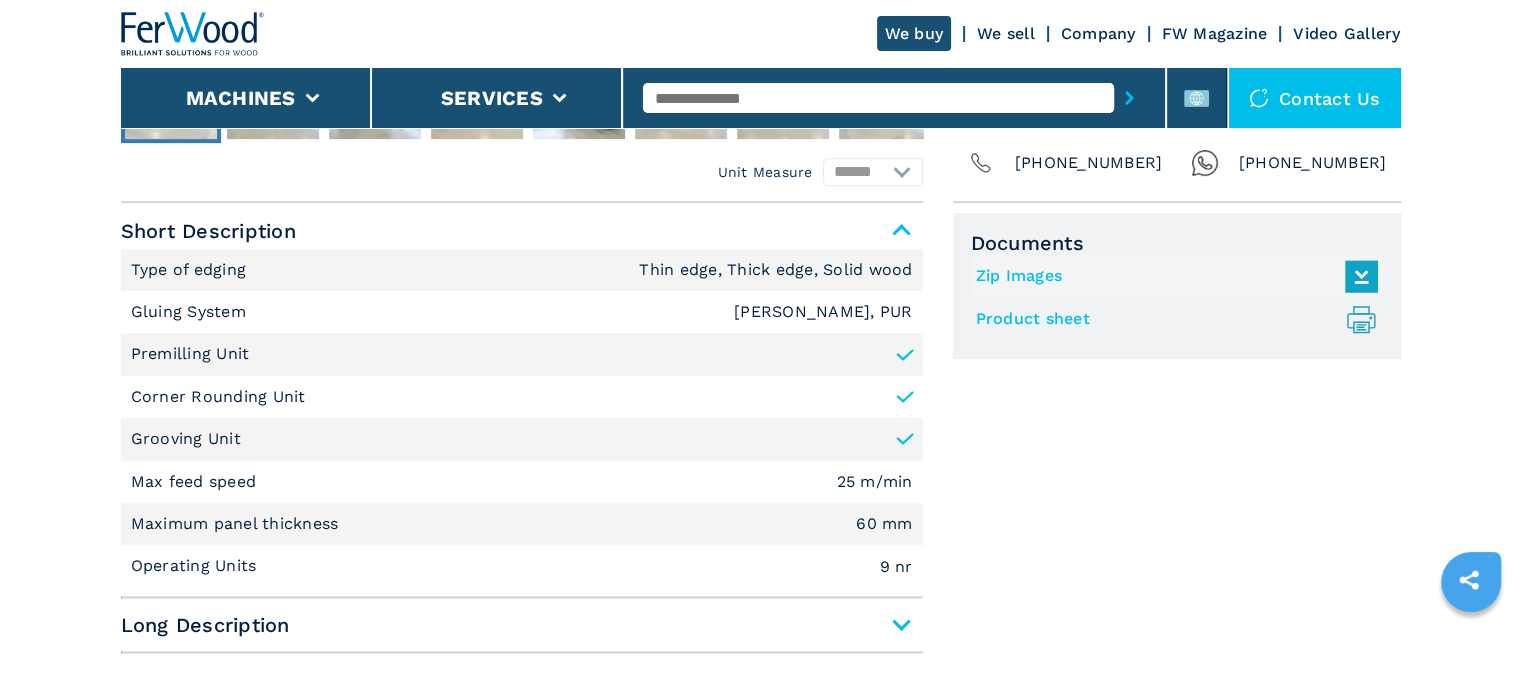click on "Long Description" at bounding box center [522, 625] 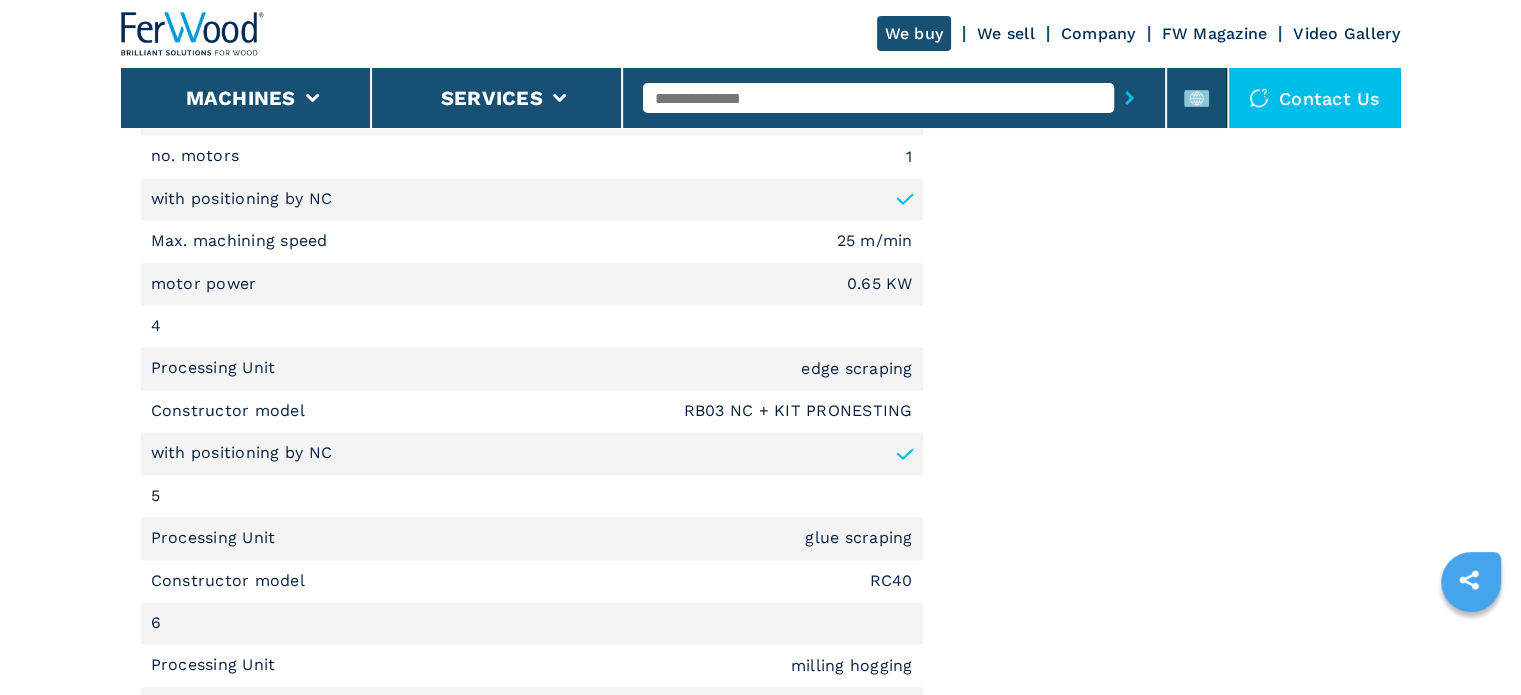 scroll, scrollTop: 3084, scrollLeft: 0, axis: vertical 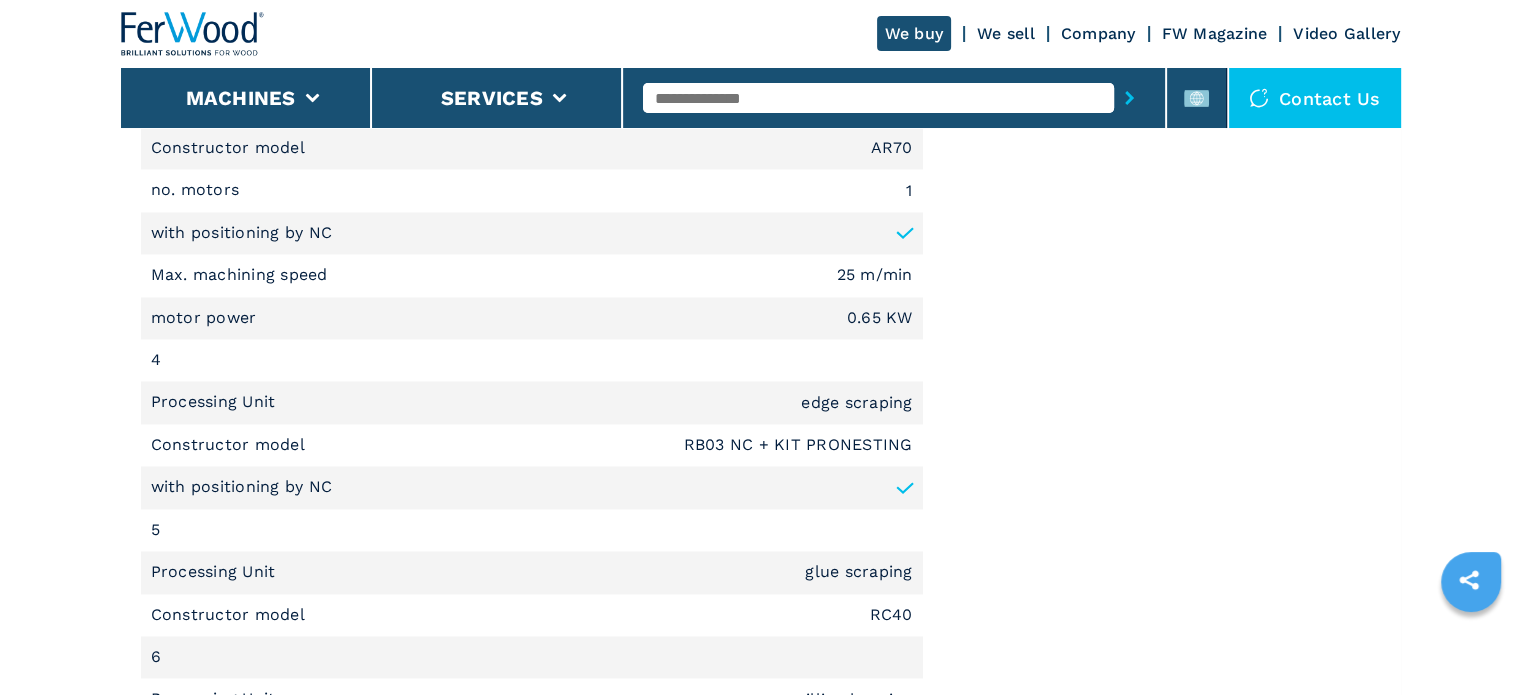 click on "Processing Unit   edge scraping" at bounding box center [532, 402] 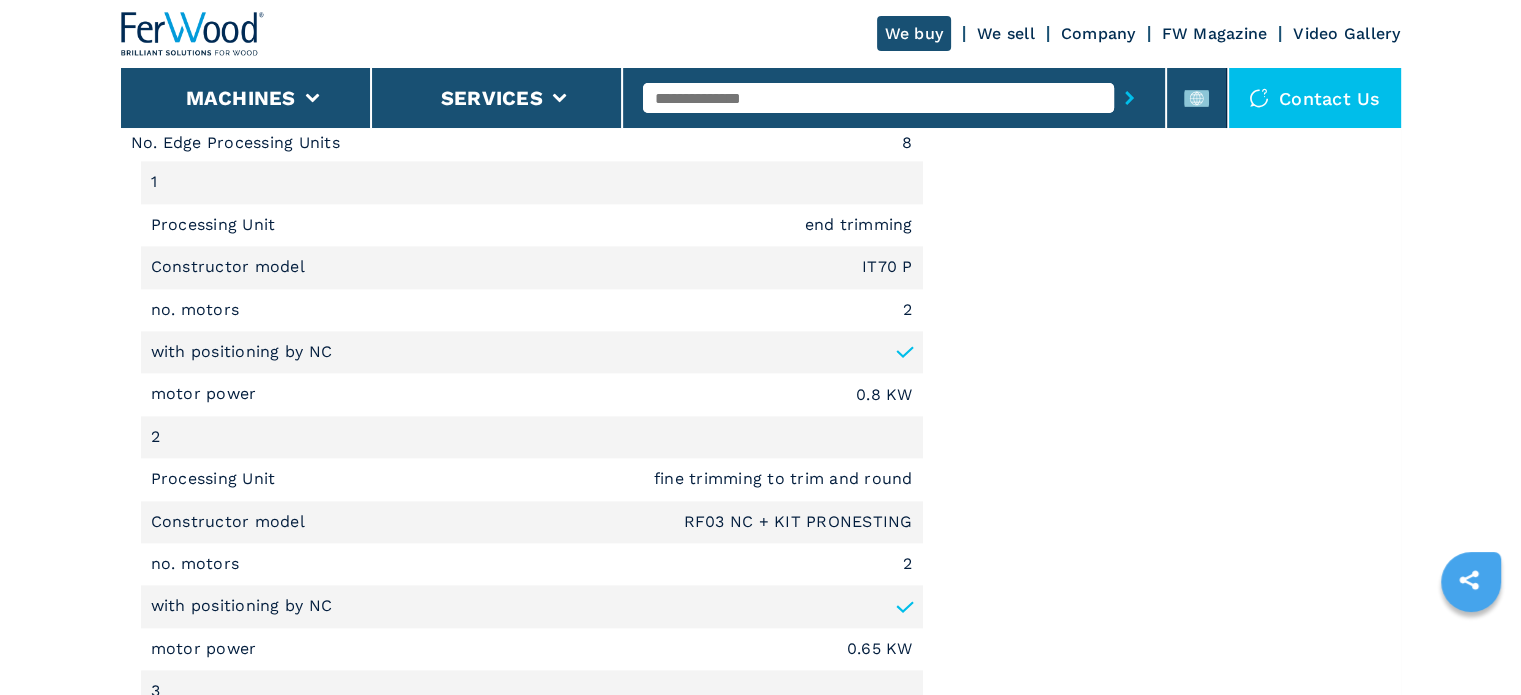 scroll, scrollTop: 2840, scrollLeft: 0, axis: vertical 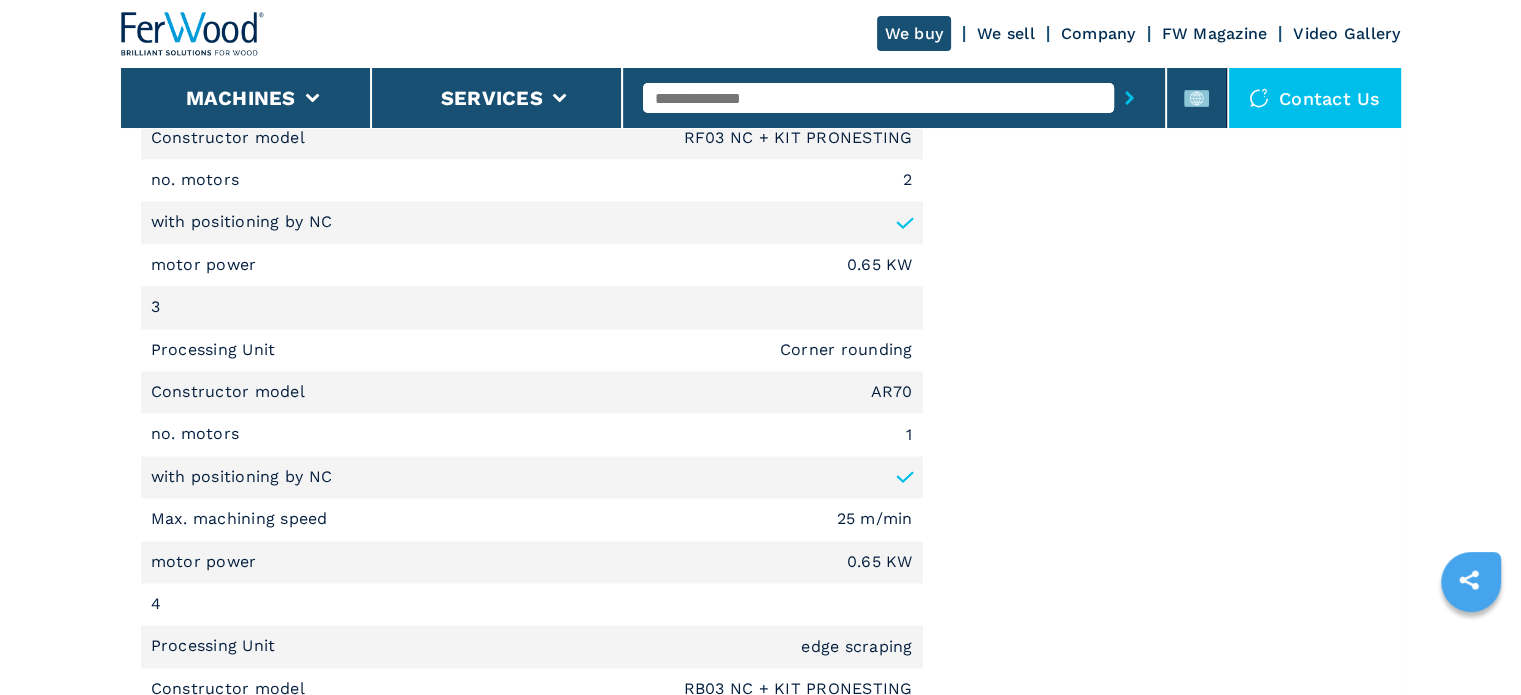 click at bounding box center (878, 98) 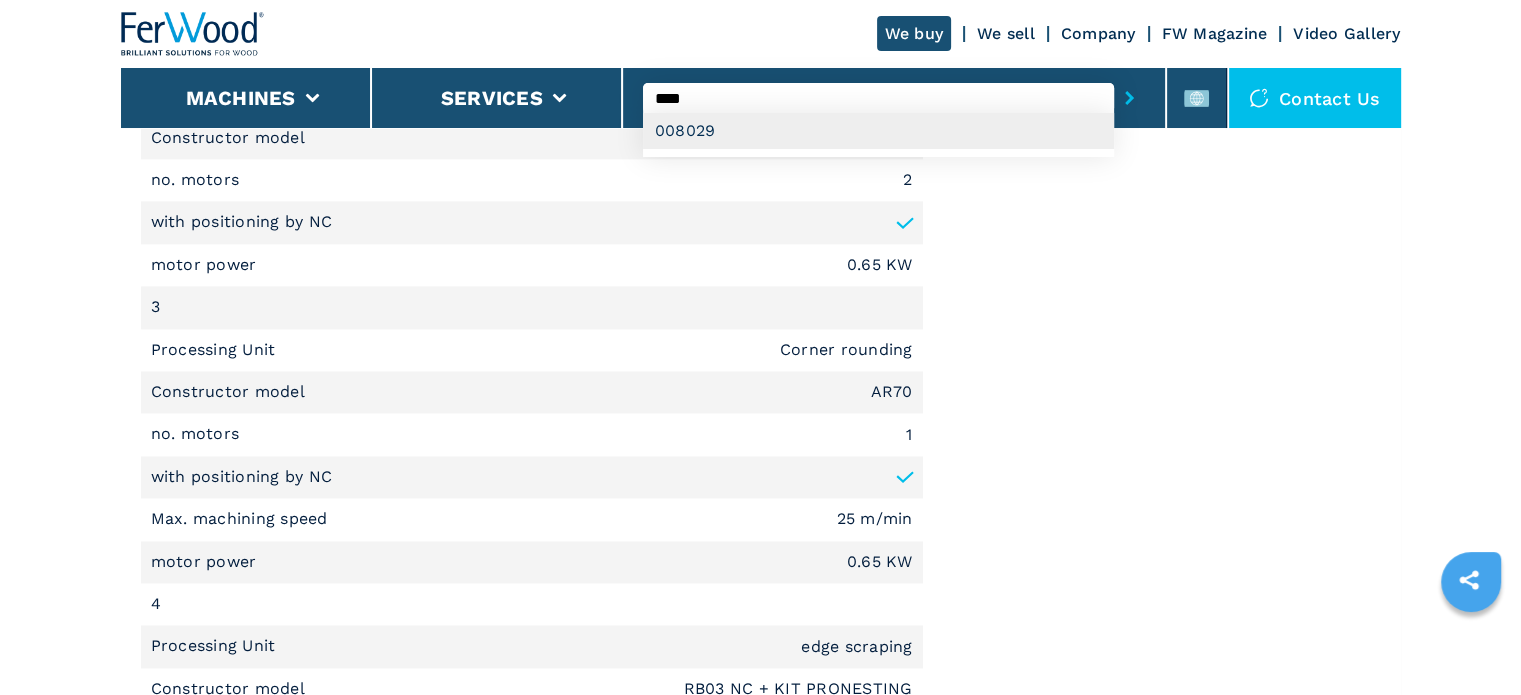 click on "008029" at bounding box center [878, 131] 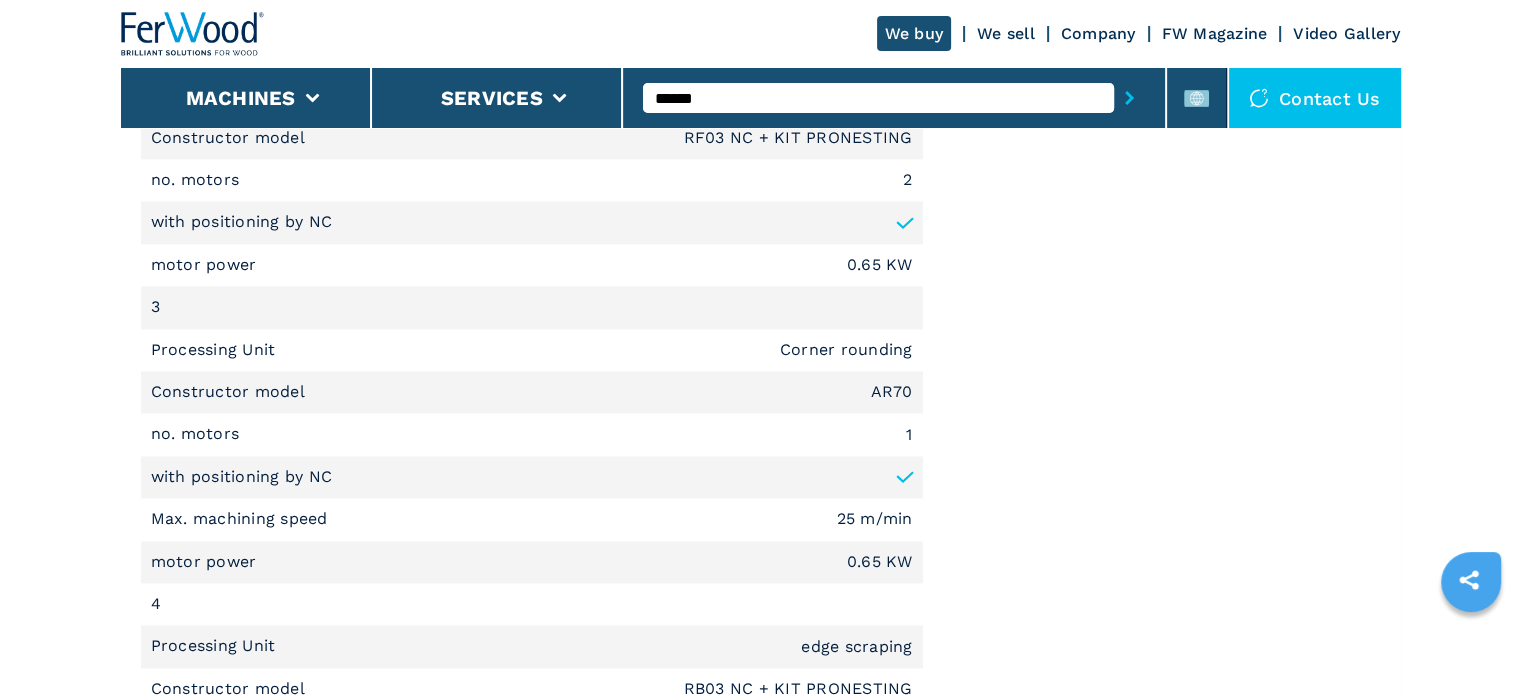 scroll, scrollTop: 0, scrollLeft: 0, axis: both 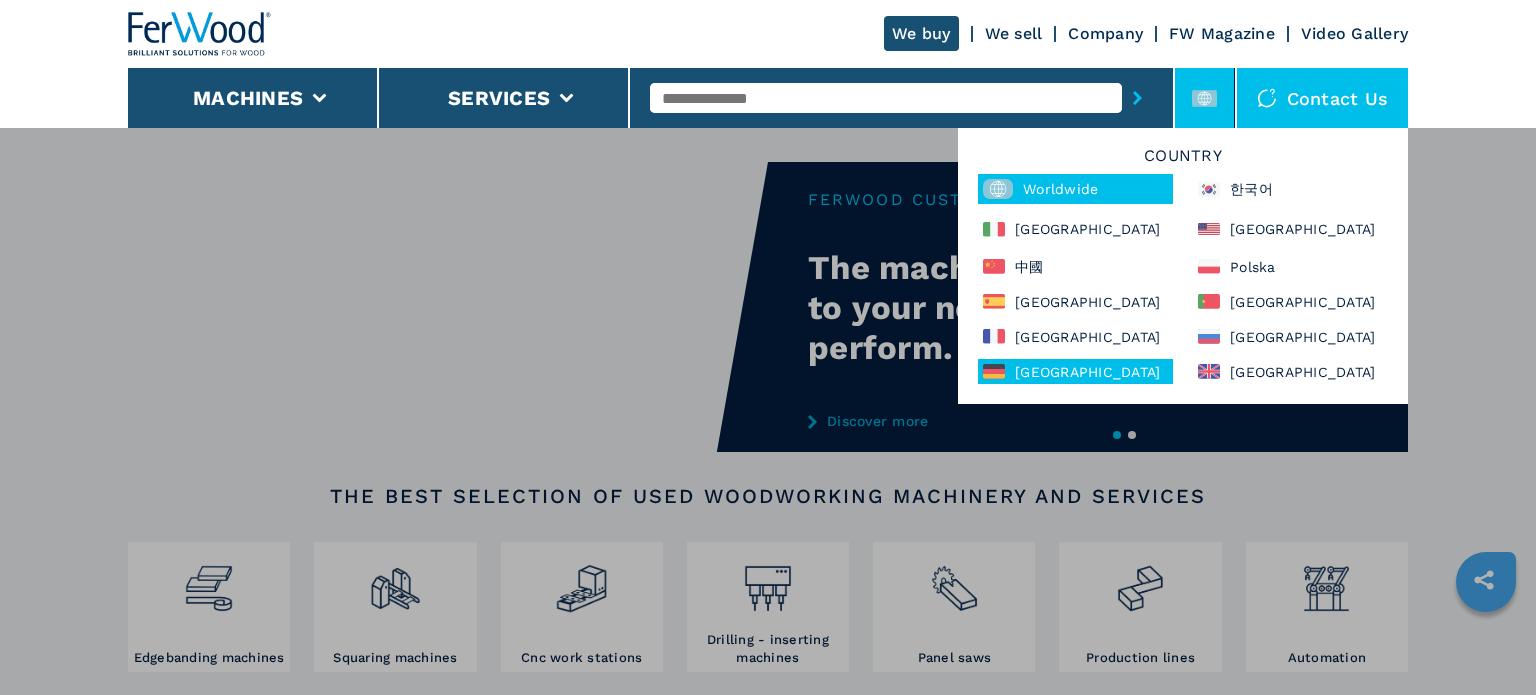 click on "Deutschland" at bounding box center (1075, 371) 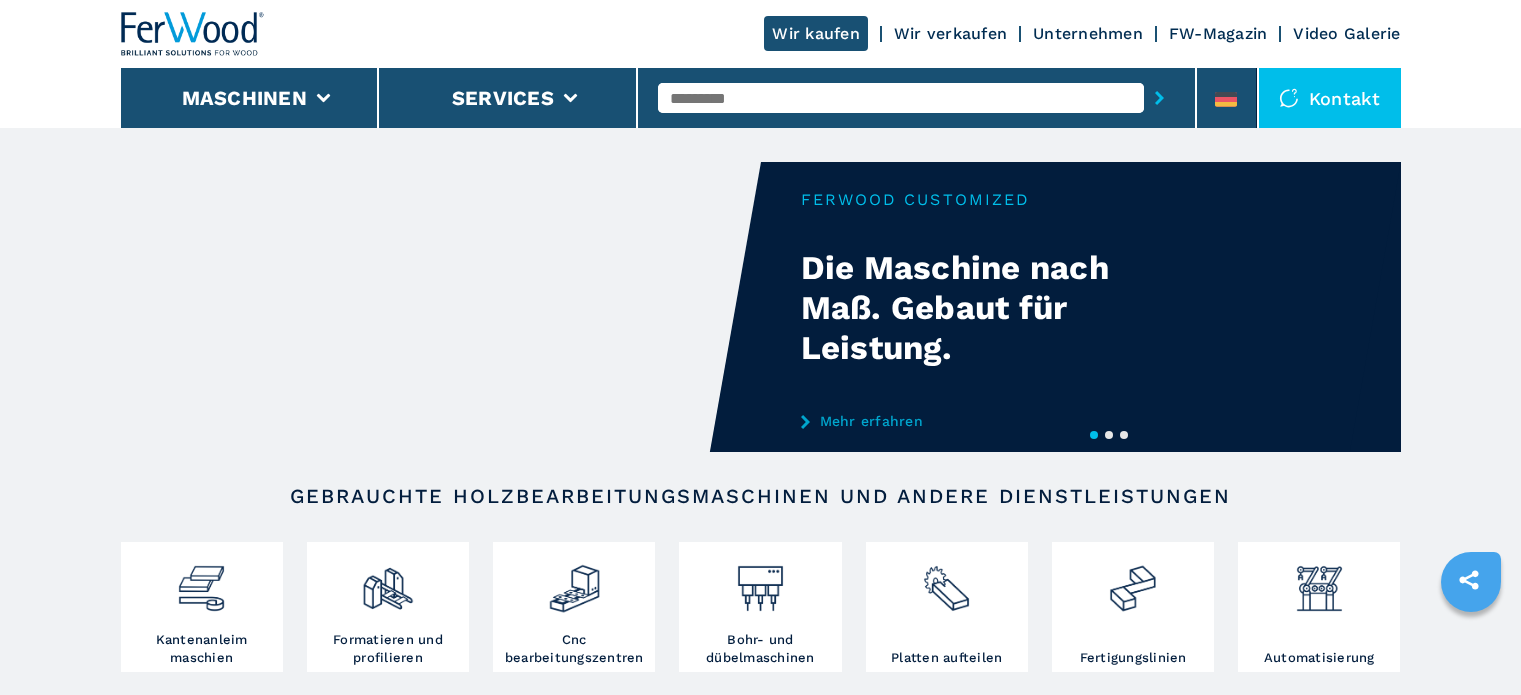 scroll, scrollTop: 0, scrollLeft: 0, axis: both 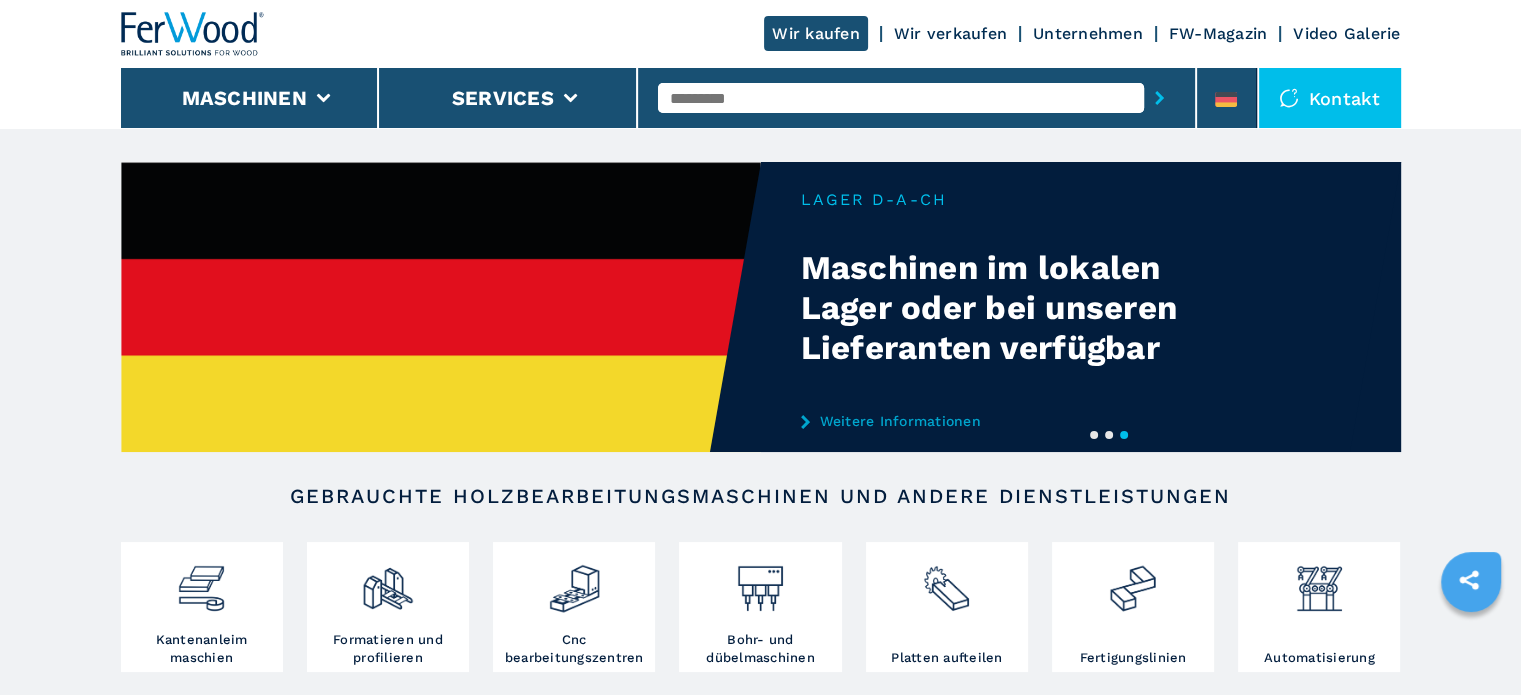 click at bounding box center [901, 98] 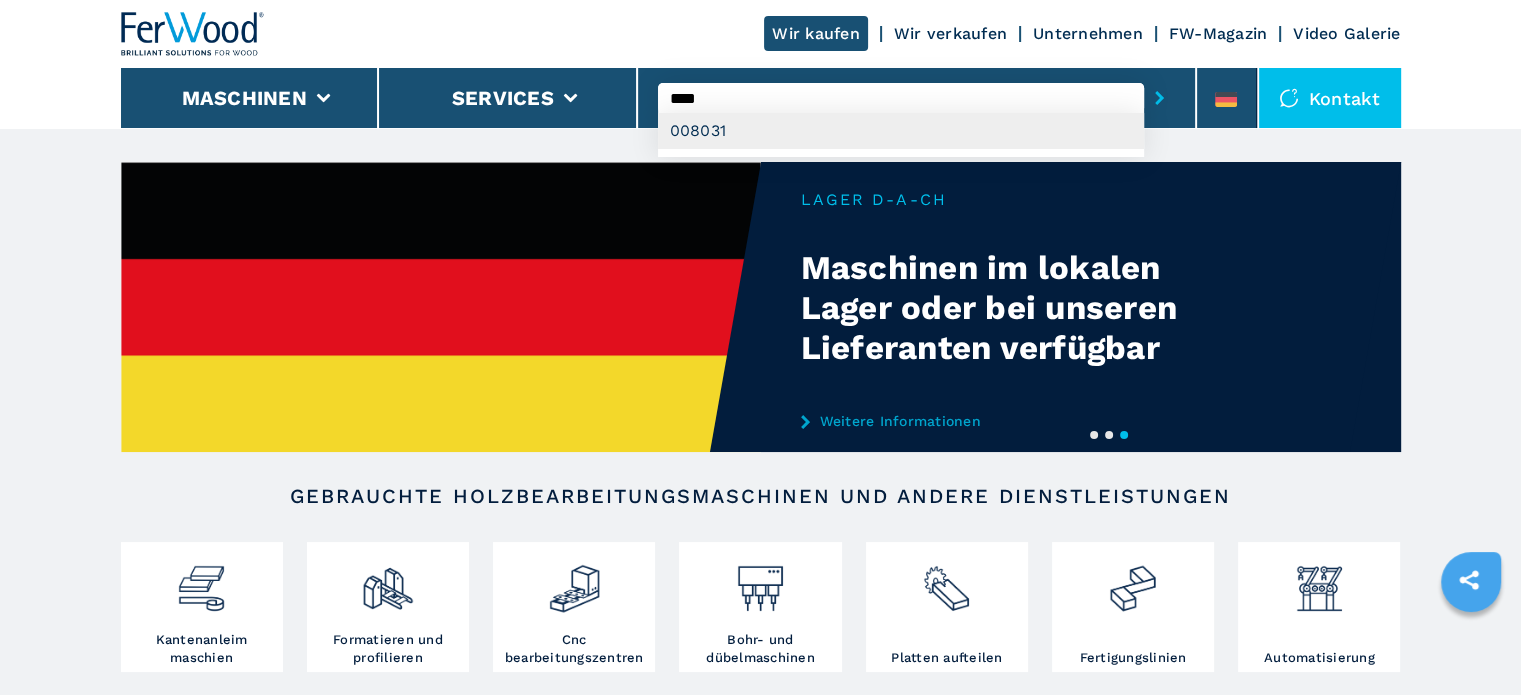 click on "008031" at bounding box center [901, 131] 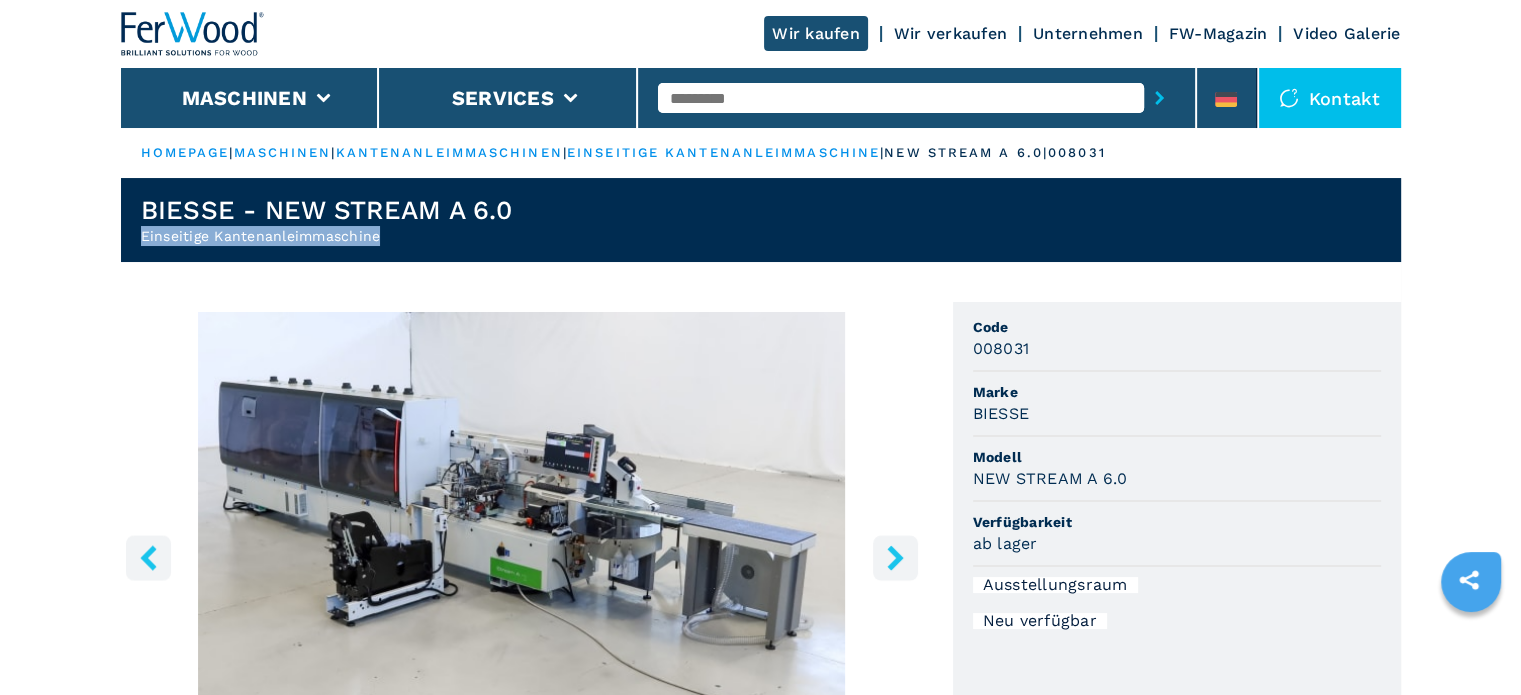 drag, startPoint x: 407, startPoint y: 236, endPoint x: 141, endPoint y: 234, distance: 266.0075 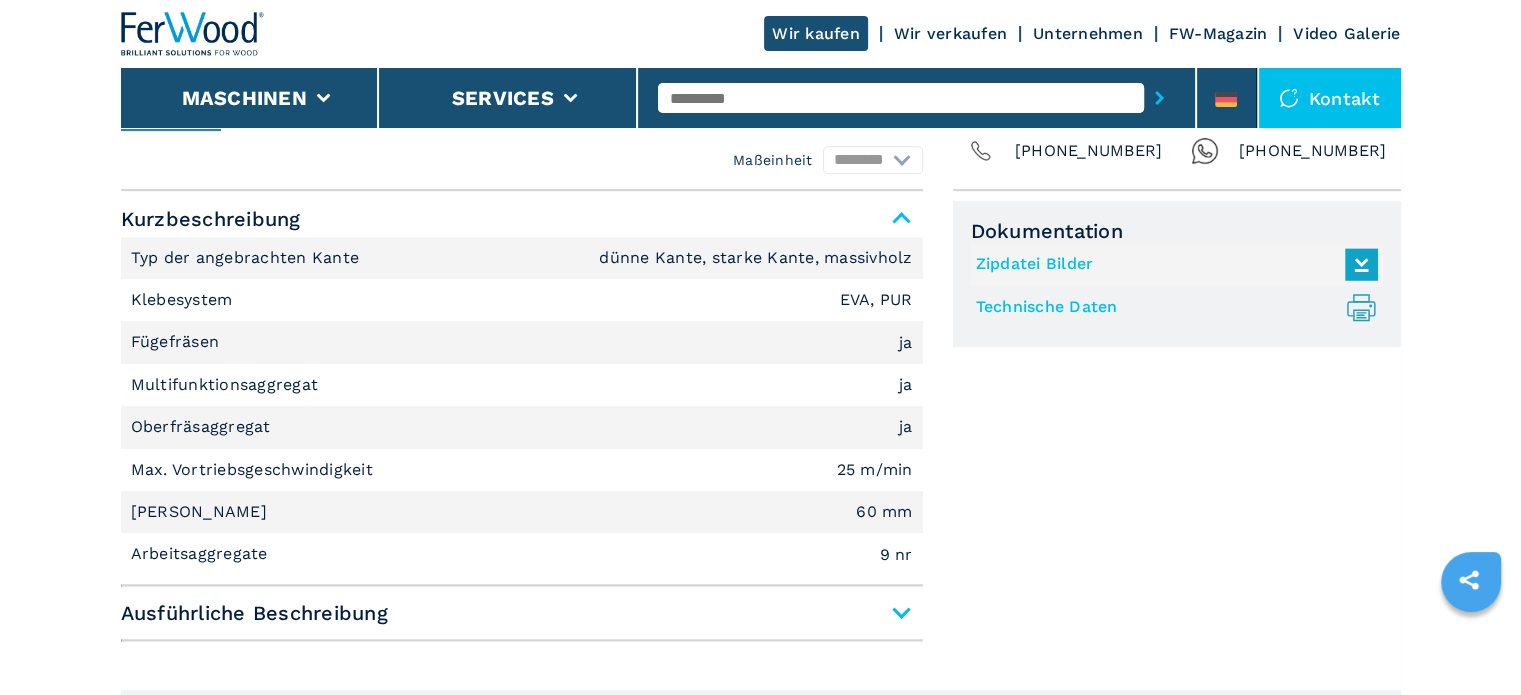 scroll, scrollTop: 1000, scrollLeft: 0, axis: vertical 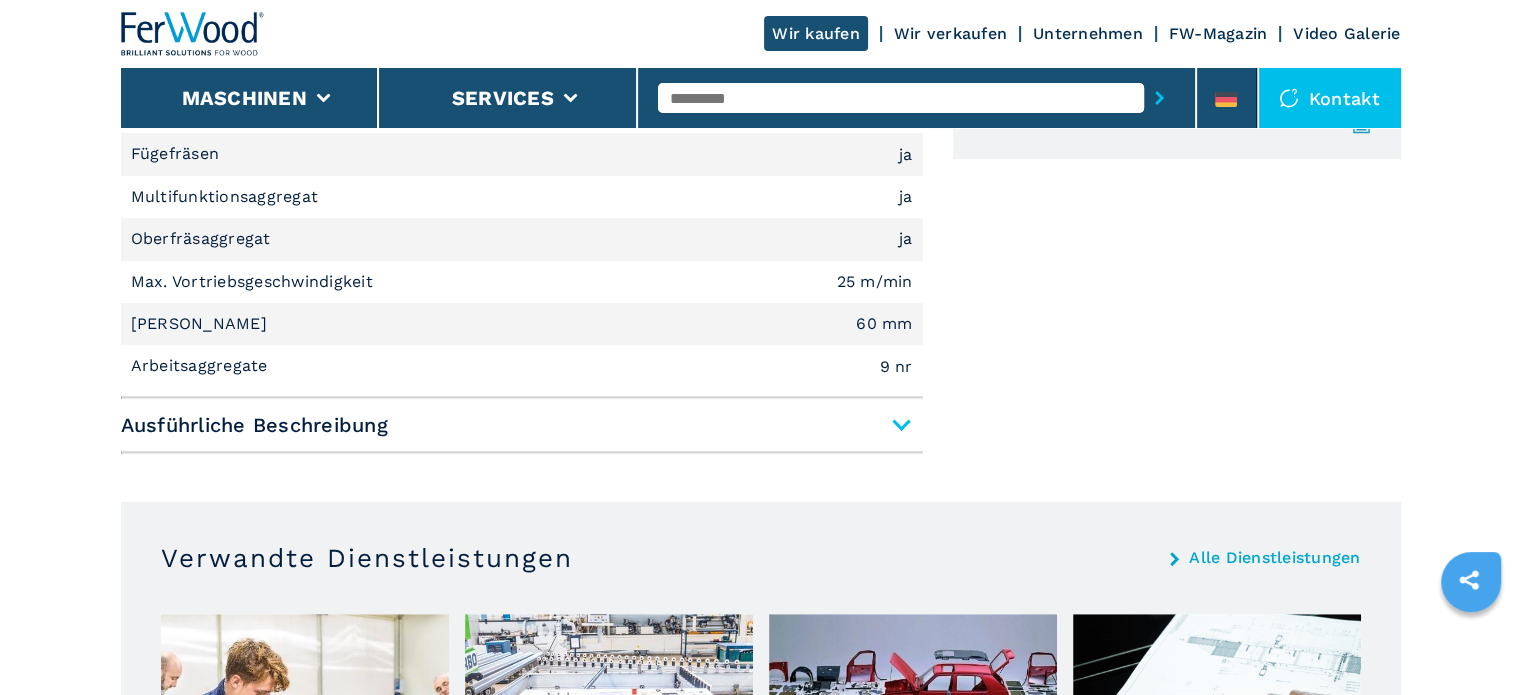 click on "Ausführliche Beschreibung" at bounding box center (522, 425) 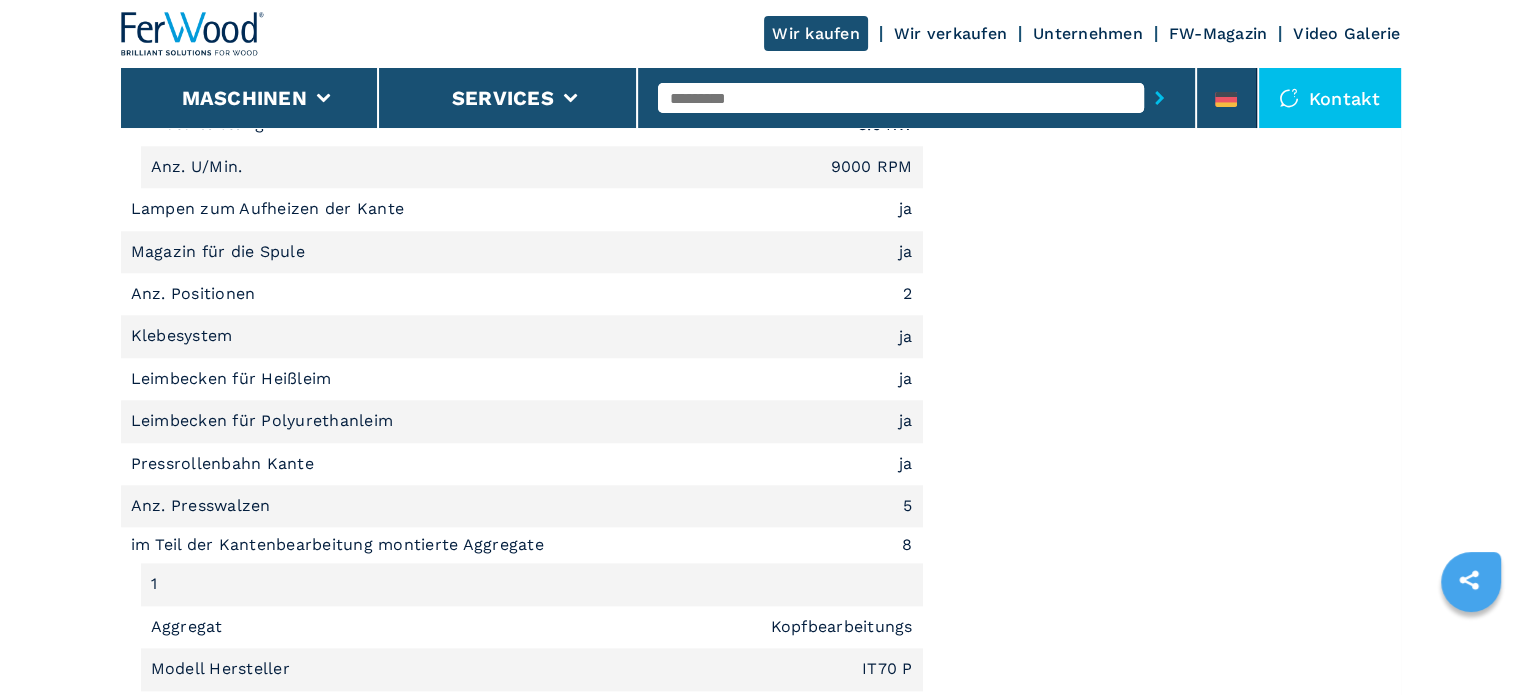 scroll, scrollTop: 2100, scrollLeft: 0, axis: vertical 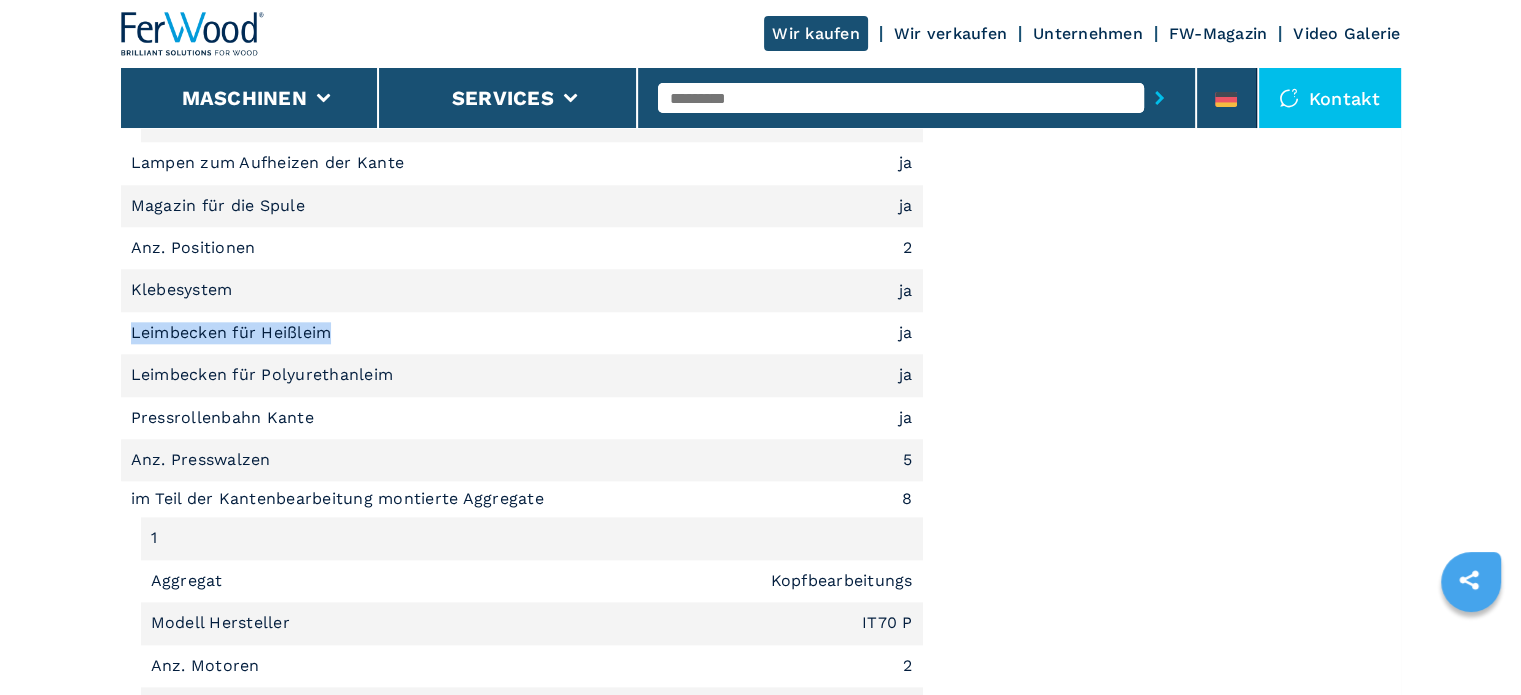 drag, startPoint x: 334, startPoint y: 327, endPoint x: 131, endPoint y: 337, distance: 203.24615 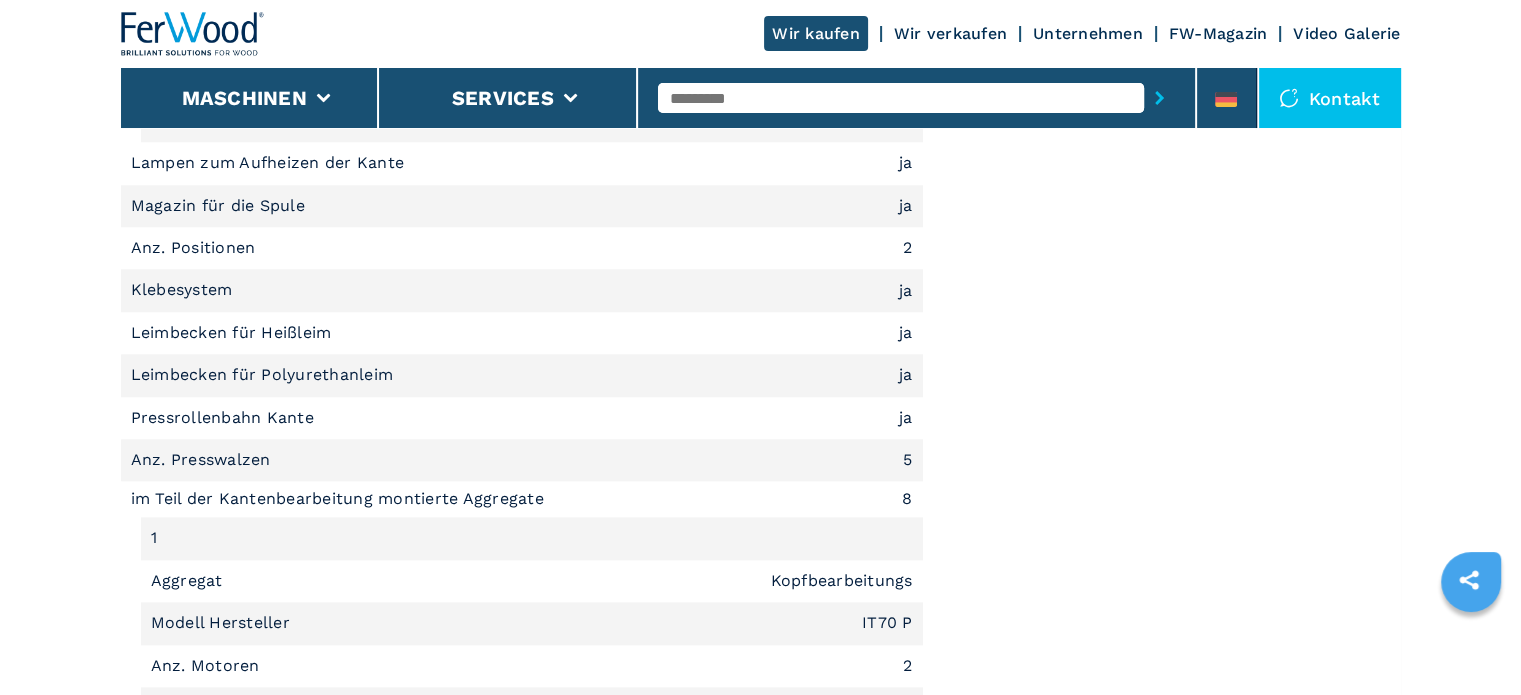 click on "Leimbecken für Polyurethanleim" at bounding box center [265, 375] 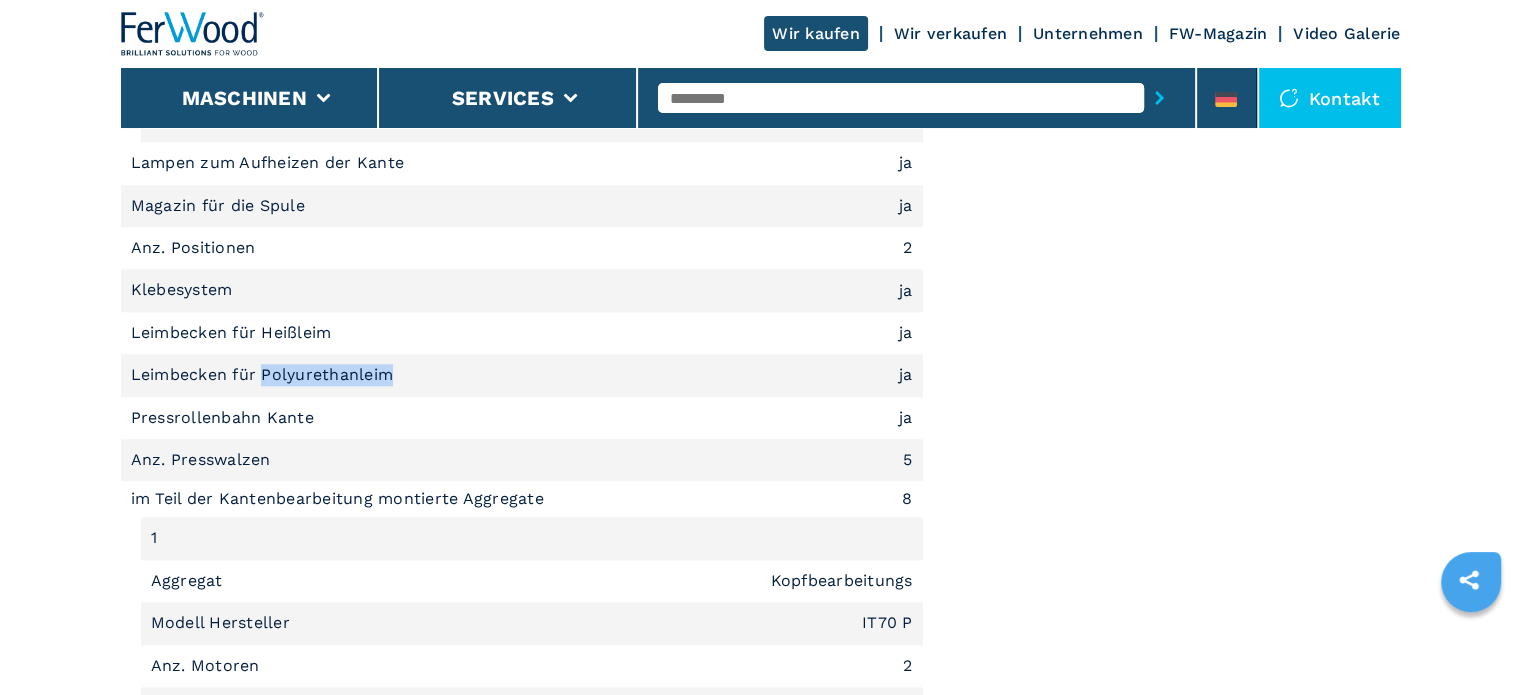 drag, startPoint x: 392, startPoint y: 371, endPoint x: 262, endPoint y: 370, distance: 130.00385 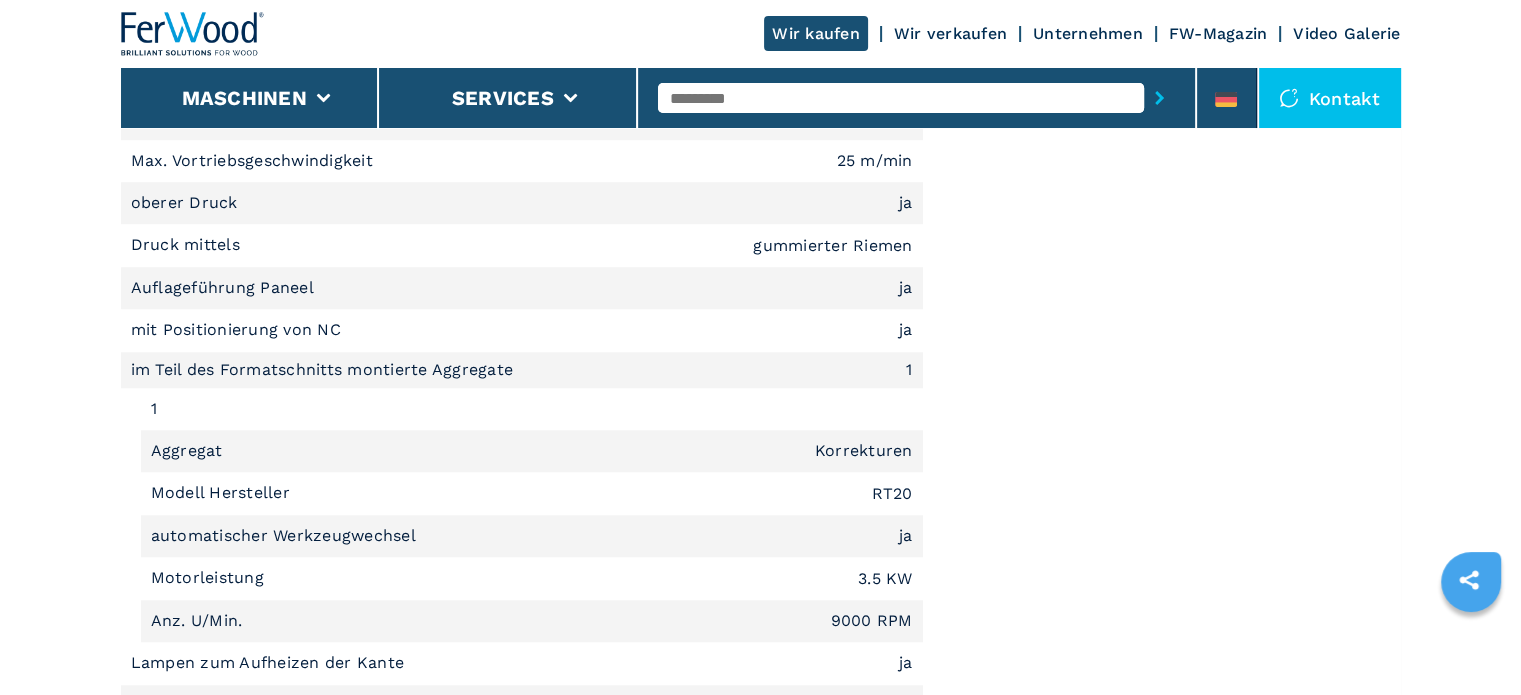 scroll, scrollTop: 1600, scrollLeft: 0, axis: vertical 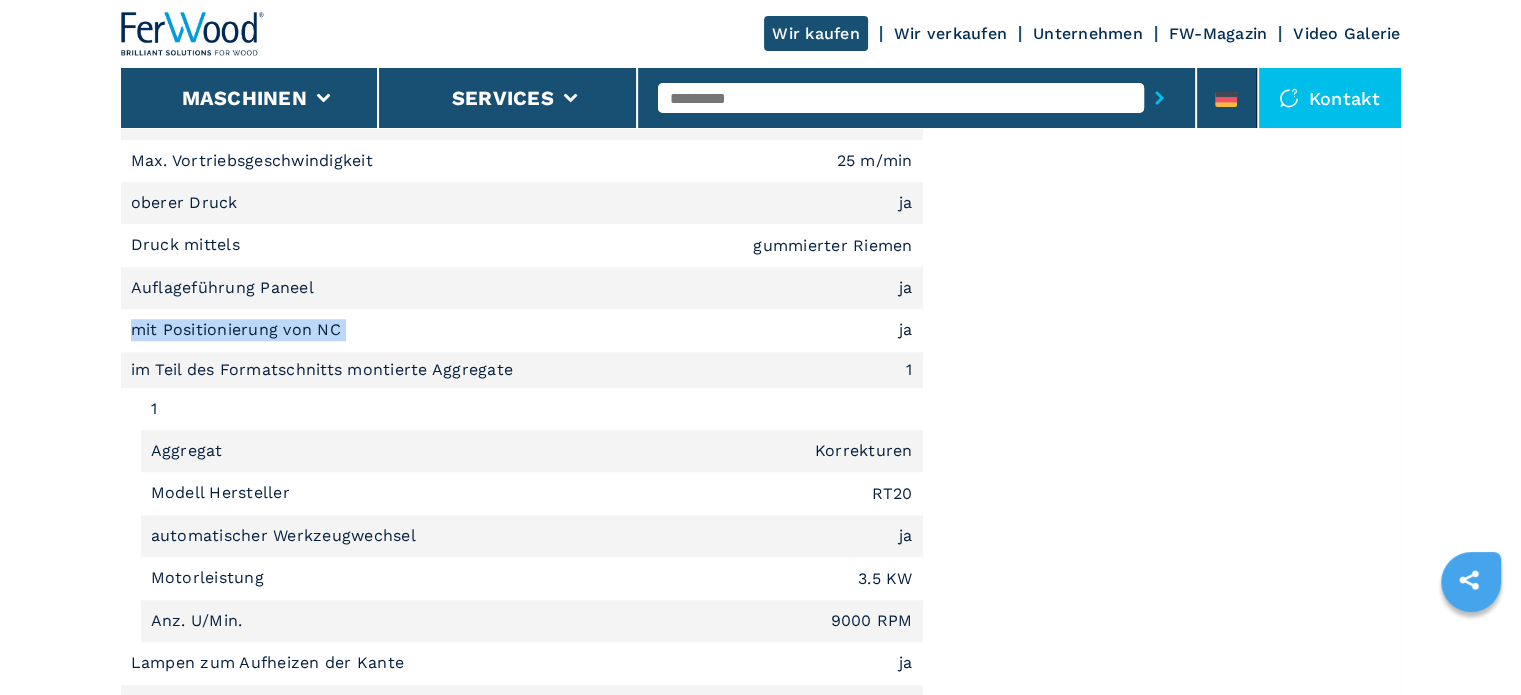 drag, startPoint x: 346, startPoint y: 327, endPoint x: 125, endPoint y: 339, distance: 221.32555 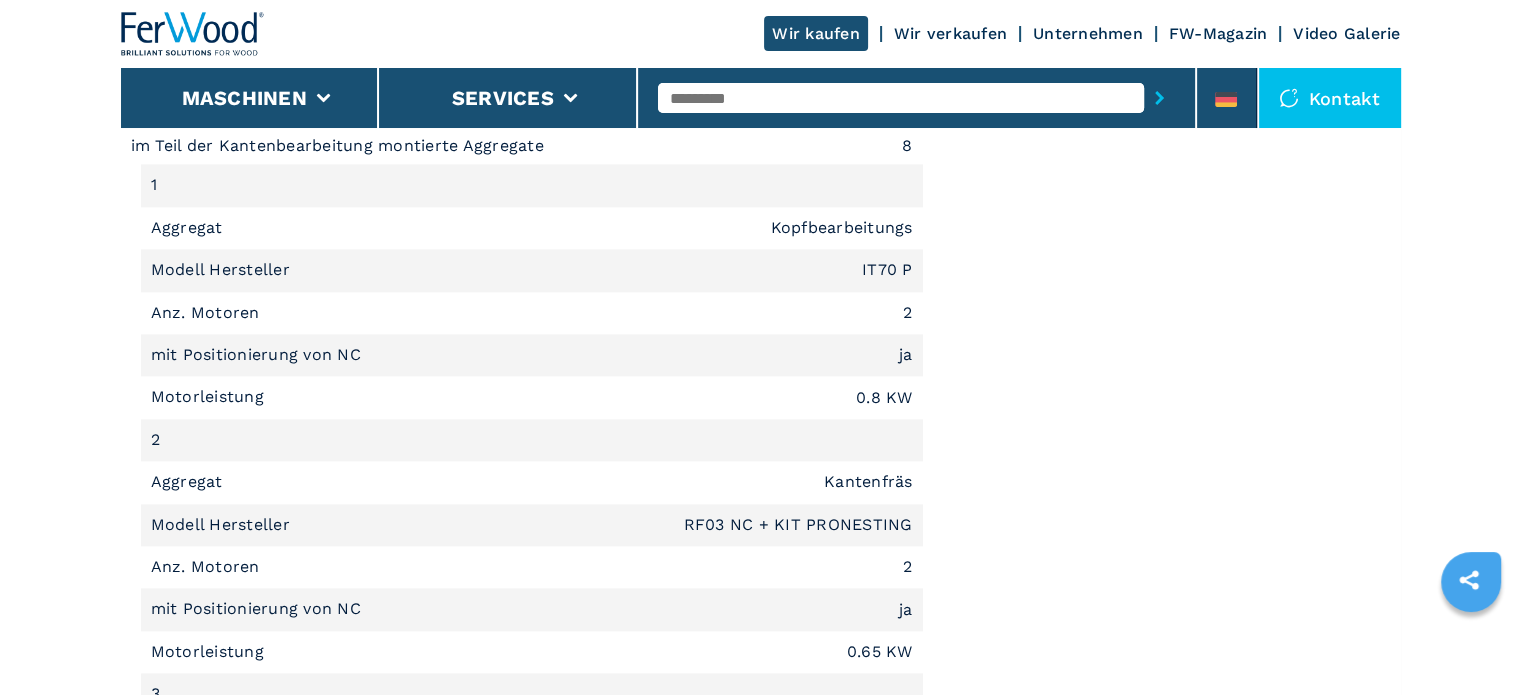 scroll, scrollTop: 2500, scrollLeft: 0, axis: vertical 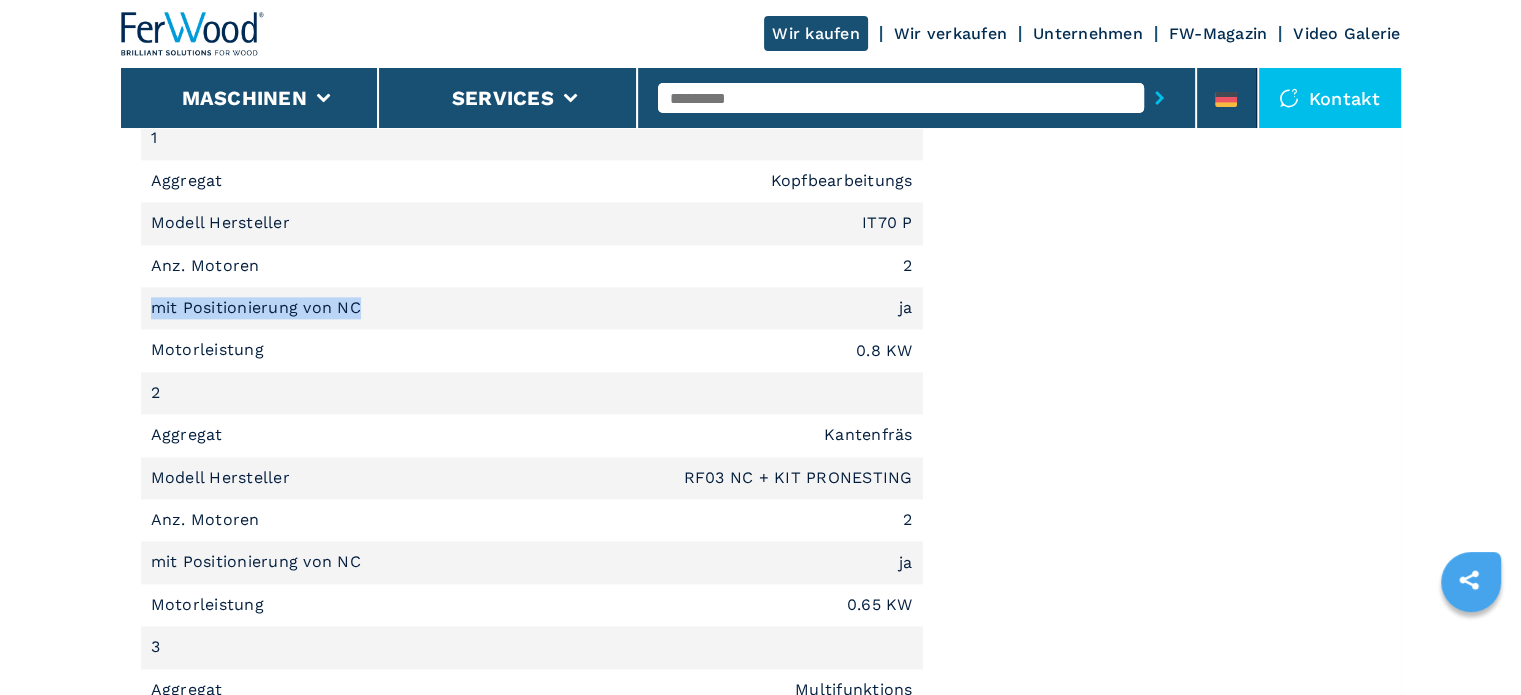 drag, startPoint x: 360, startPoint y: 297, endPoint x: 152, endPoint y: 307, distance: 208.24025 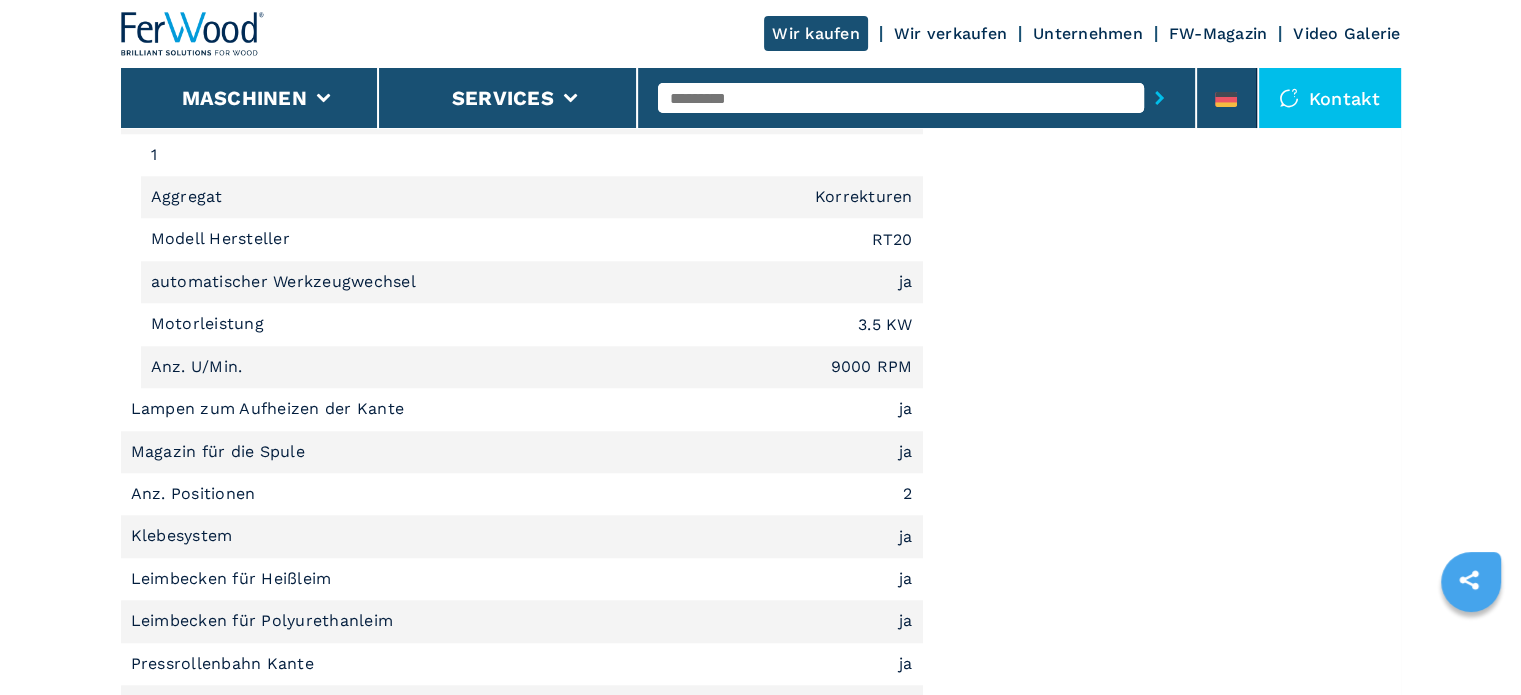 scroll, scrollTop: 1900, scrollLeft: 0, axis: vertical 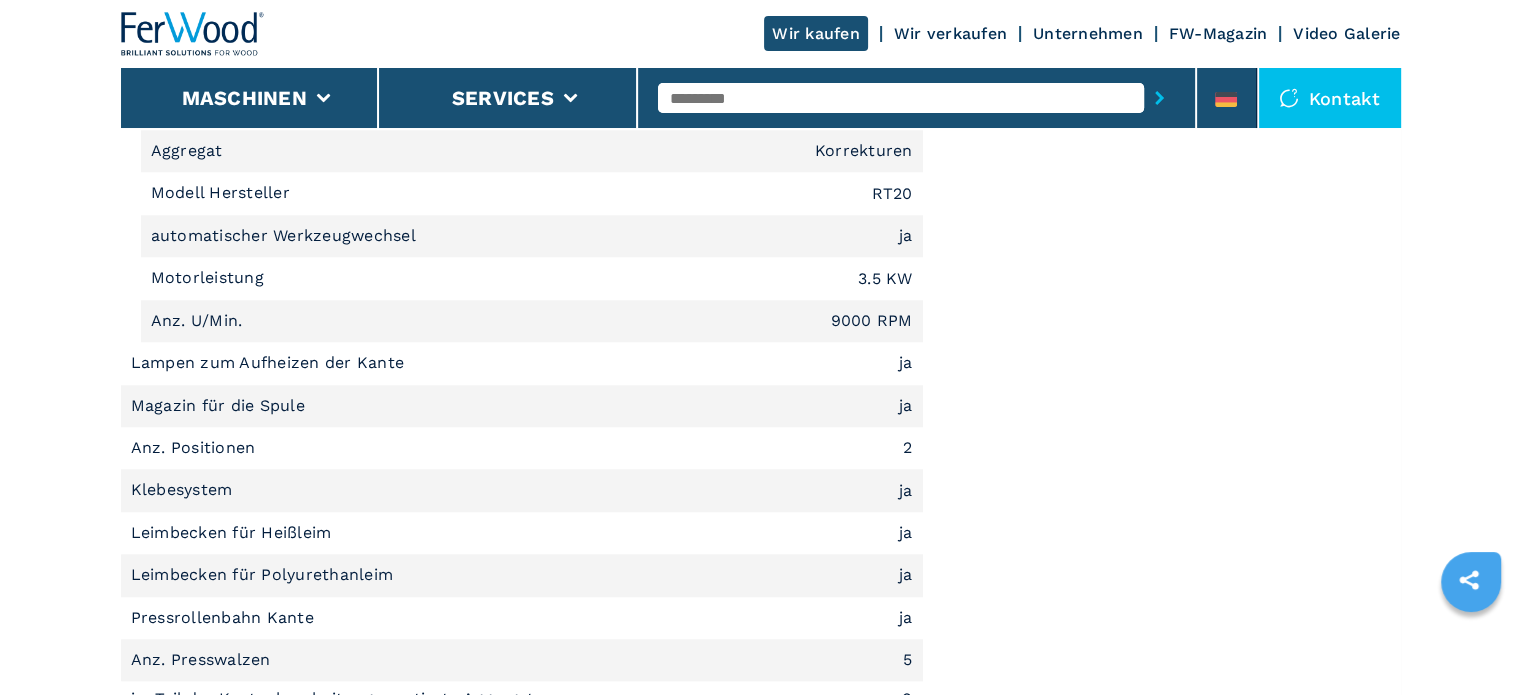 click on "Magazin für die Spule   ja" at bounding box center [522, 406] 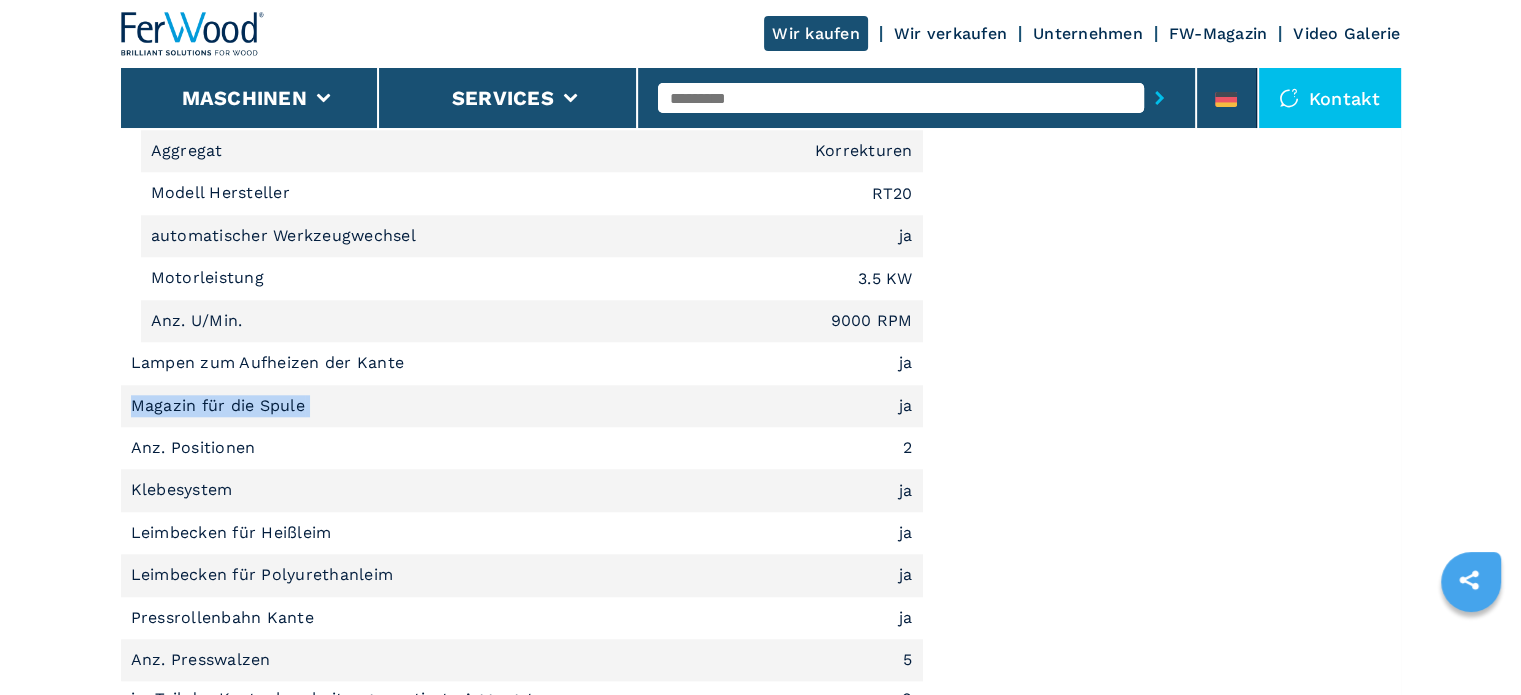 drag, startPoint x: 317, startPoint y: 401, endPoint x: 124, endPoint y: 399, distance: 193.01036 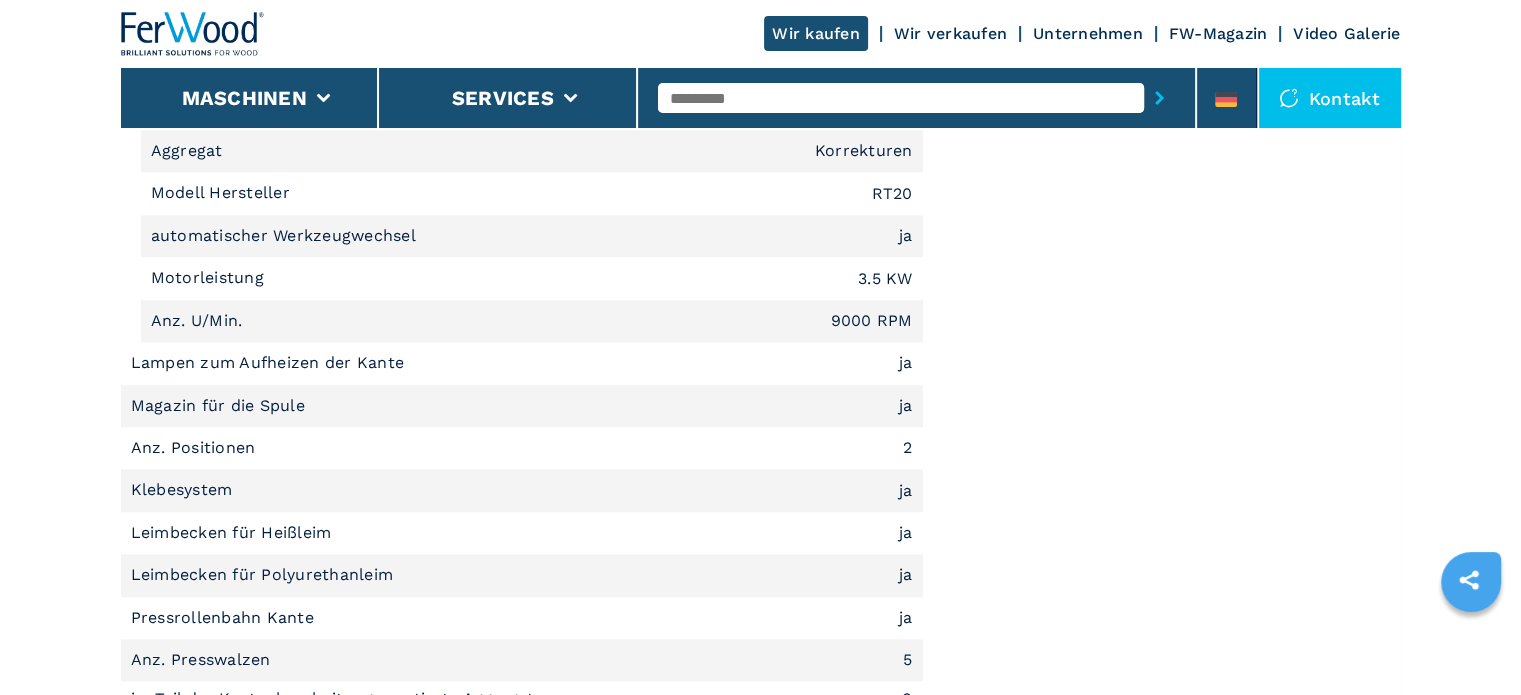 click on "Anz. Positionen   2" at bounding box center (522, 448) 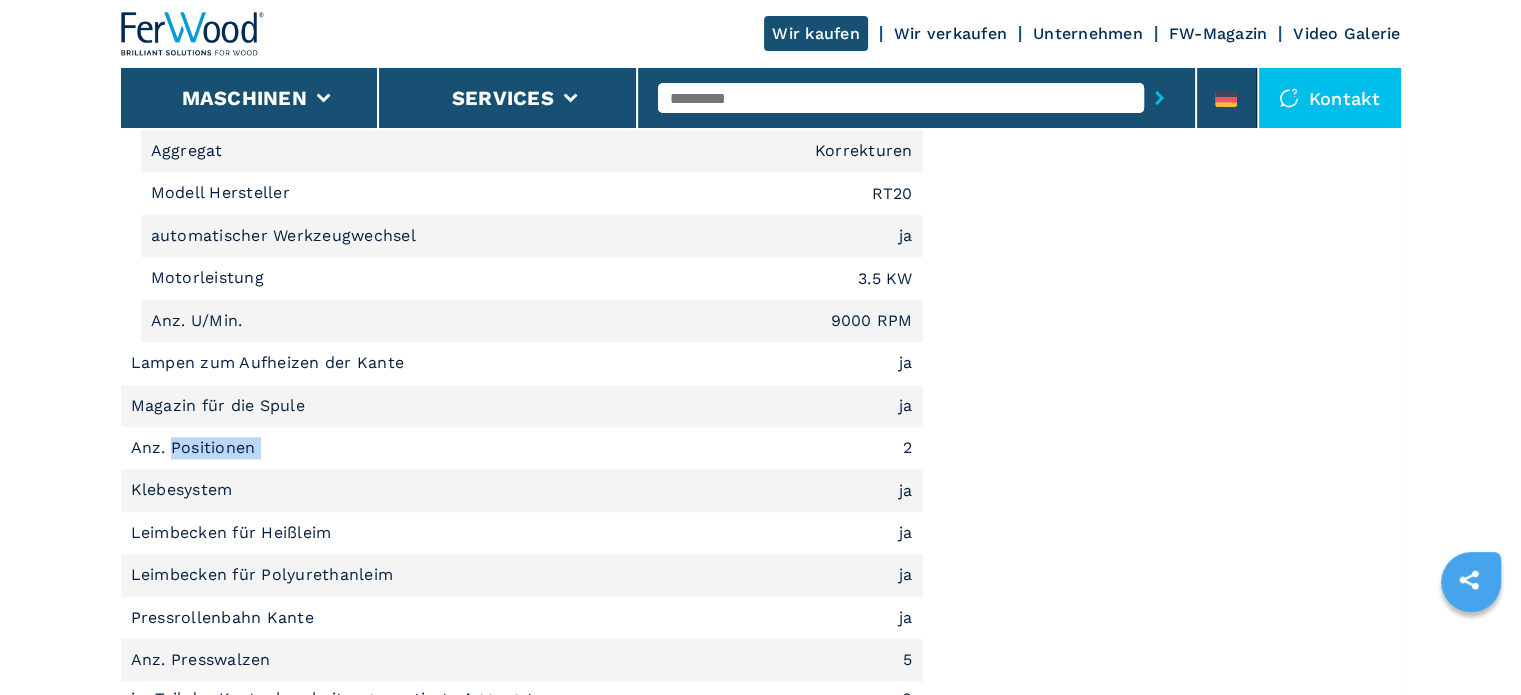 drag, startPoint x: 266, startPoint y: 450, endPoint x: 171, endPoint y: 453, distance: 95.047356 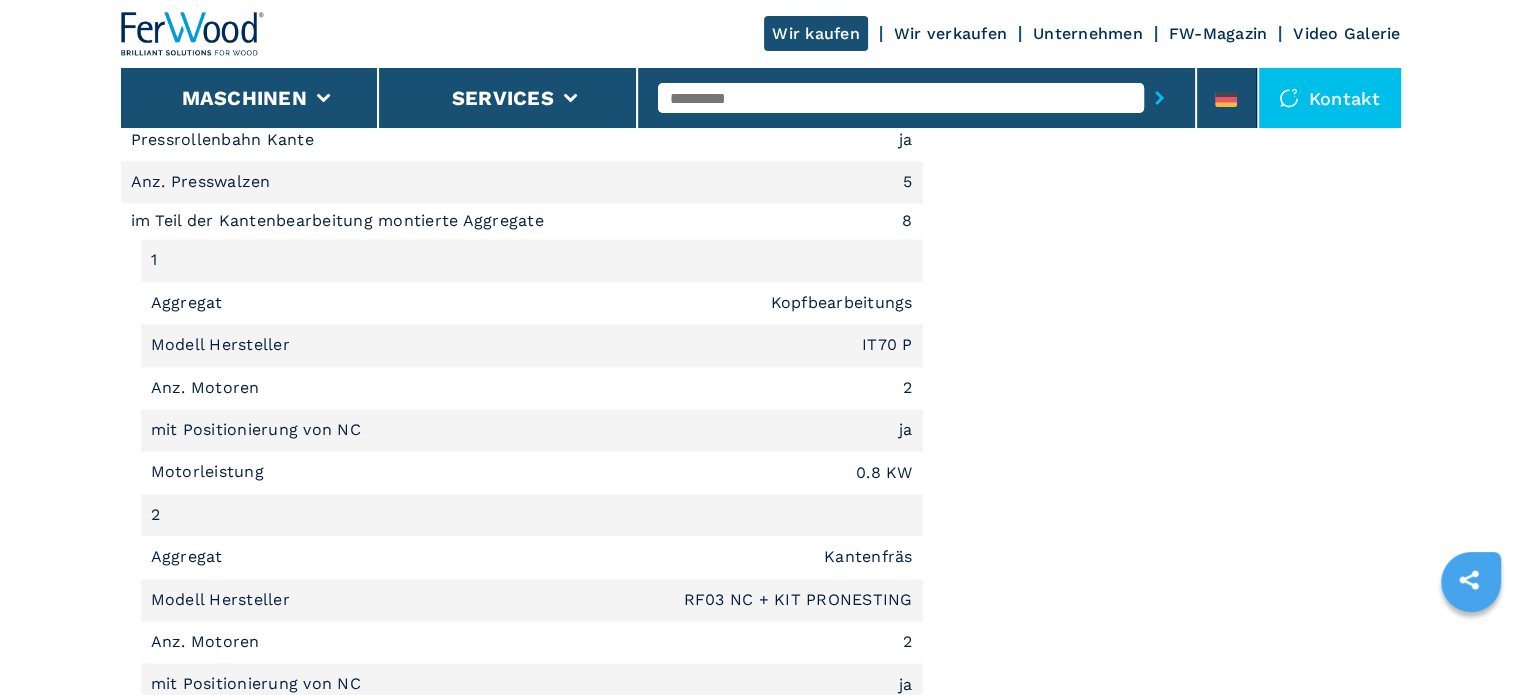 scroll, scrollTop: 2400, scrollLeft: 0, axis: vertical 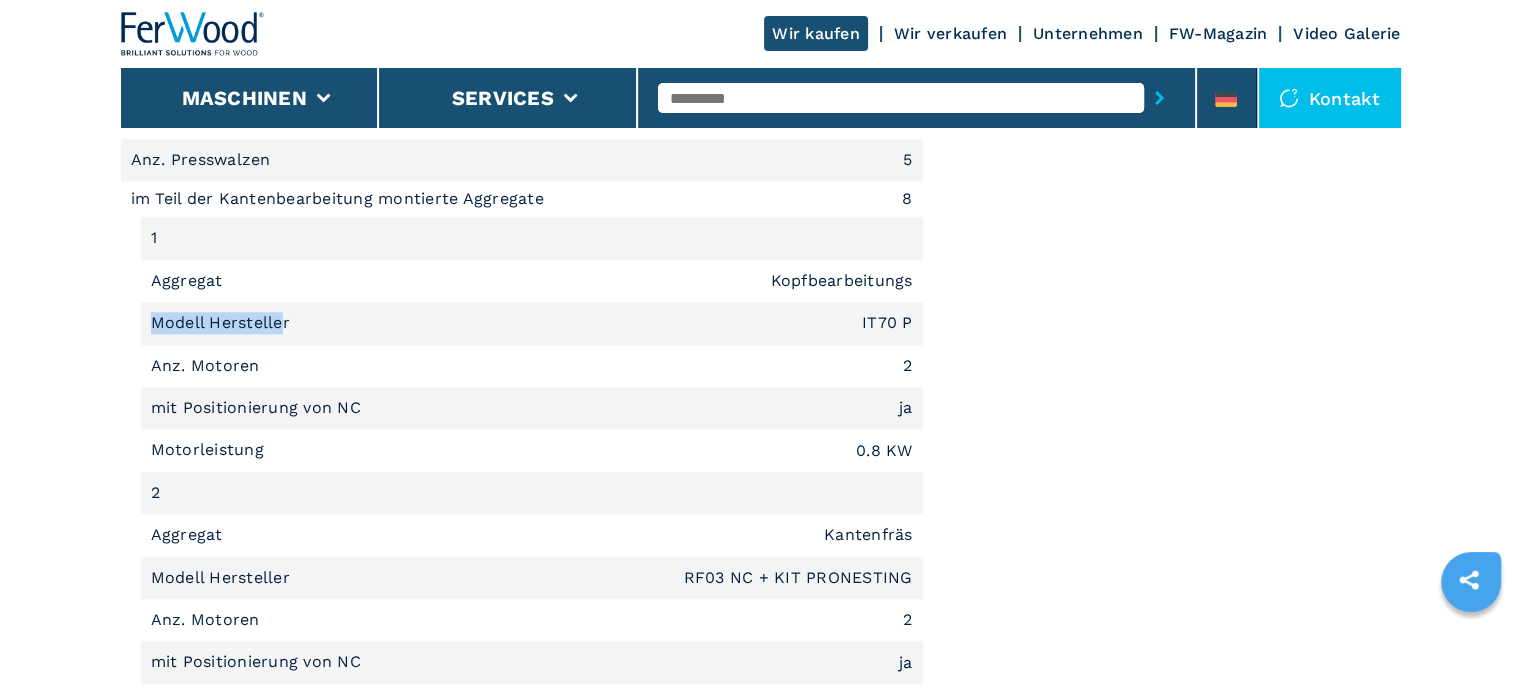 drag, startPoint x: 284, startPoint y: 319, endPoint x: 144, endPoint y: 323, distance: 140.05713 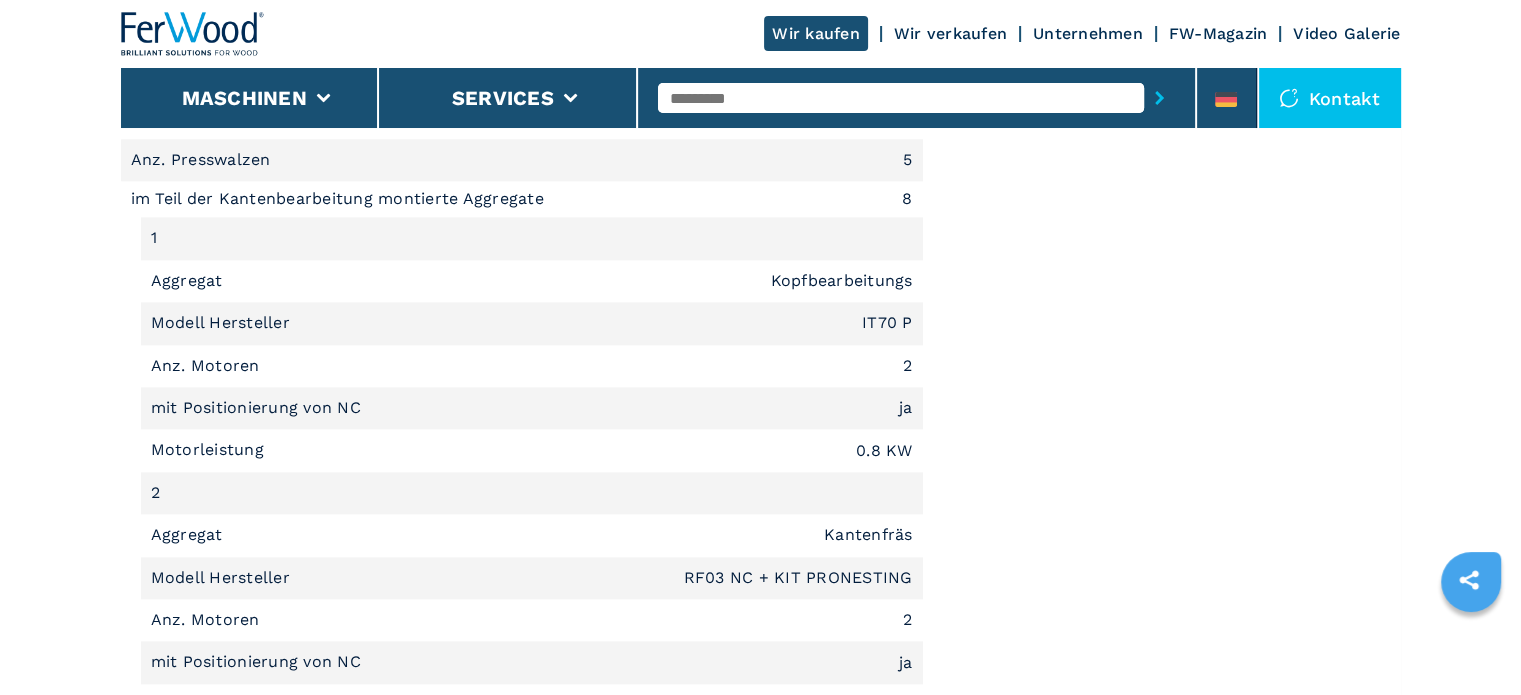 click on "Modell Hersteller   IT70 P" at bounding box center [532, 323] 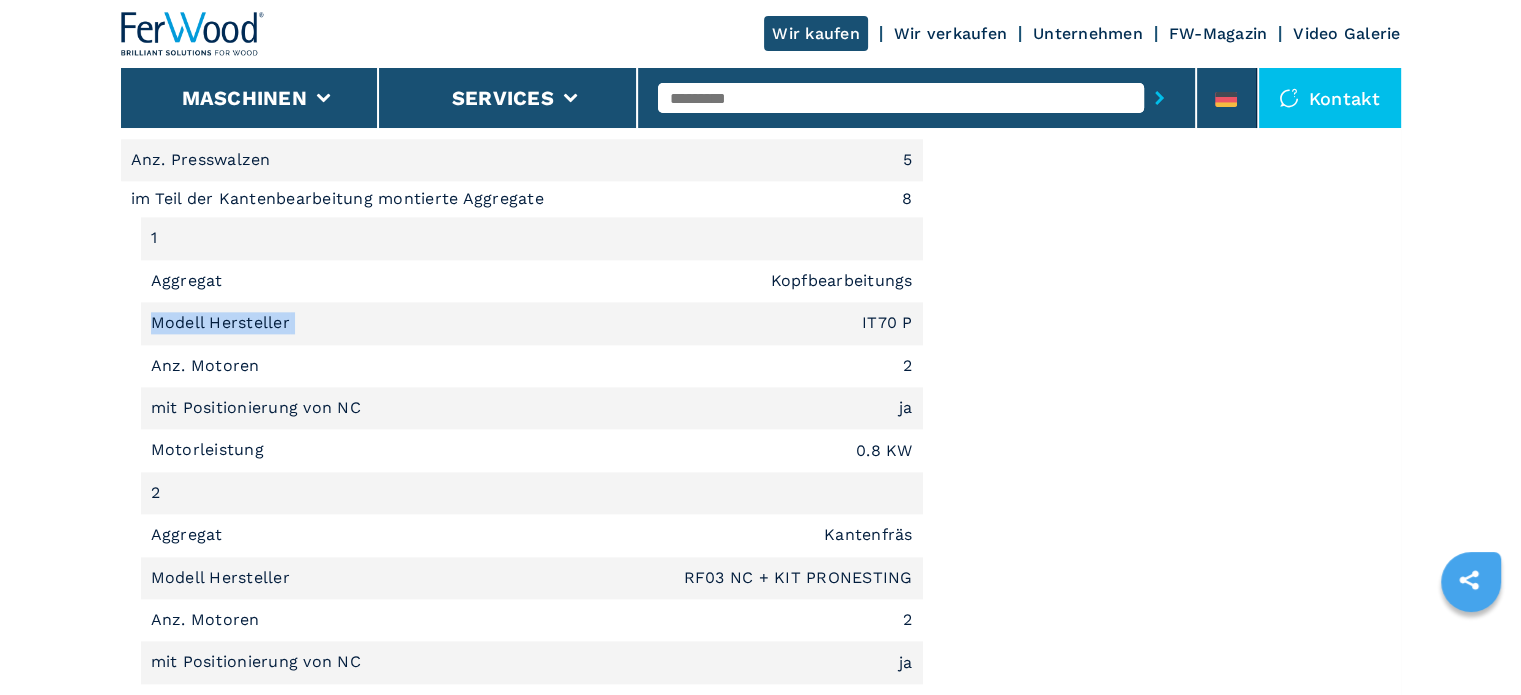 drag, startPoint x: 310, startPoint y: 314, endPoint x: 126, endPoint y: 311, distance: 184.02446 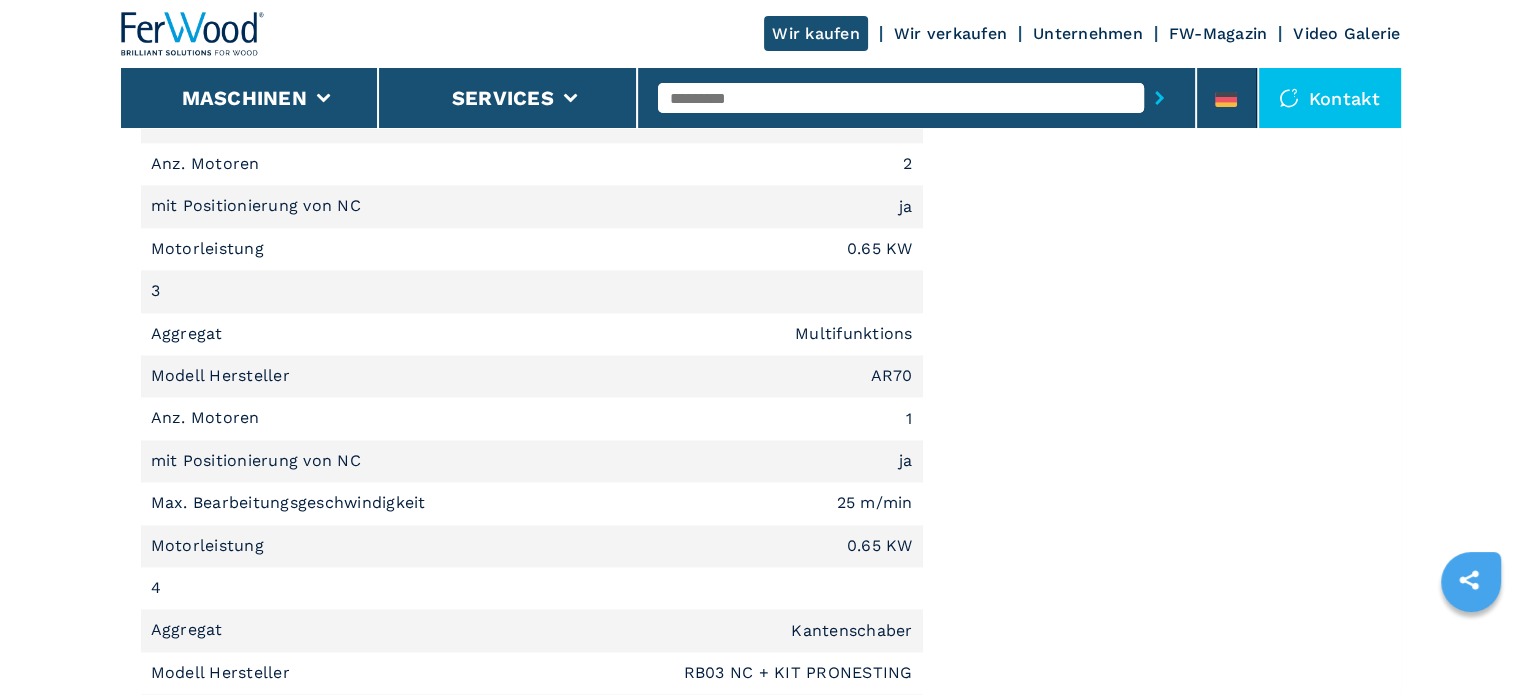 scroll, scrollTop: 2900, scrollLeft: 0, axis: vertical 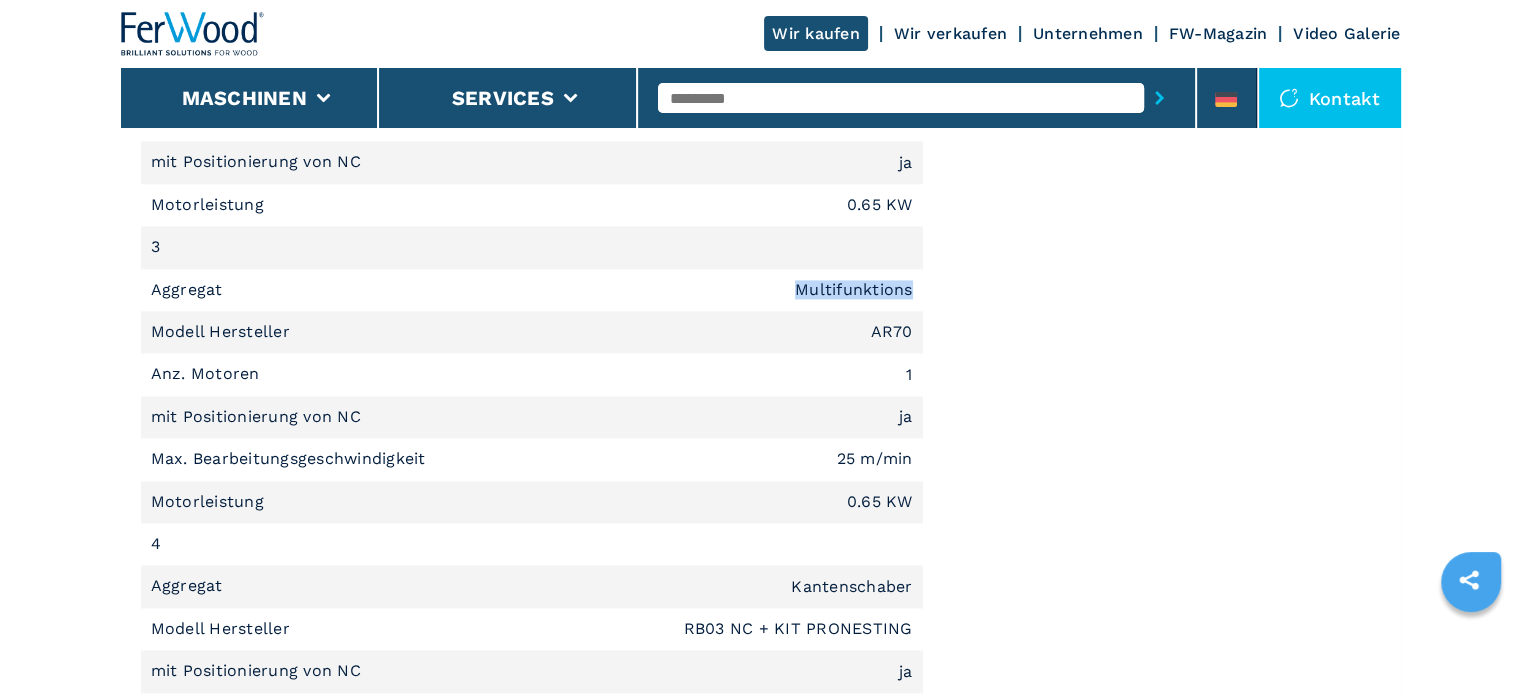 drag, startPoint x: 914, startPoint y: 285, endPoint x: 793, endPoint y: 266, distance: 122.48265 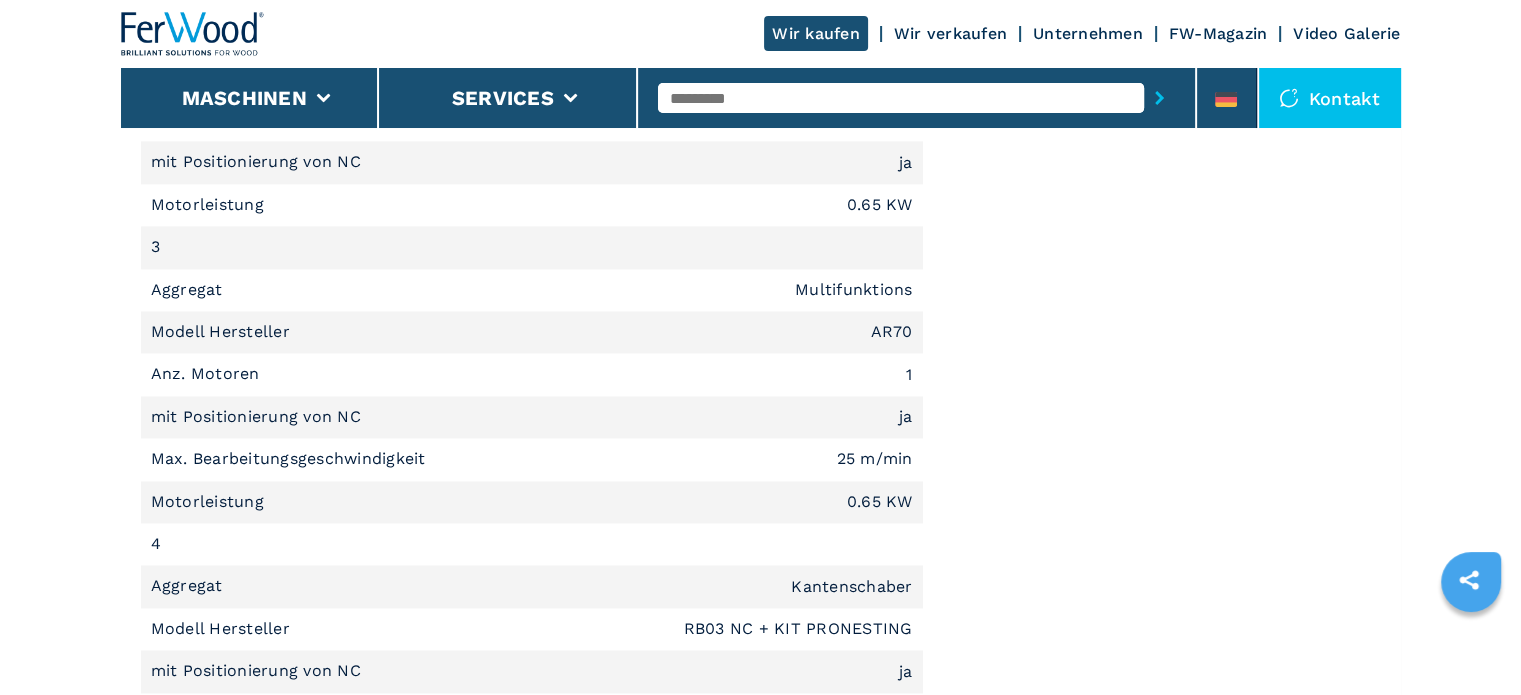 click at bounding box center [901, 98] 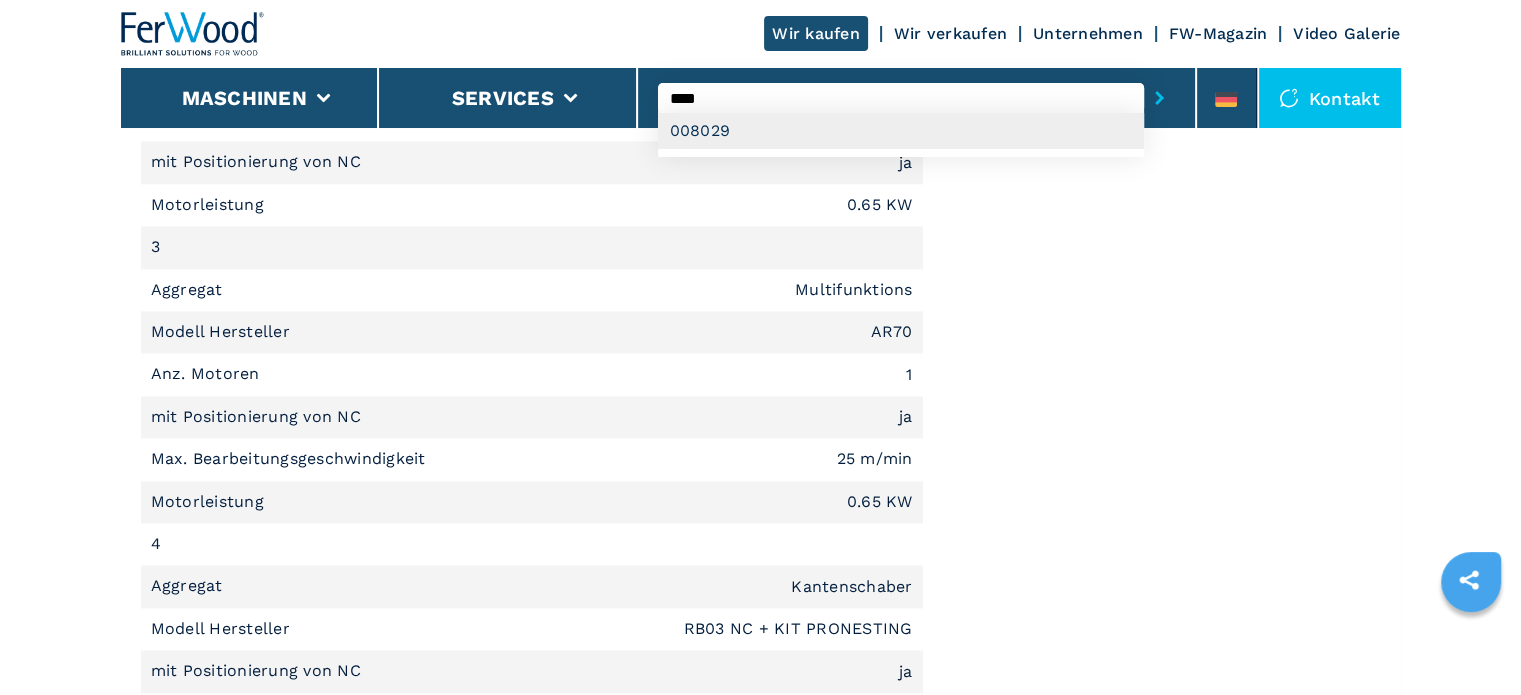 click on "008029" at bounding box center (901, 131) 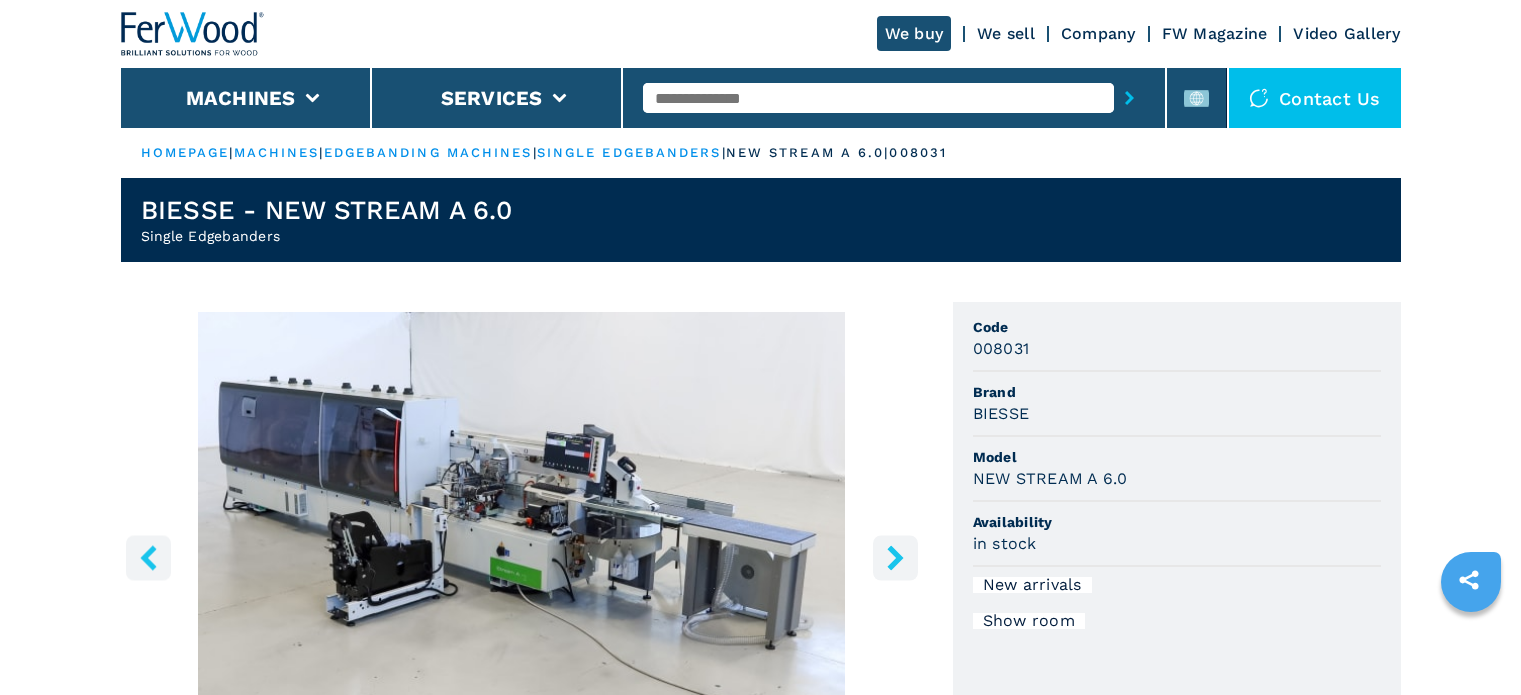 scroll, scrollTop: 0, scrollLeft: 0, axis: both 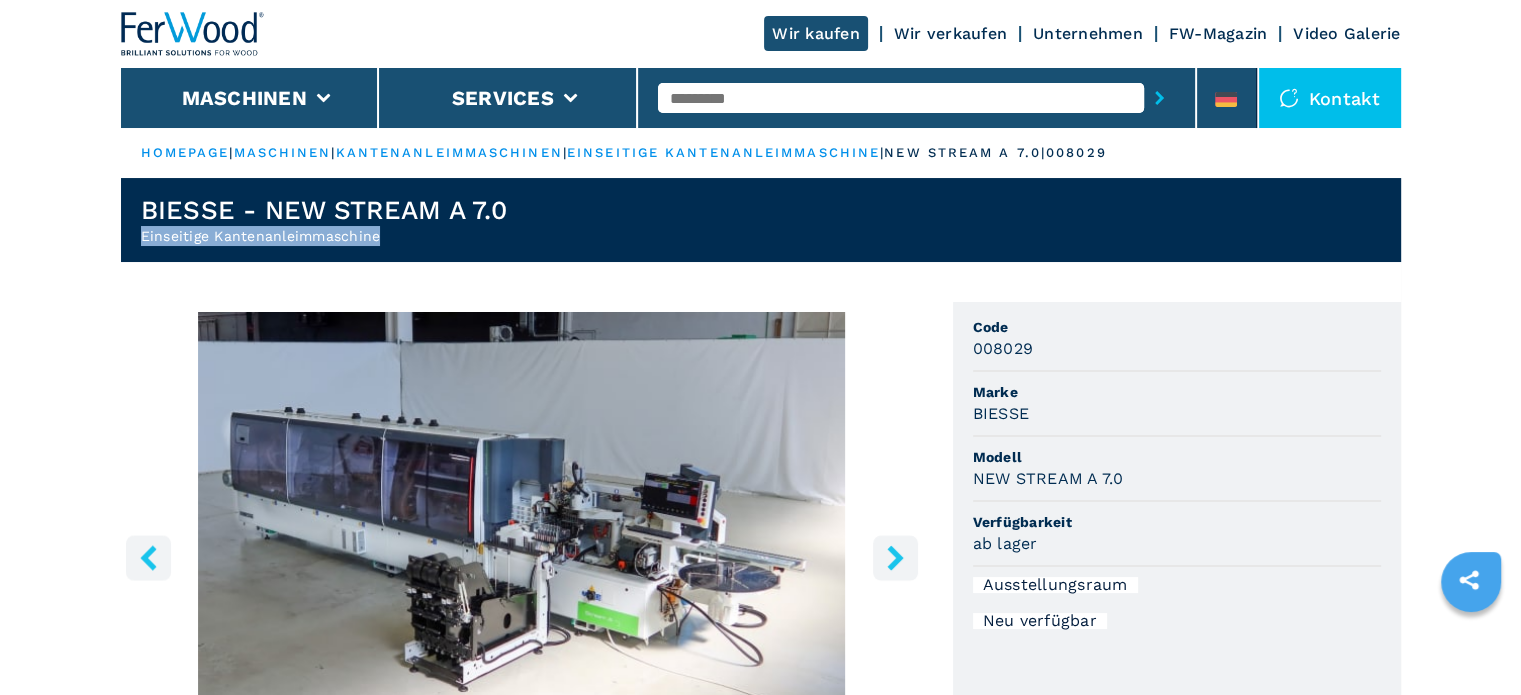 drag, startPoint x: 397, startPoint y: 237, endPoint x: 112, endPoint y: 243, distance: 285.06314 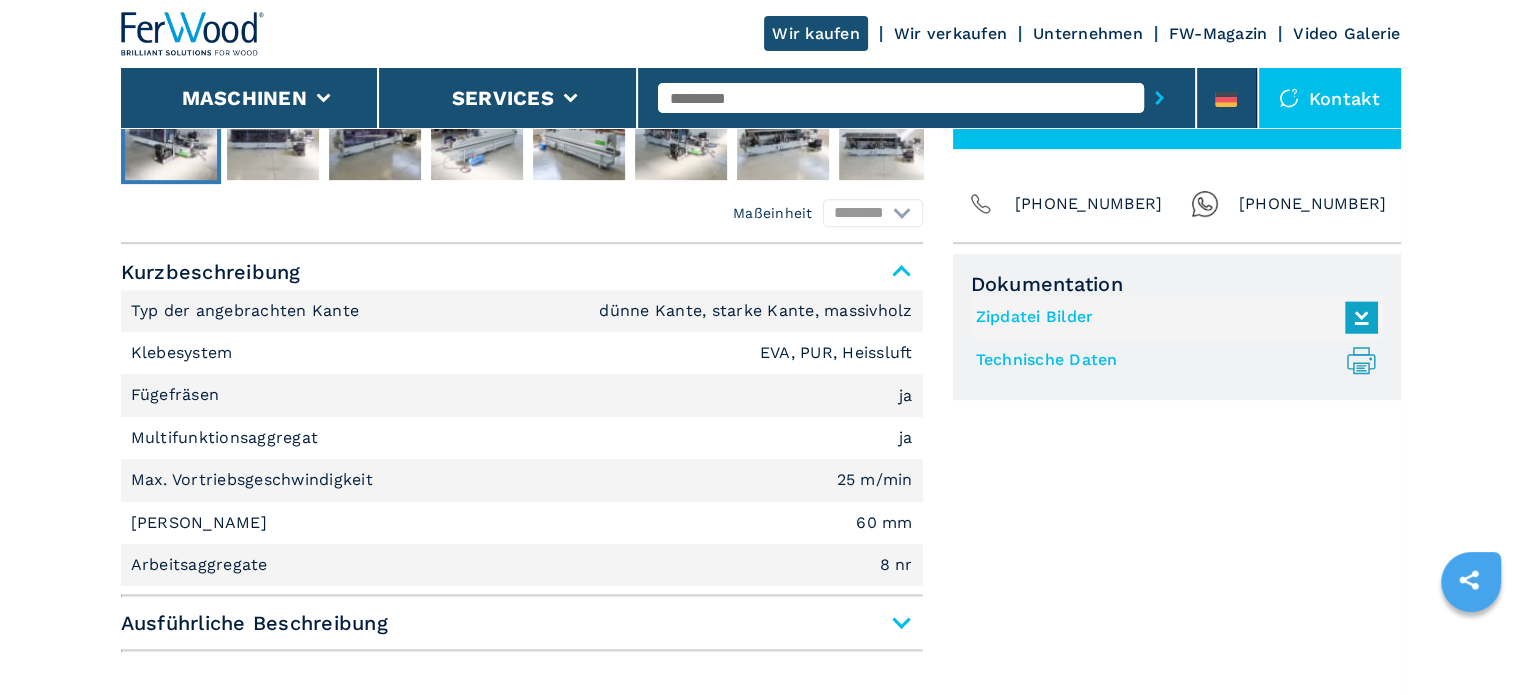 scroll, scrollTop: 1100, scrollLeft: 0, axis: vertical 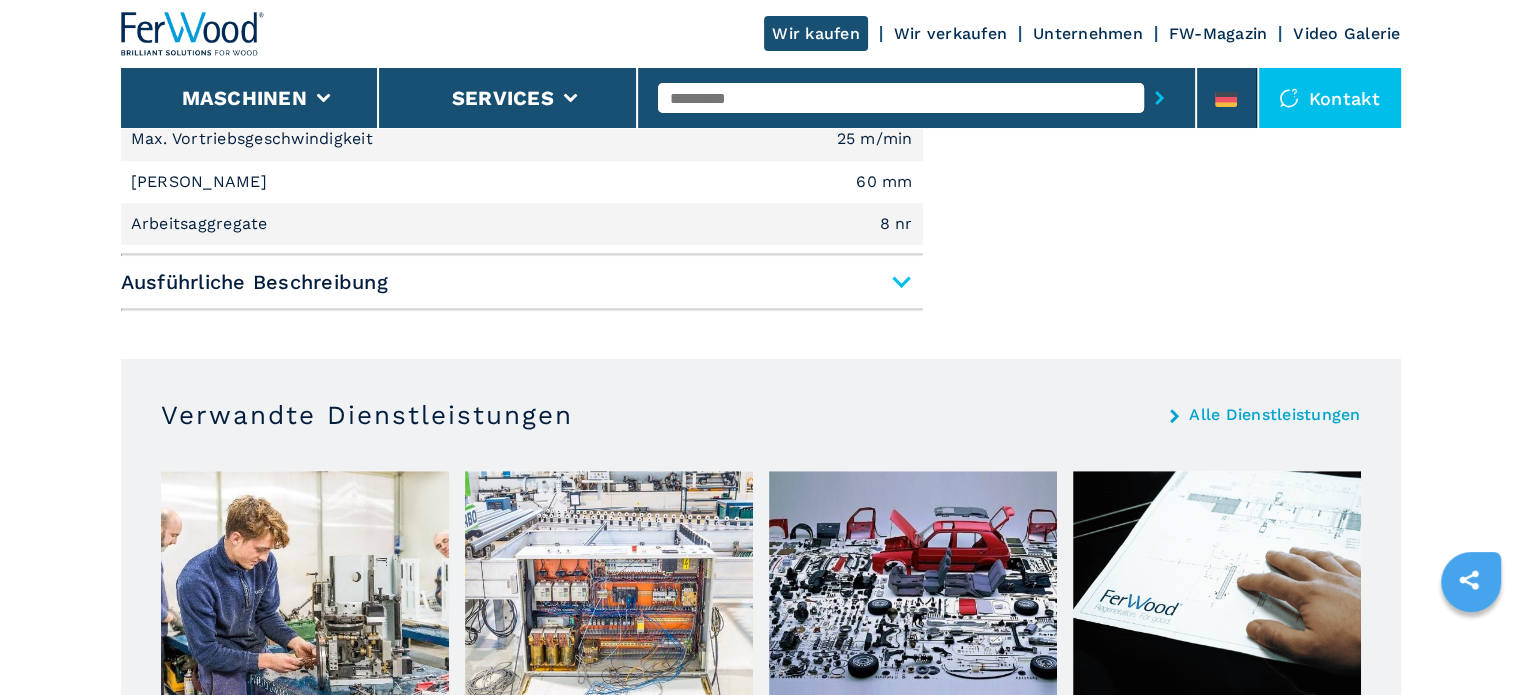 click on "Ausführliche Beschreibung" at bounding box center (522, 282) 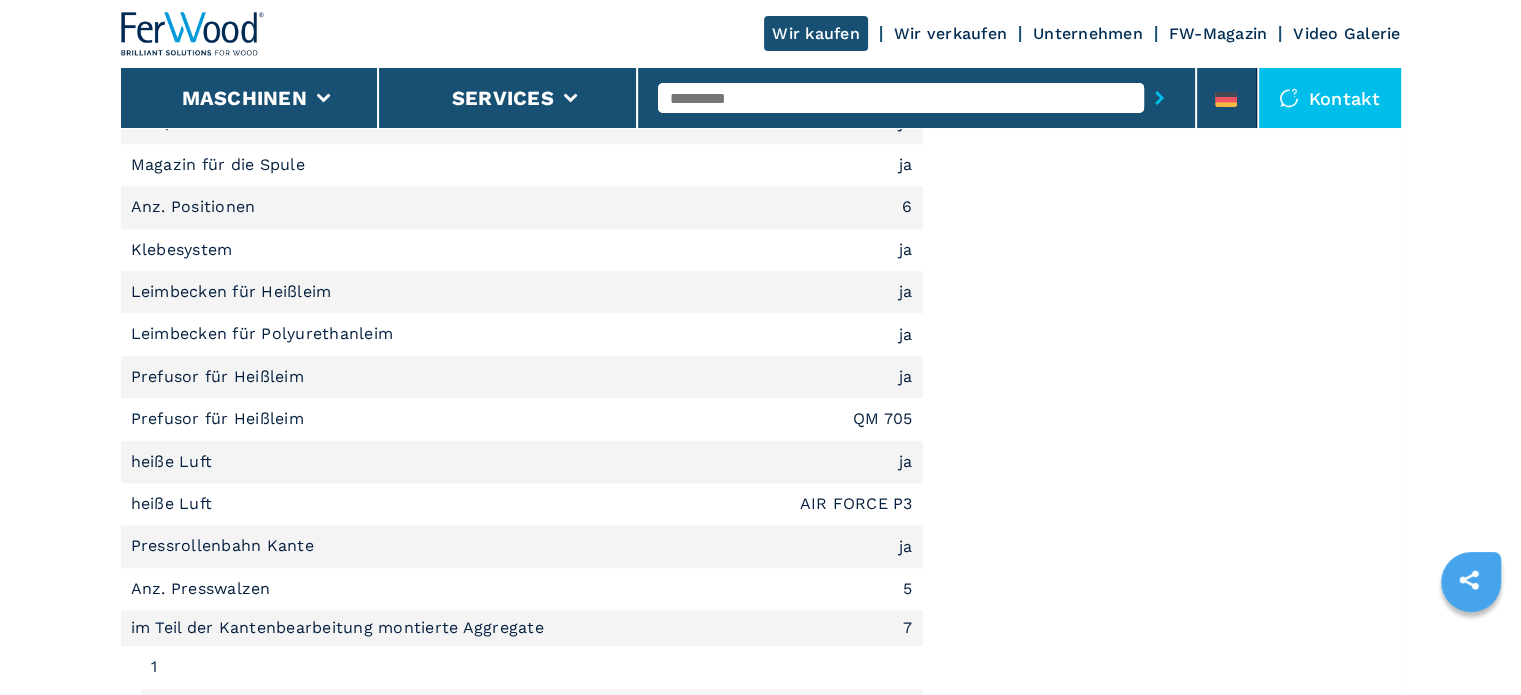 scroll, scrollTop: 2100, scrollLeft: 0, axis: vertical 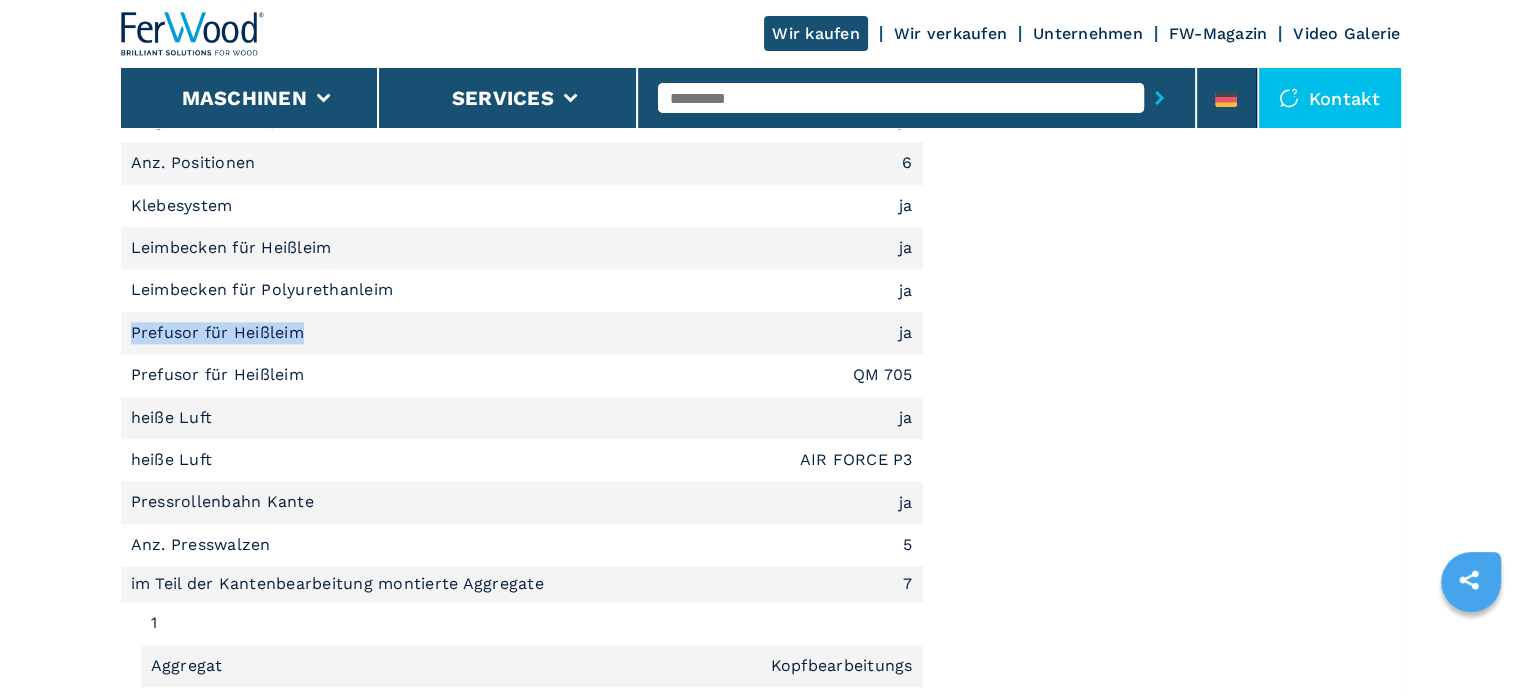 drag, startPoint x: 302, startPoint y: 326, endPoint x: 120, endPoint y: 329, distance: 182.02472 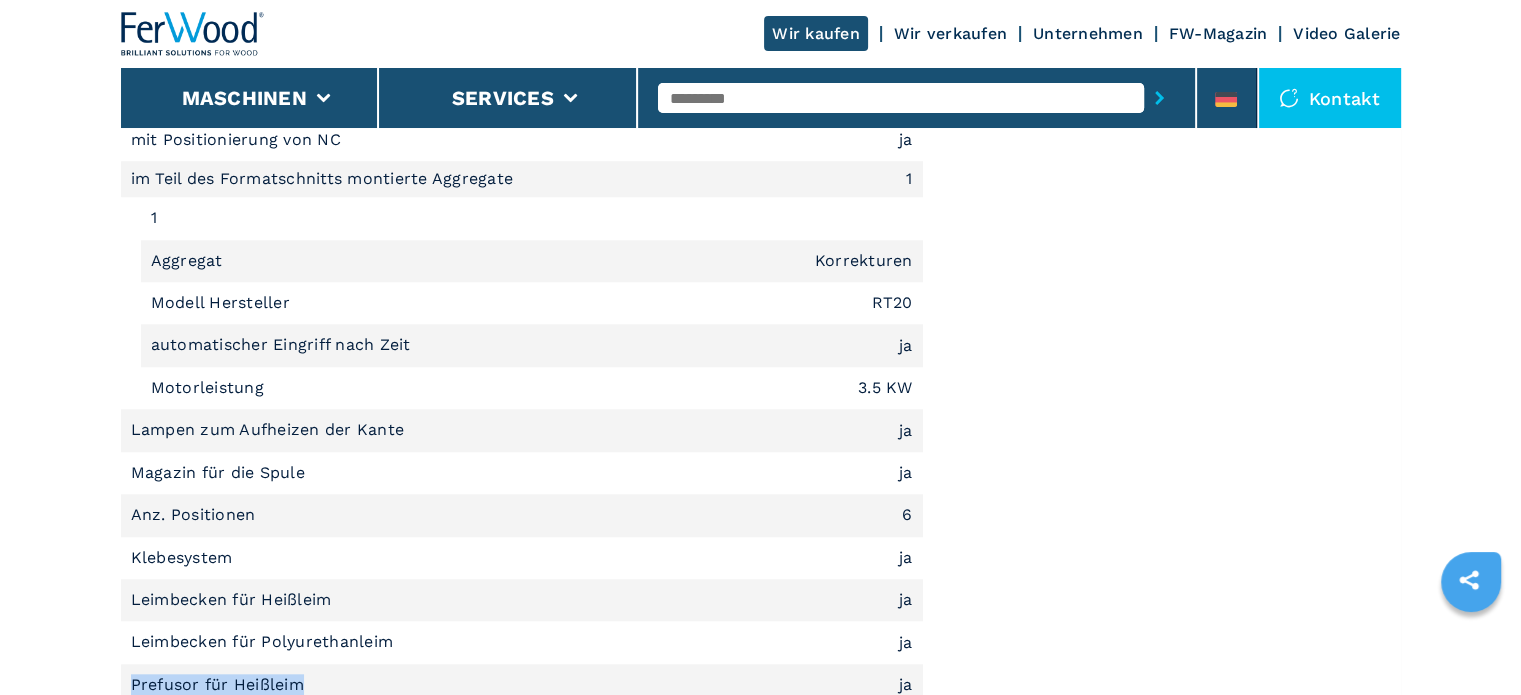 scroll, scrollTop: 1700, scrollLeft: 0, axis: vertical 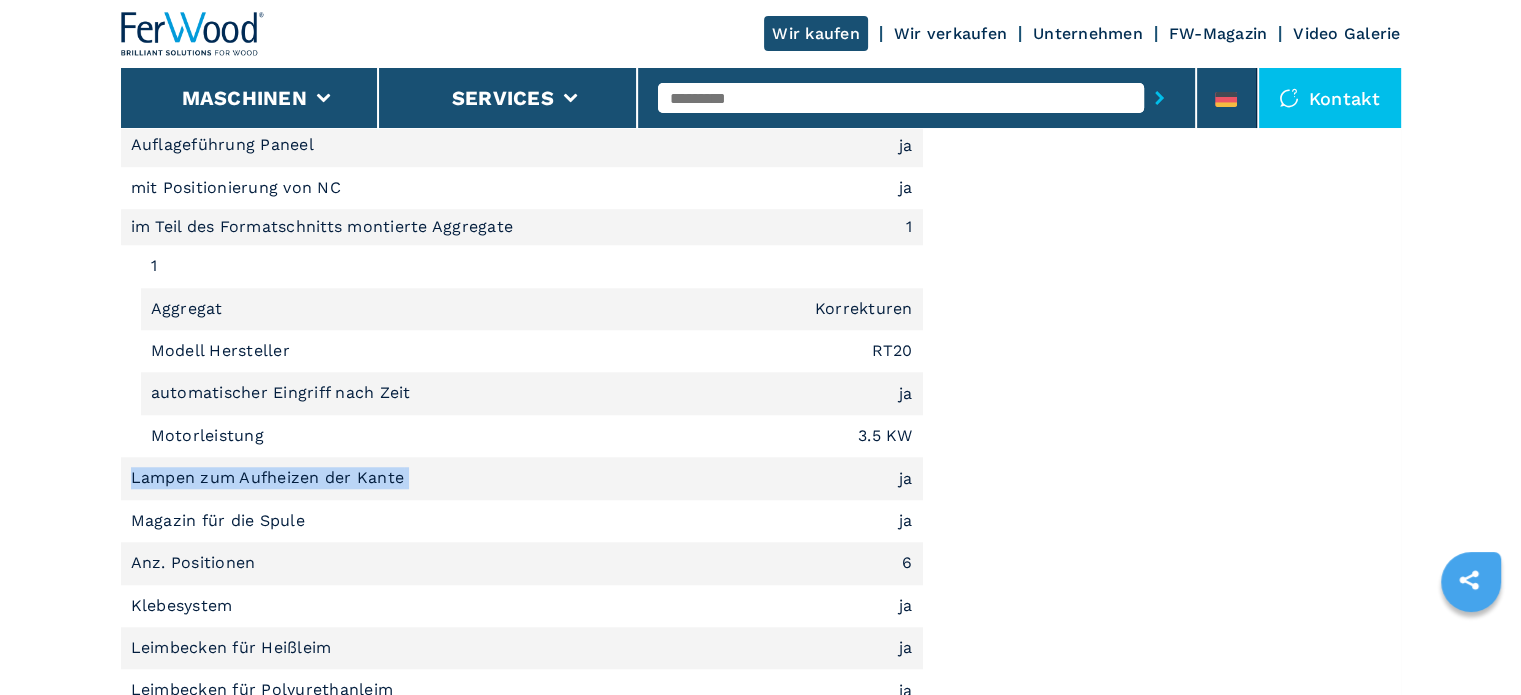 drag, startPoint x: 417, startPoint y: 479, endPoint x: 118, endPoint y: 483, distance: 299.02676 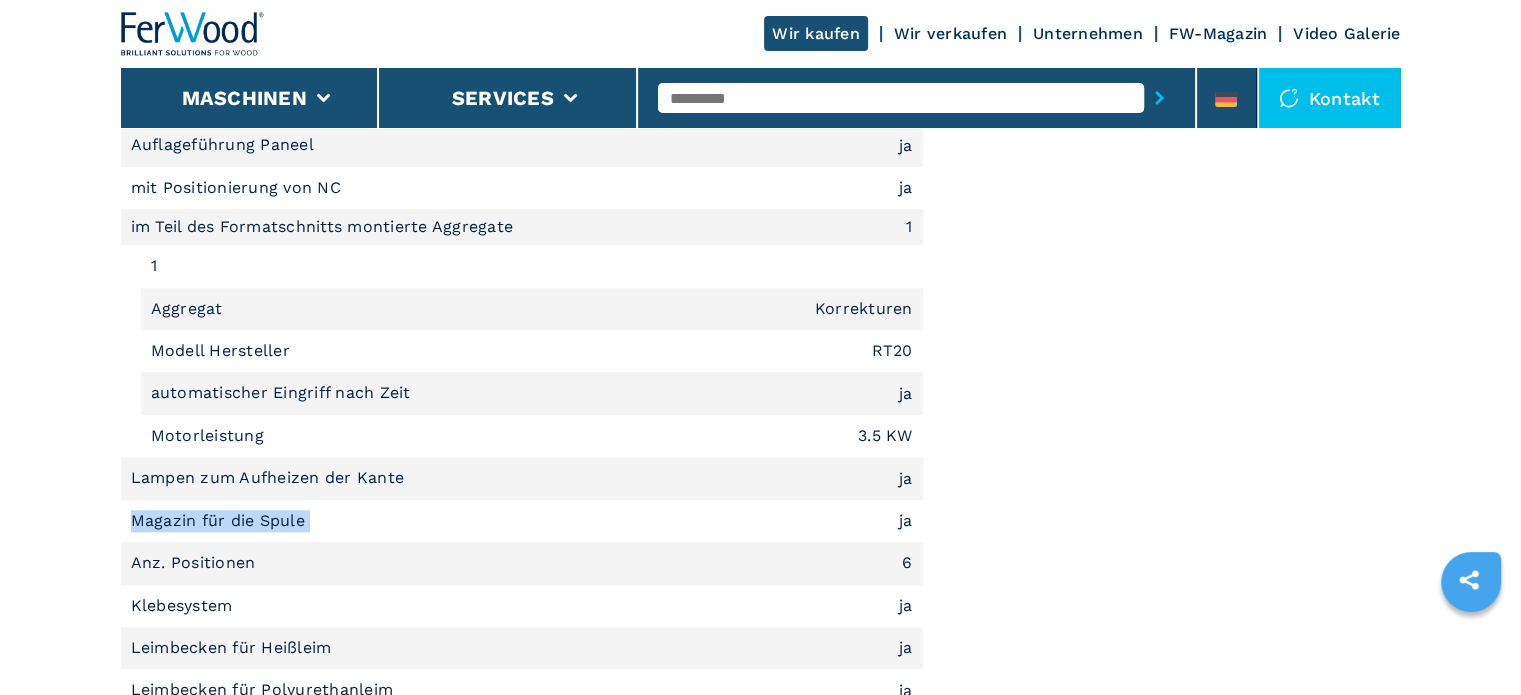 drag, startPoint x: 308, startPoint y: 516, endPoint x: 25, endPoint y: 519, distance: 283.0159 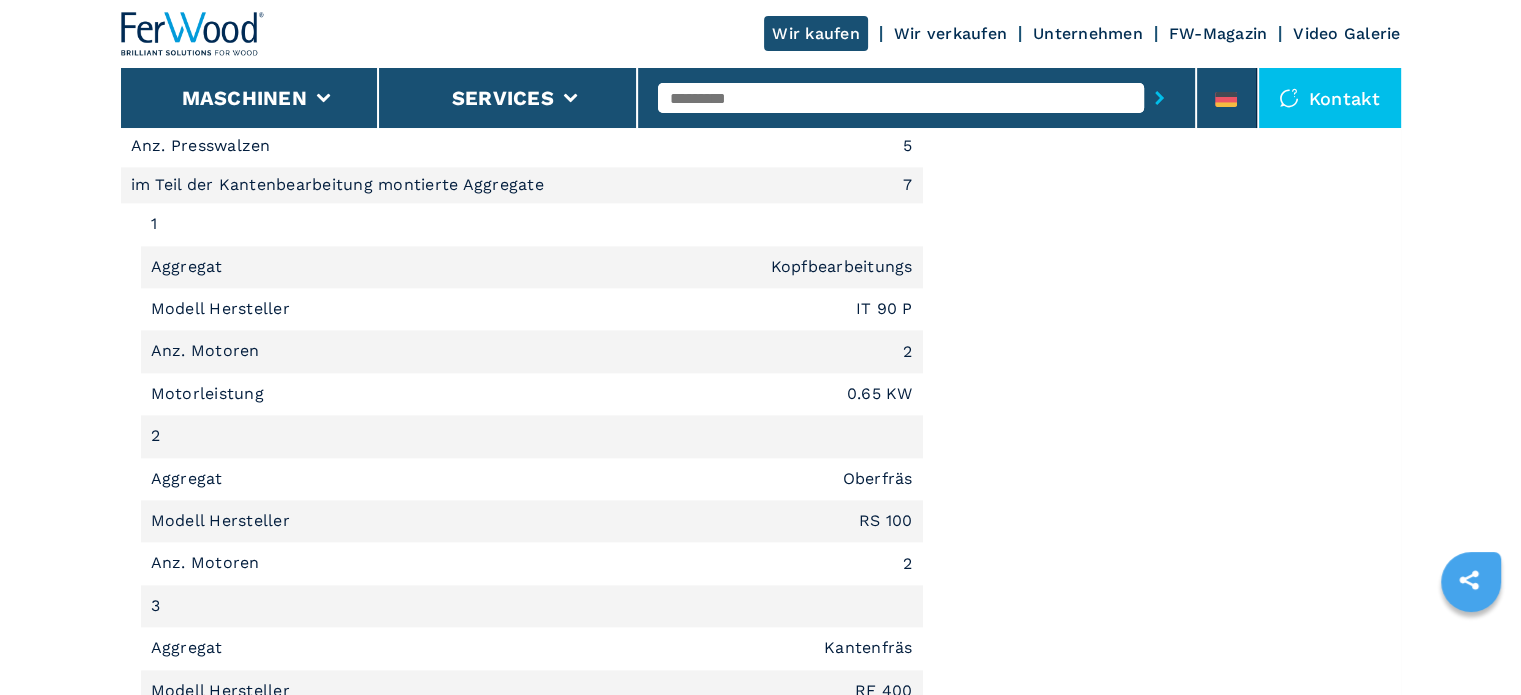 scroll, scrollTop: 2500, scrollLeft: 0, axis: vertical 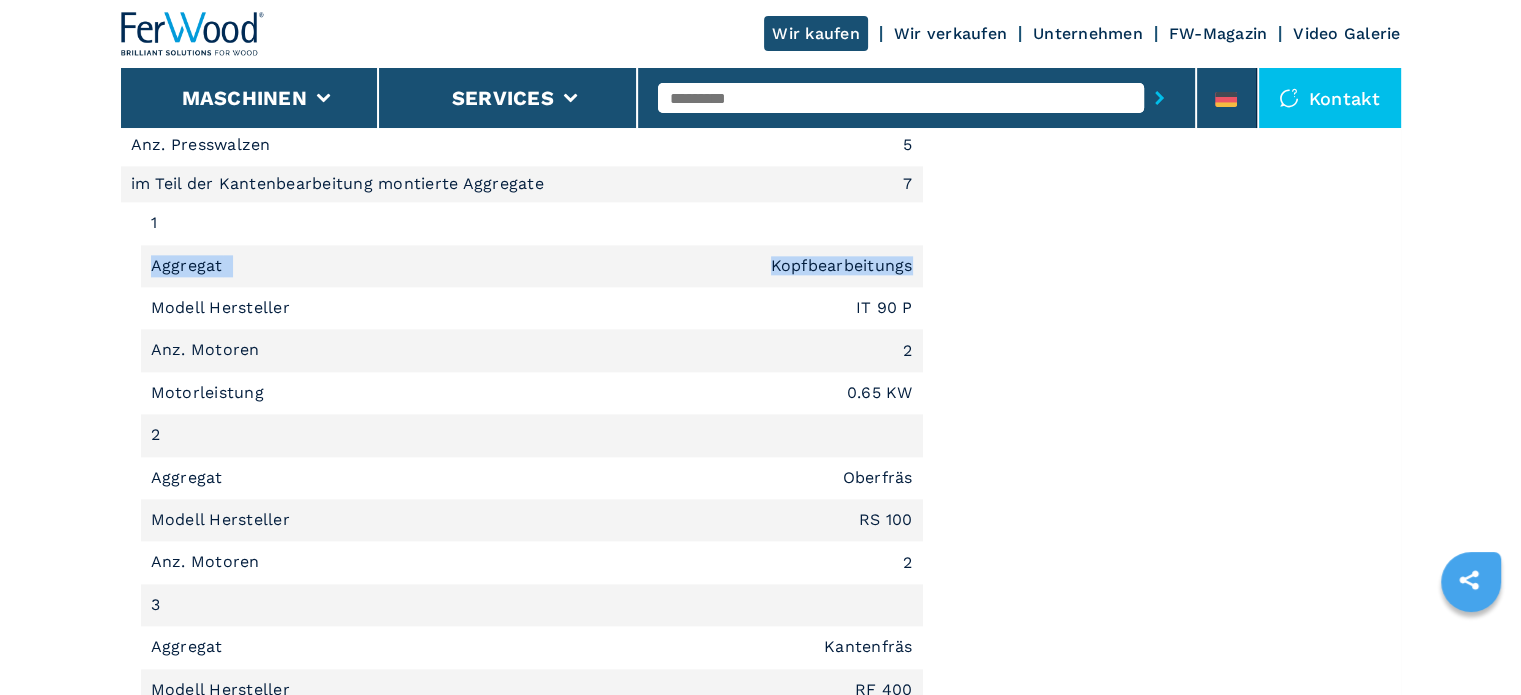 drag, startPoint x: 913, startPoint y: 262, endPoint x: 137, endPoint y: 271, distance: 776.0522 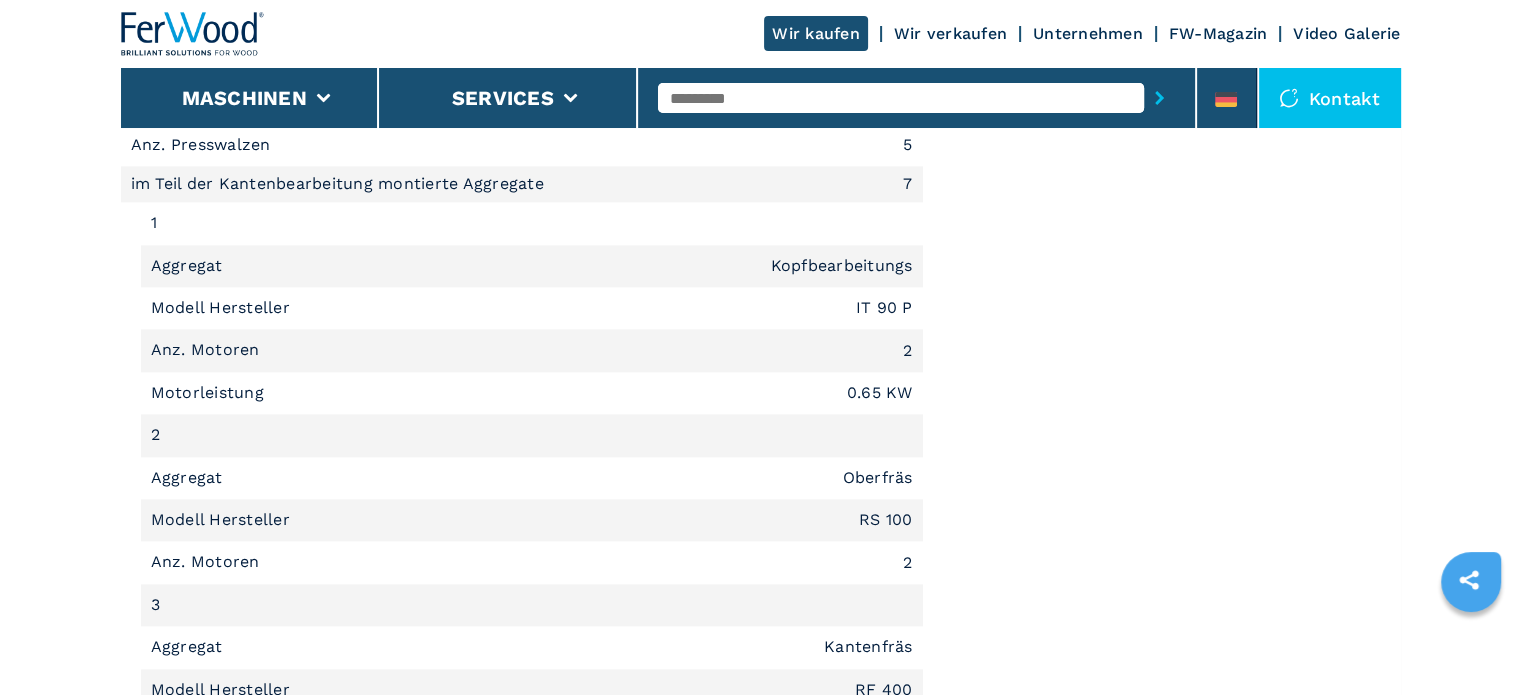 click on "Modell Hersteller   IT 90 P" at bounding box center [532, 308] 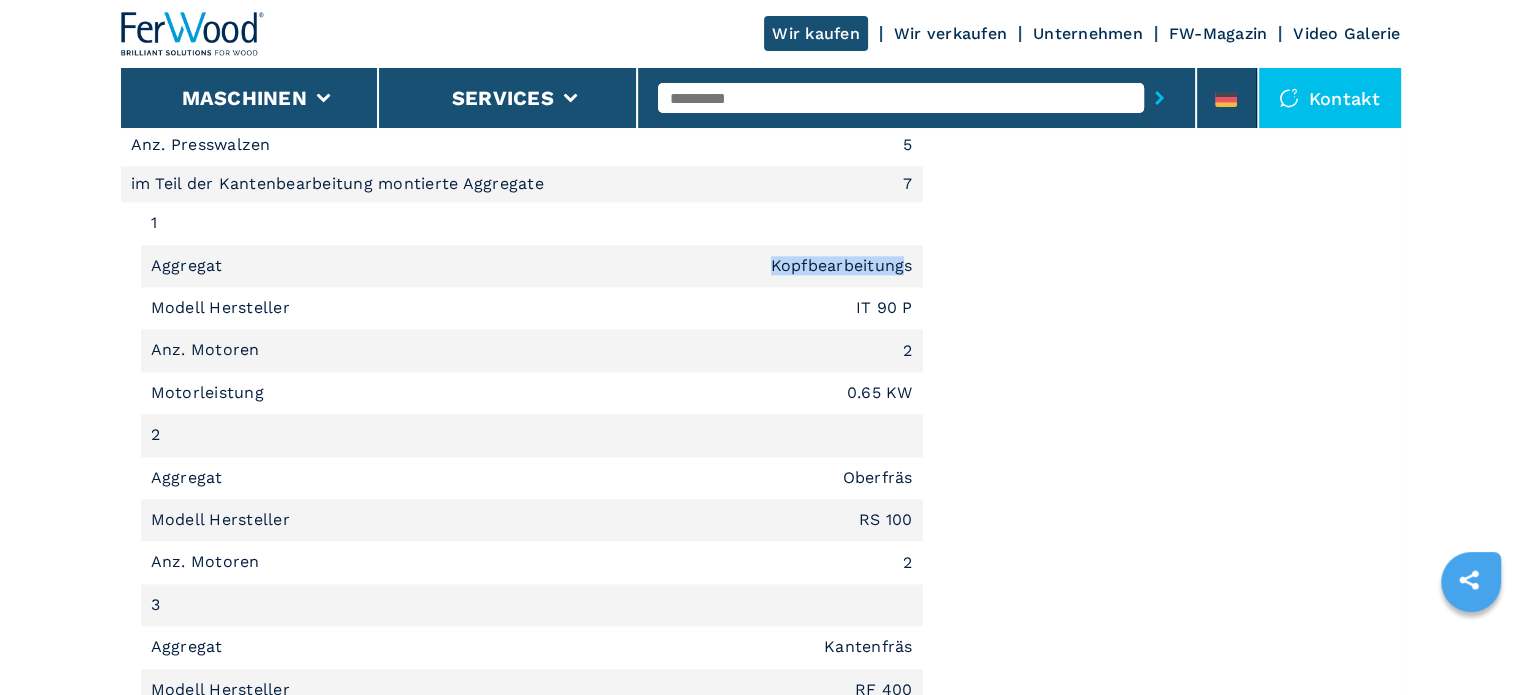 drag, startPoint x: 907, startPoint y: 265, endPoint x: 737, endPoint y: 270, distance: 170.07352 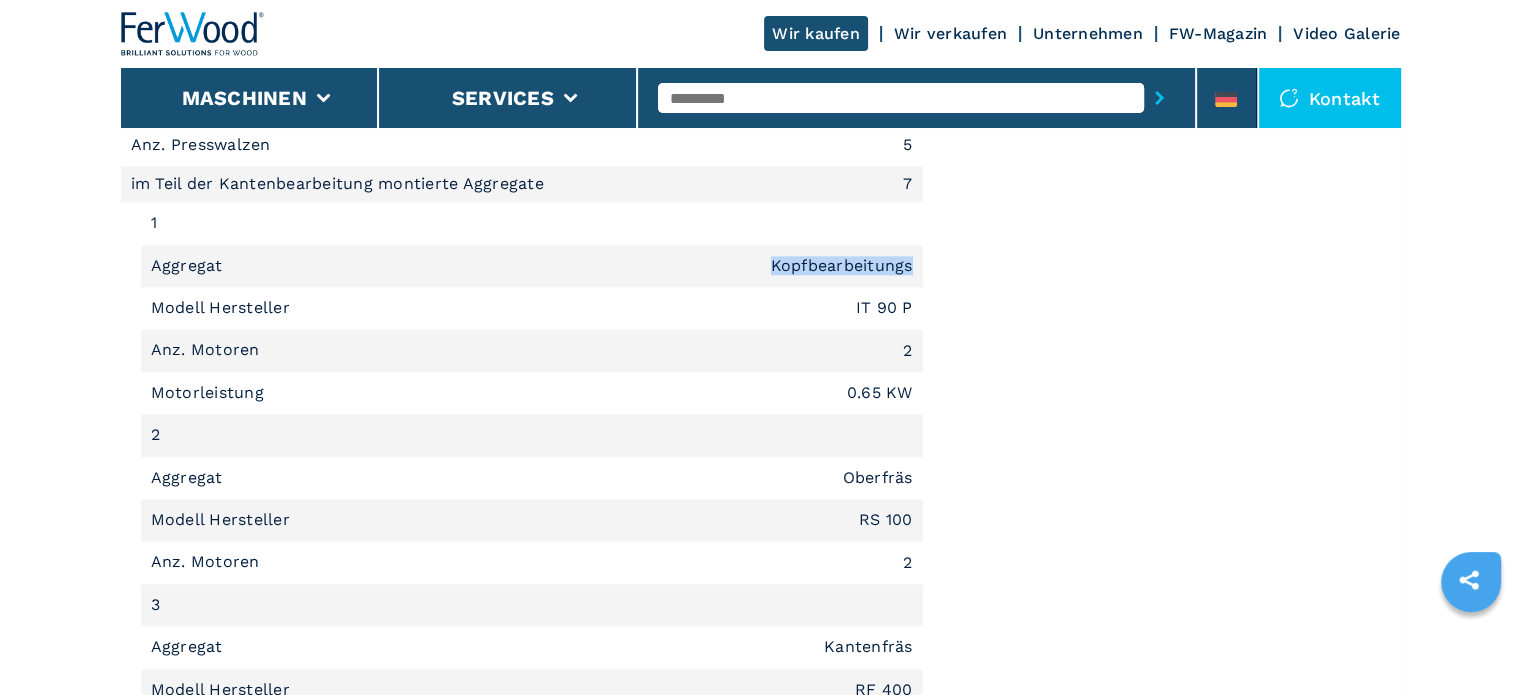 drag, startPoint x: 916, startPoint y: 259, endPoint x: 719, endPoint y: 272, distance: 197.42847 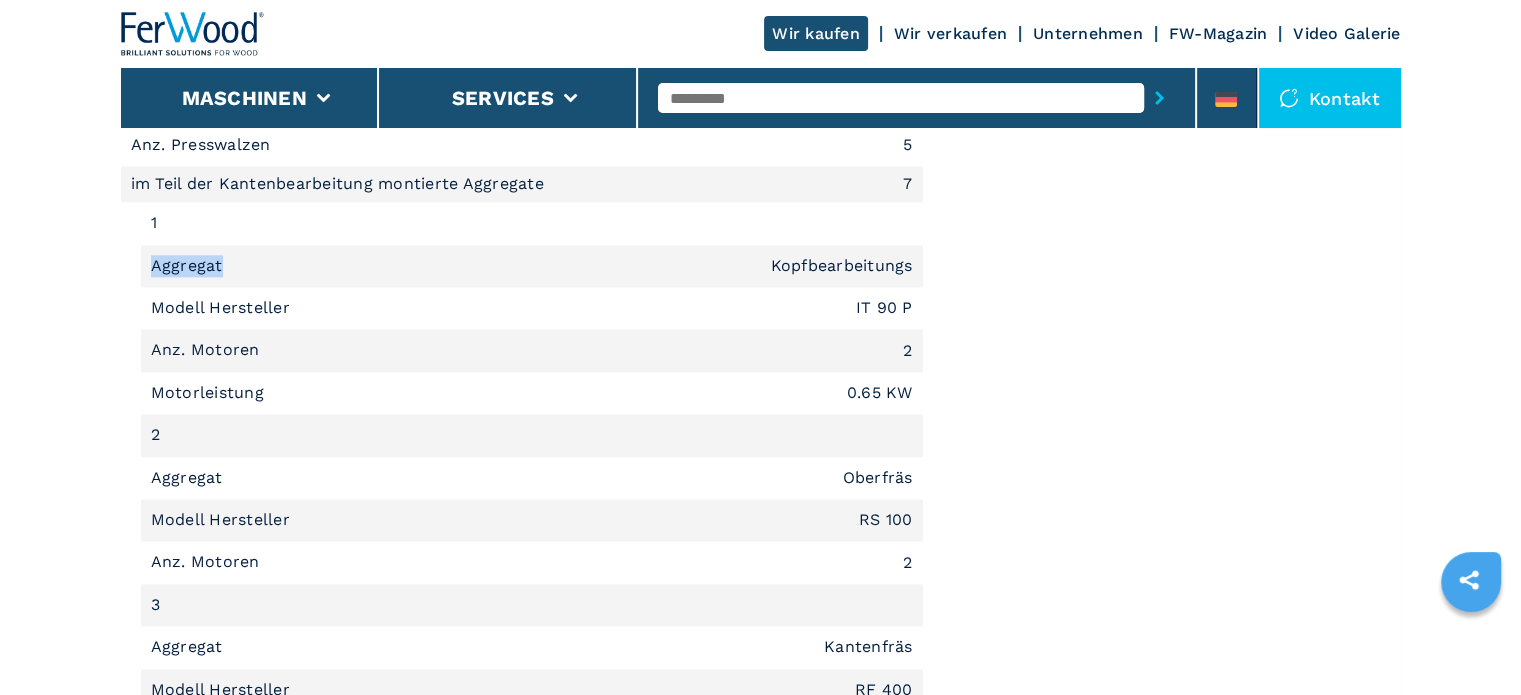 drag, startPoint x: 221, startPoint y: 263, endPoint x: 135, endPoint y: 267, distance: 86.09297 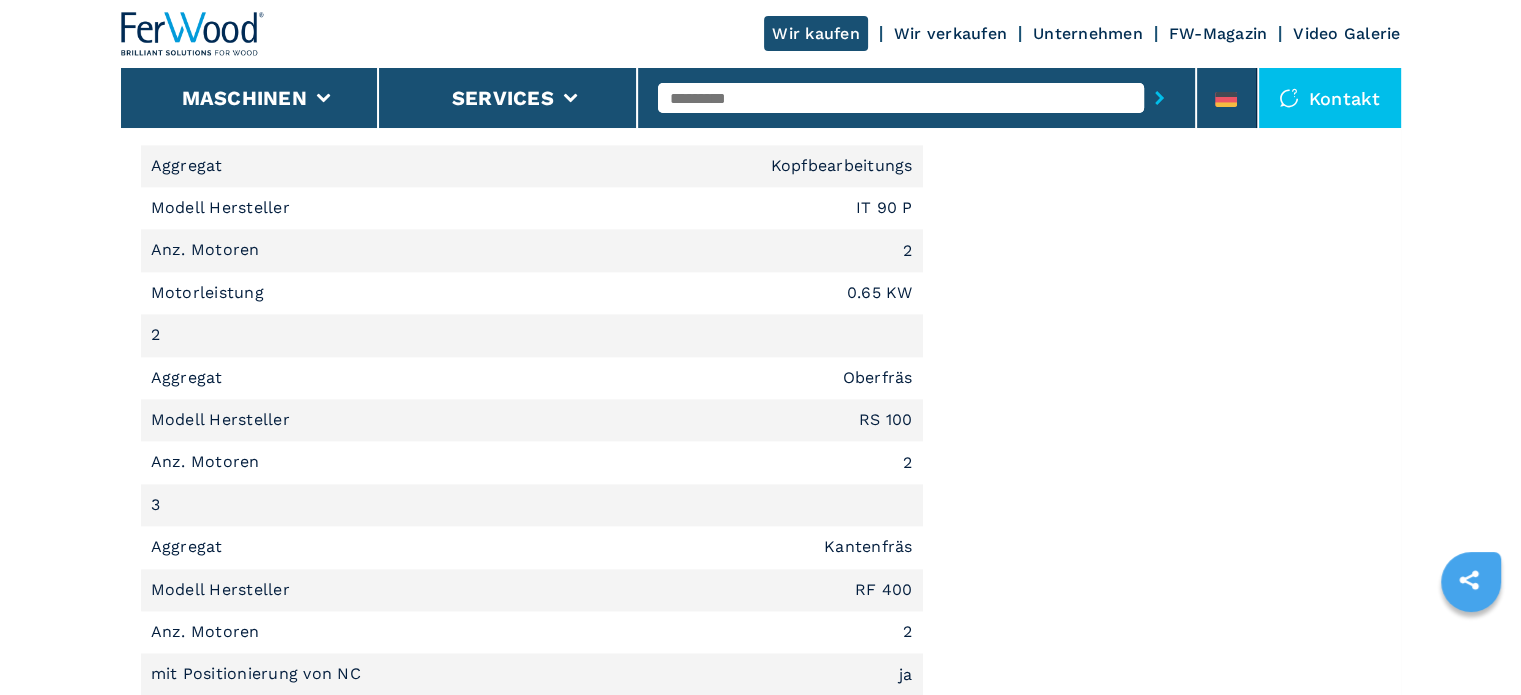 scroll, scrollTop: 2700, scrollLeft: 0, axis: vertical 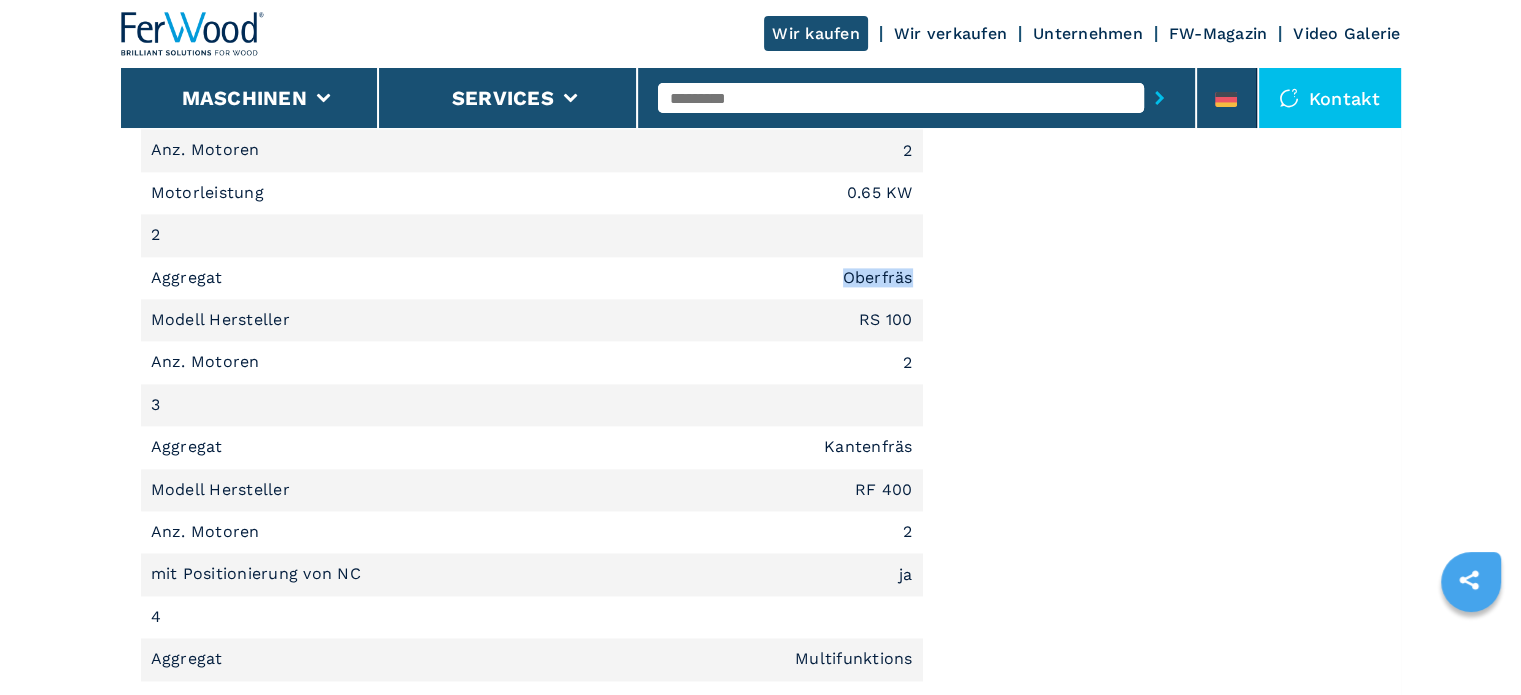 drag, startPoint x: 843, startPoint y: 276, endPoint x: 914, endPoint y: 279, distance: 71.063354 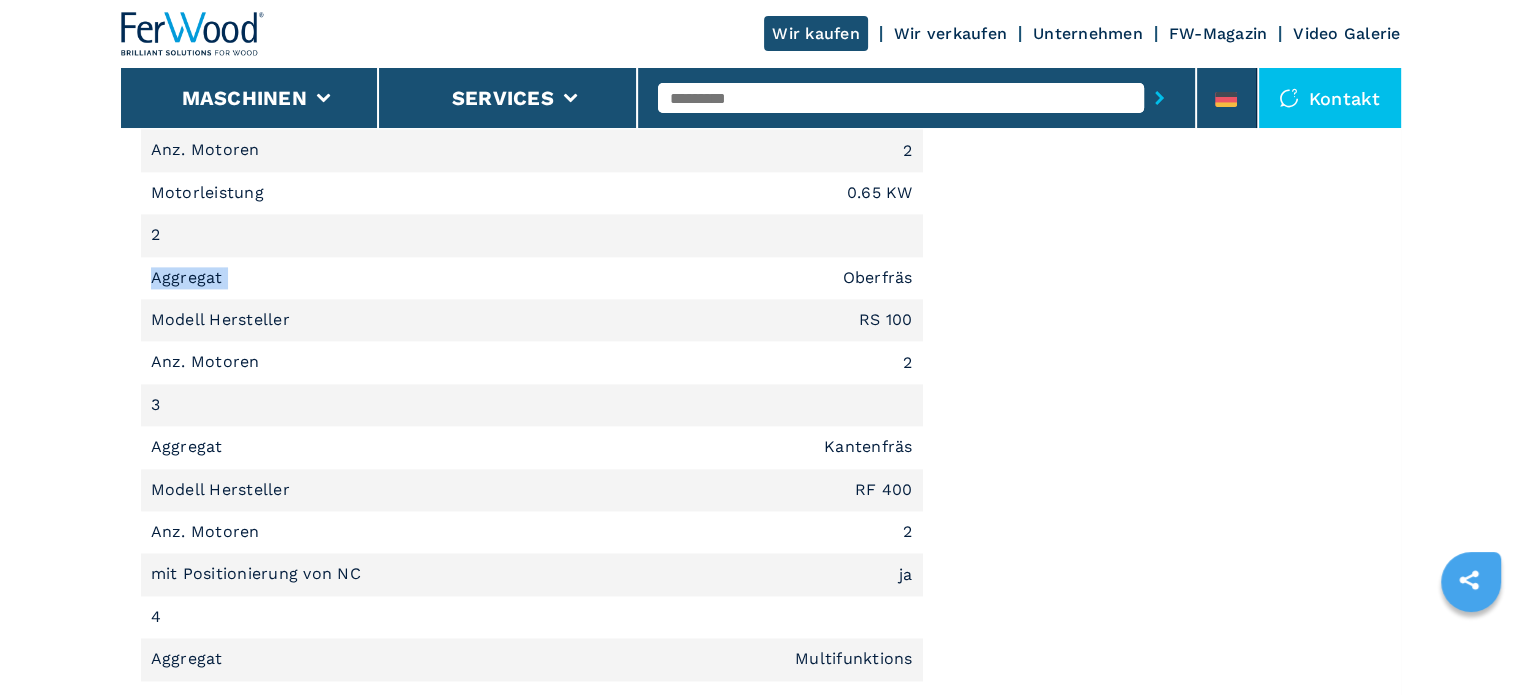 drag, startPoint x: 217, startPoint y: 270, endPoint x: 133, endPoint y: 270, distance: 84 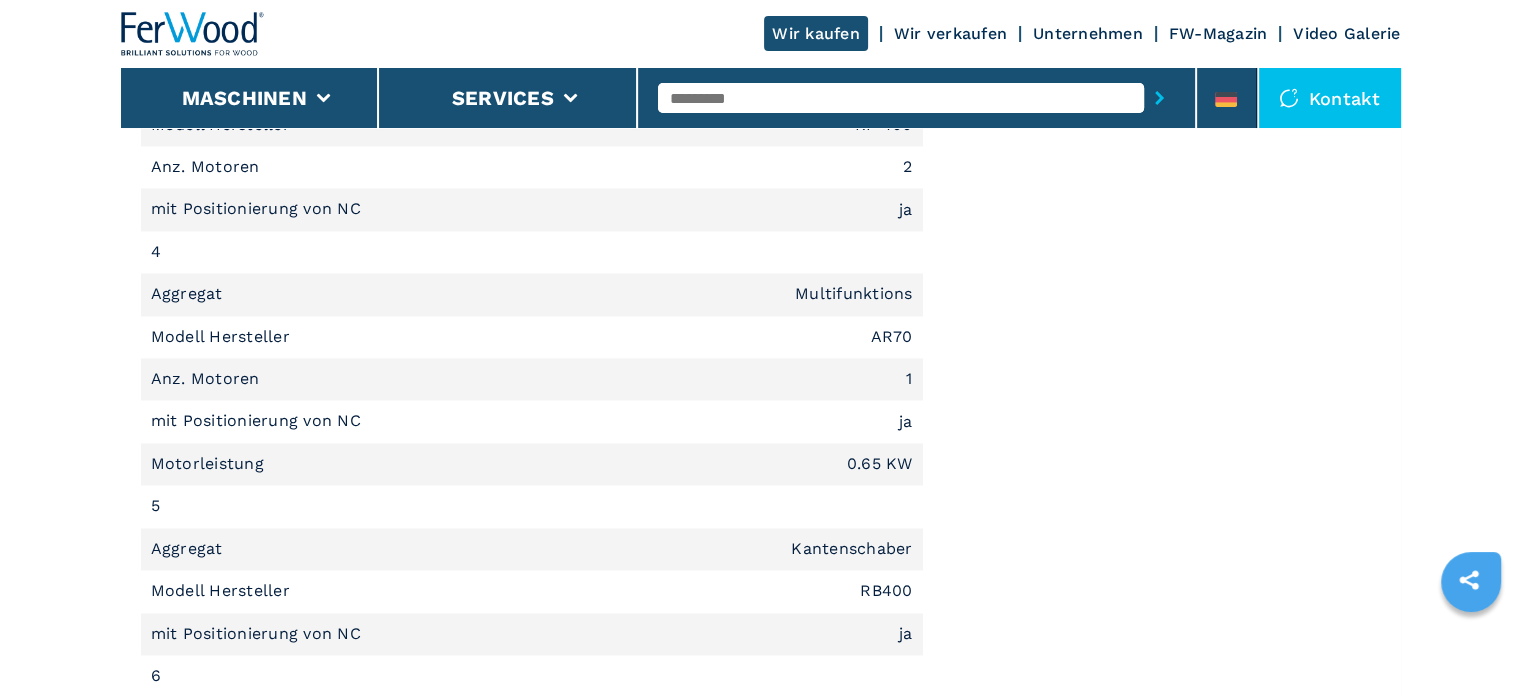 scroll, scrollTop: 3100, scrollLeft: 0, axis: vertical 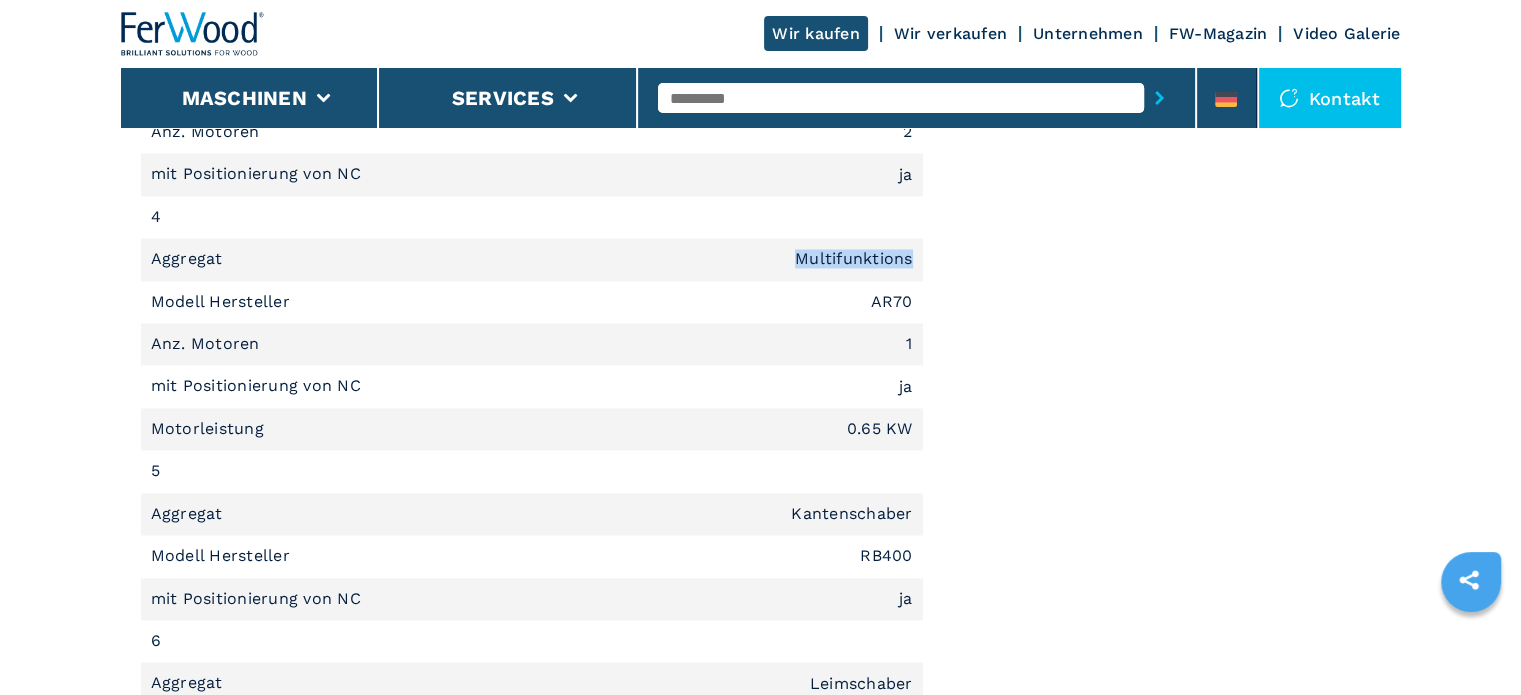 drag, startPoint x: 914, startPoint y: 259, endPoint x: 794, endPoint y: 265, distance: 120.14991 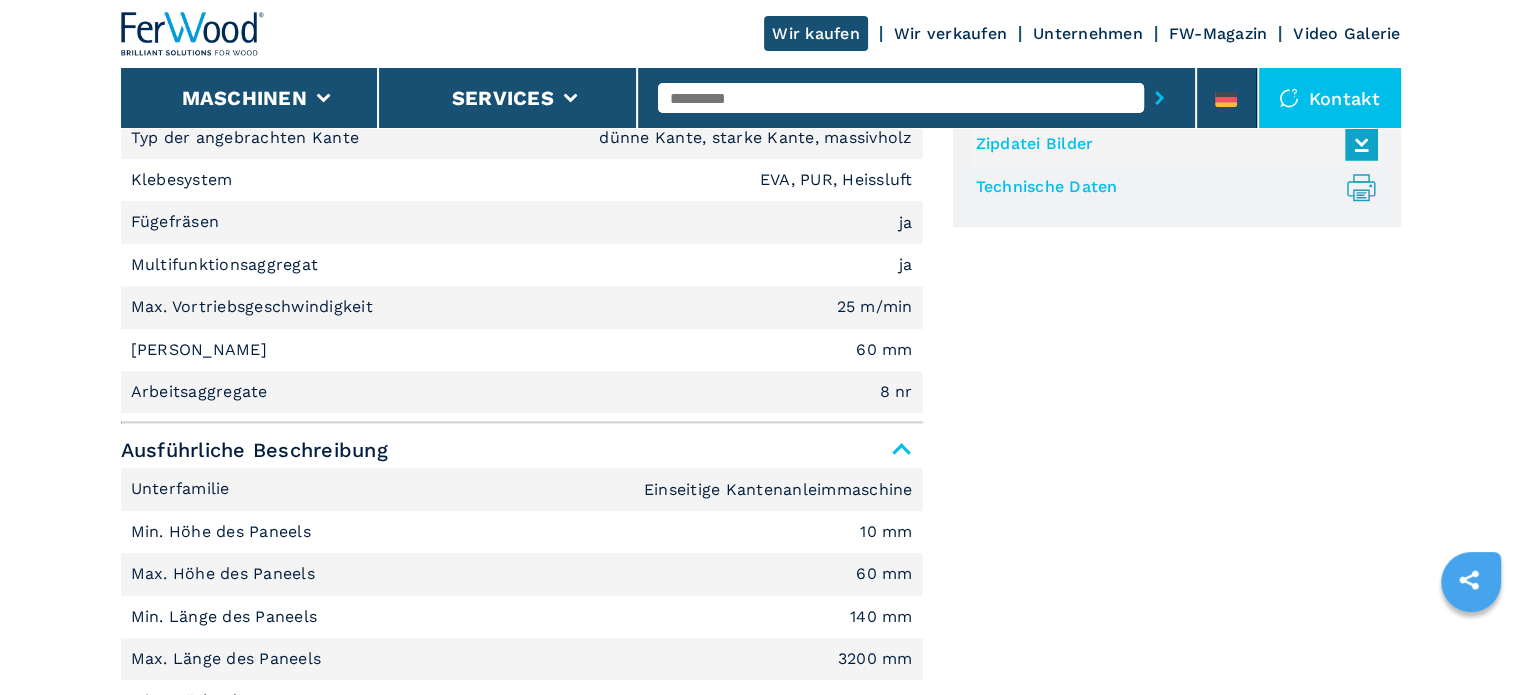 scroll, scrollTop: 900, scrollLeft: 0, axis: vertical 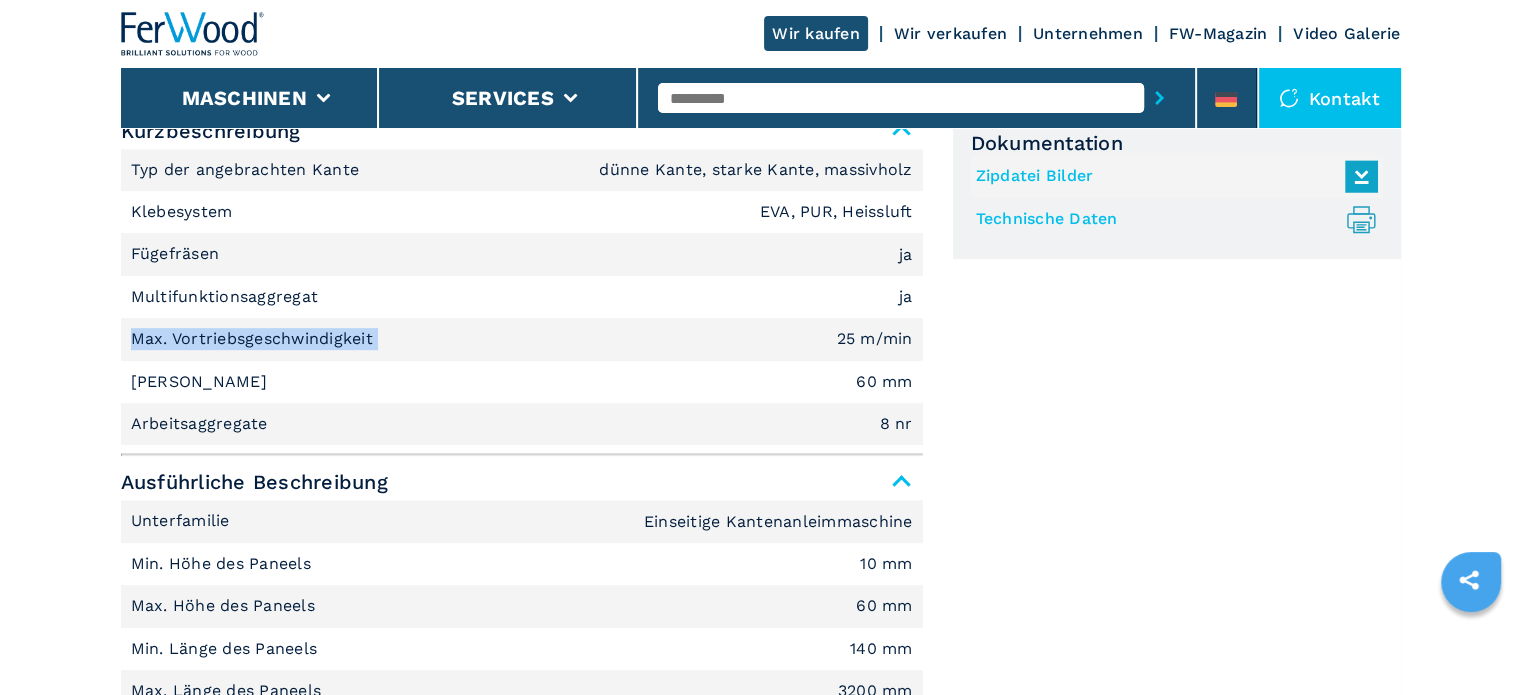 drag, startPoint x: 391, startPoint y: 342, endPoint x: 110, endPoint y: 342, distance: 281 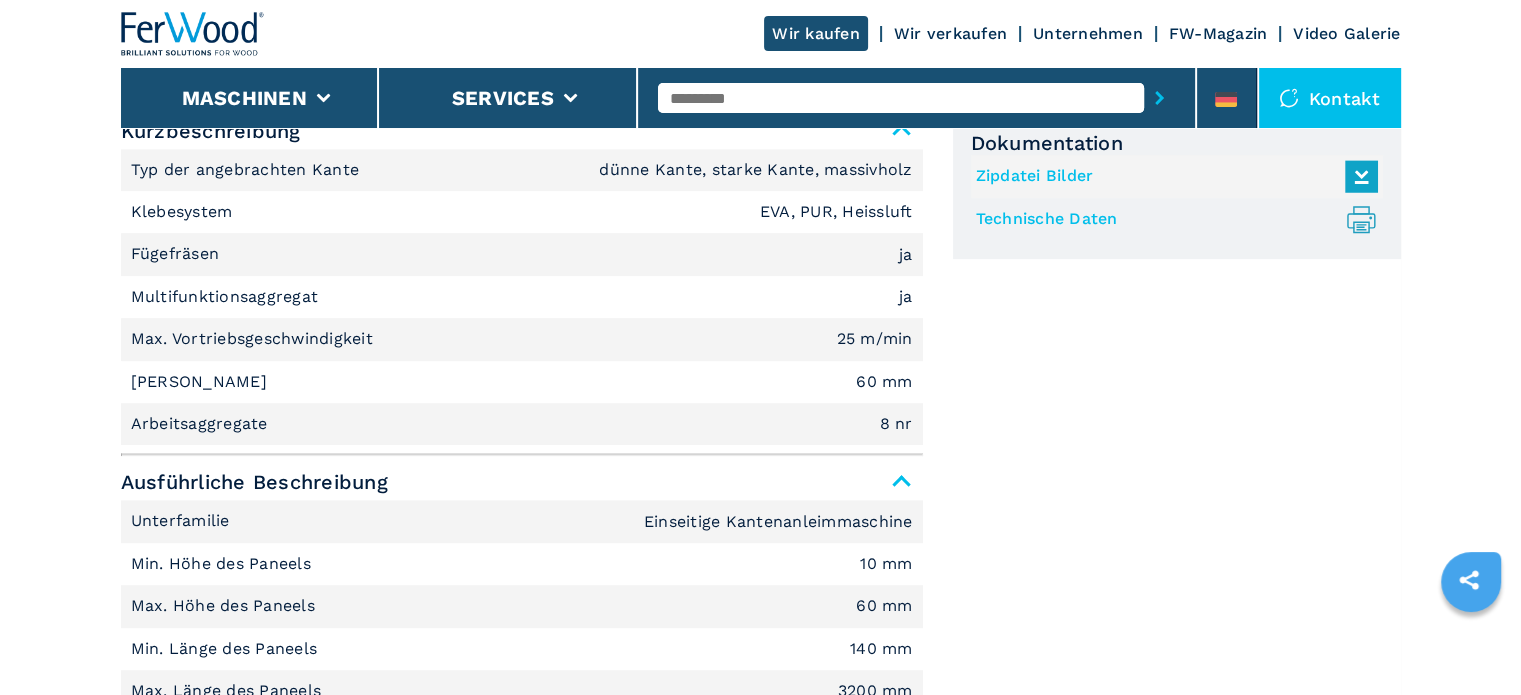 click at bounding box center [901, 98] 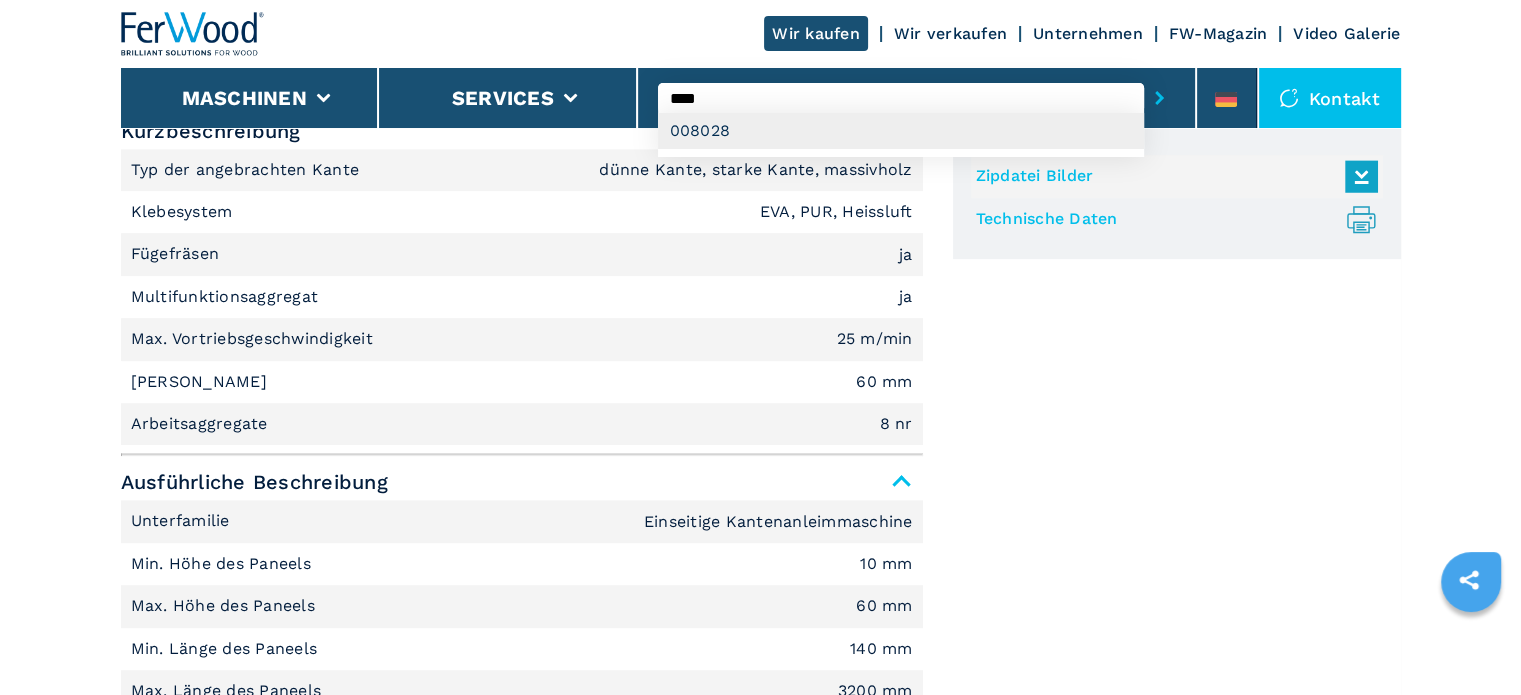 click on "008028" at bounding box center [901, 131] 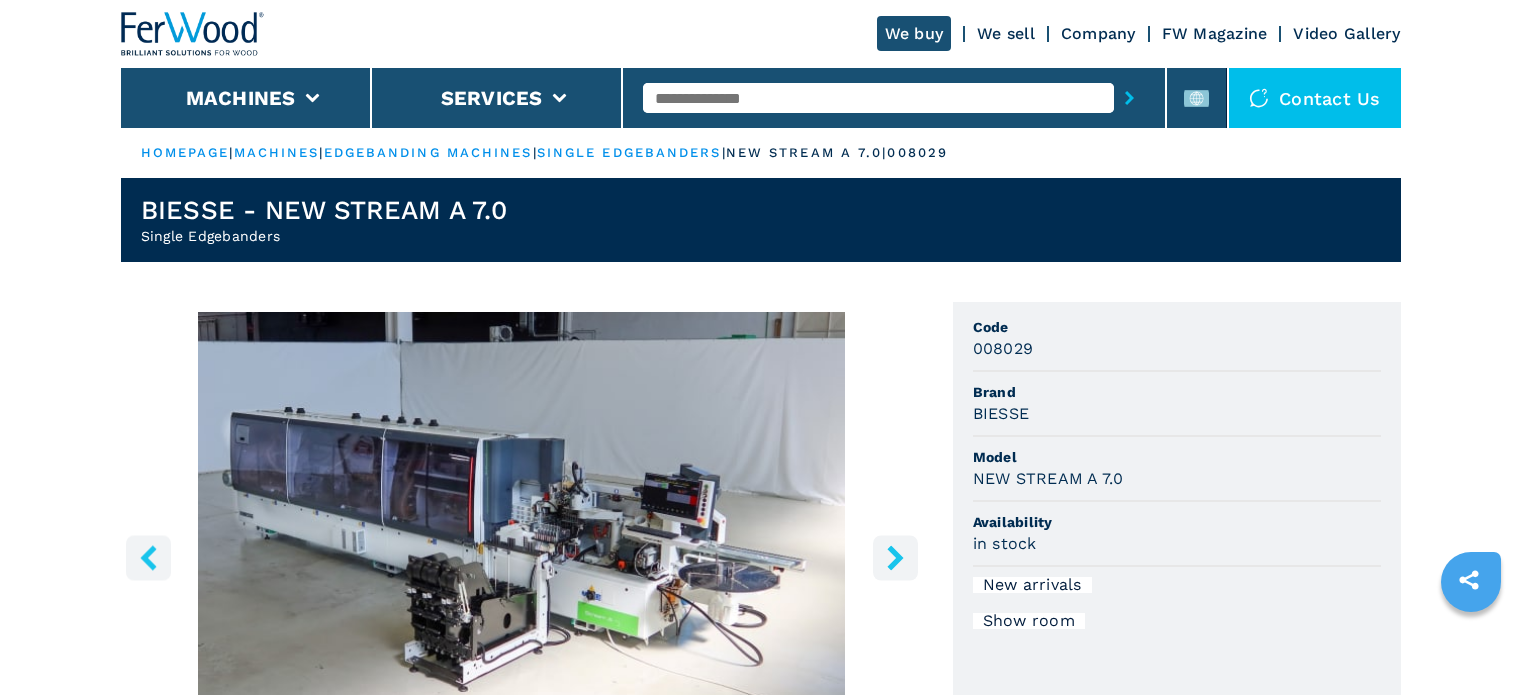 scroll, scrollTop: 0, scrollLeft: 0, axis: both 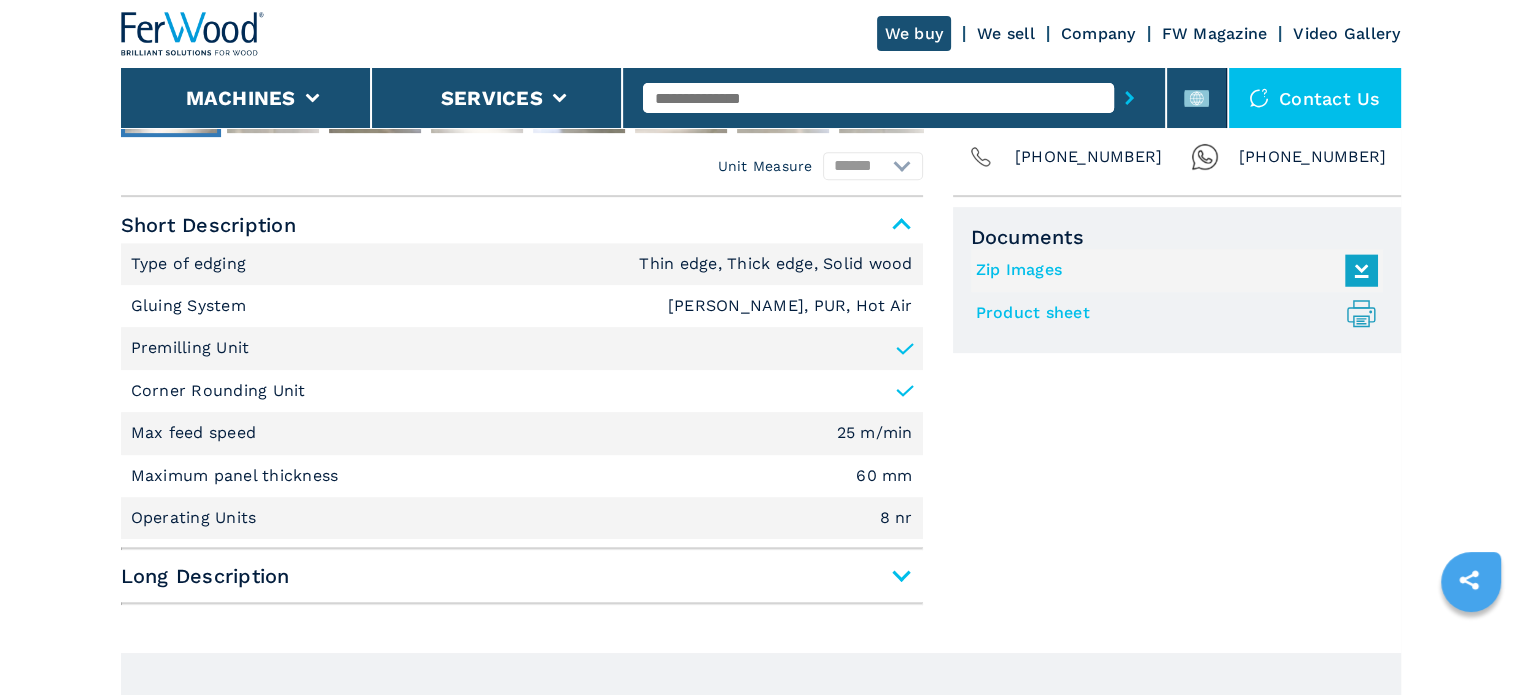 click on "Long Description" at bounding box center [522, 576] 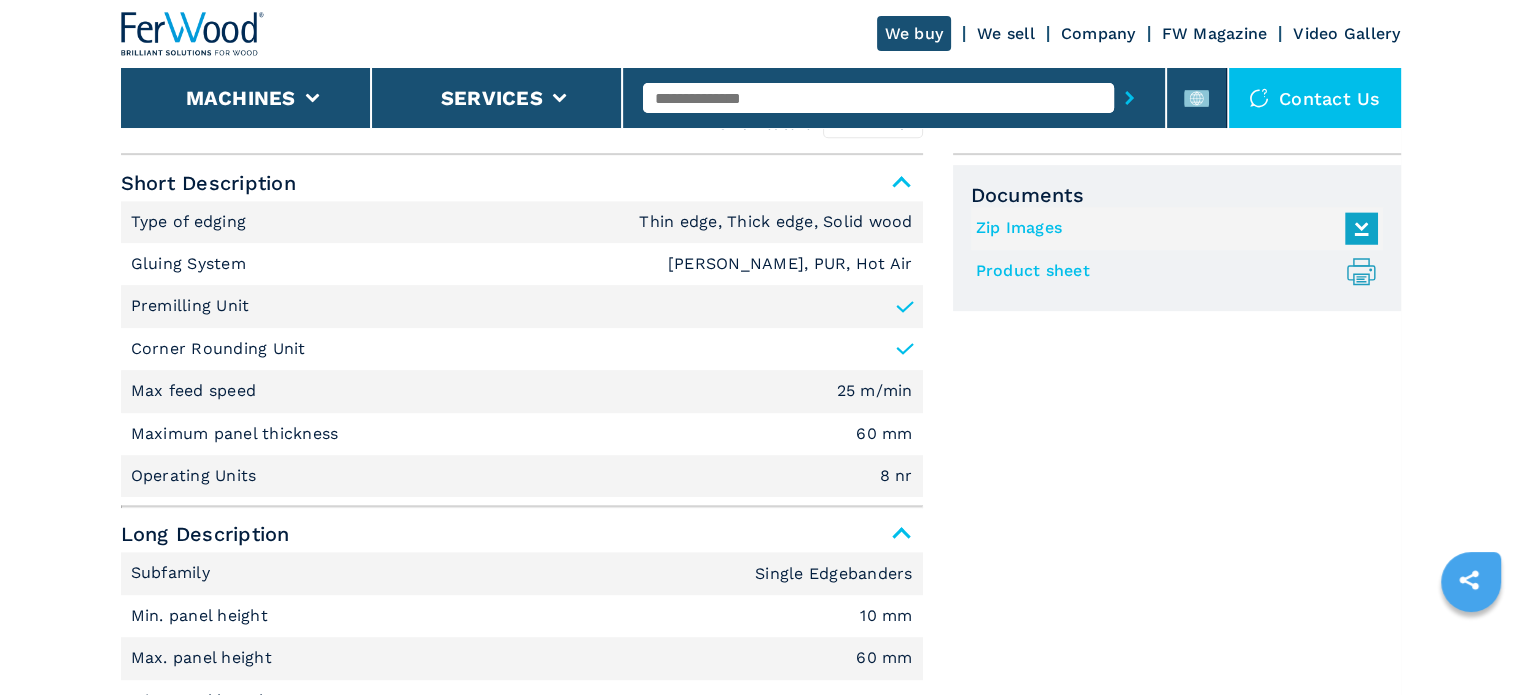 scroll, scrollTop: 3010, scrollLeft: 0, axis: vertical 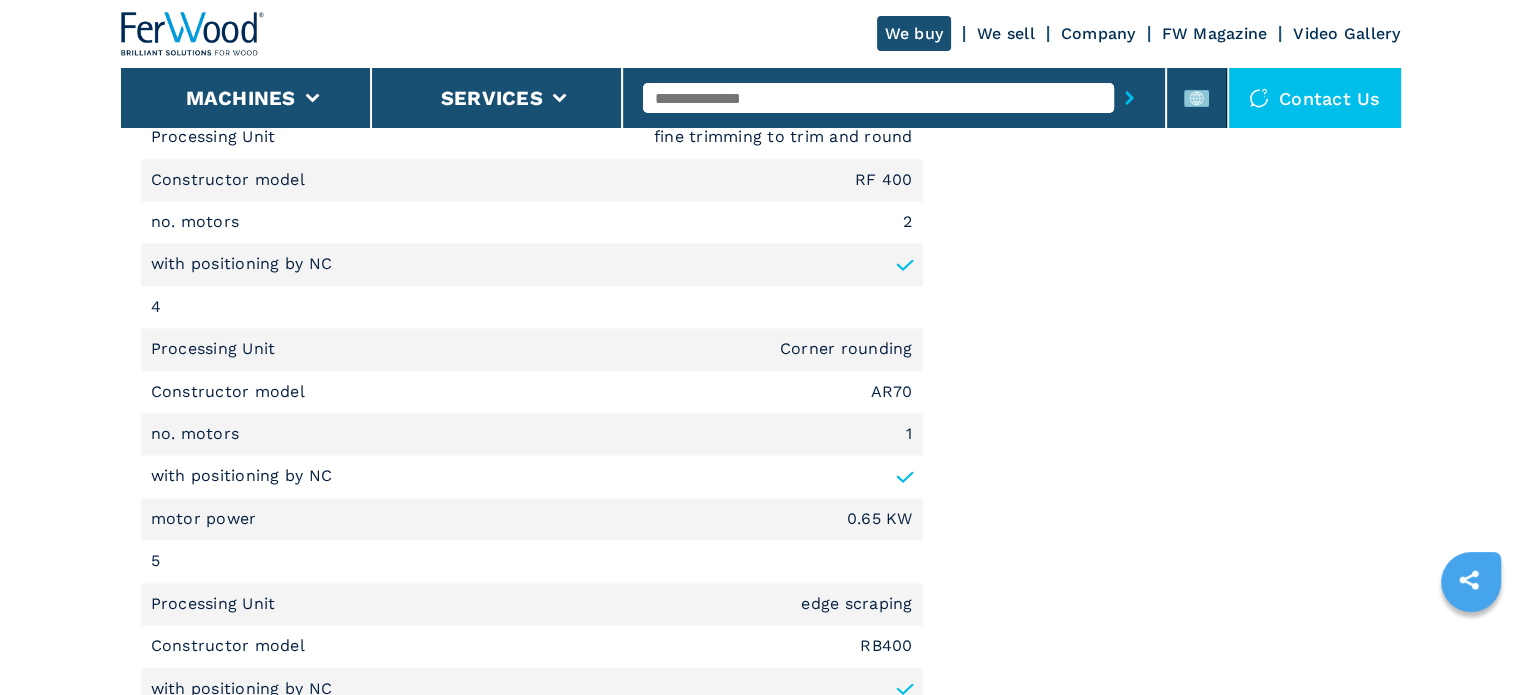 click at bounding box center [878, 98] 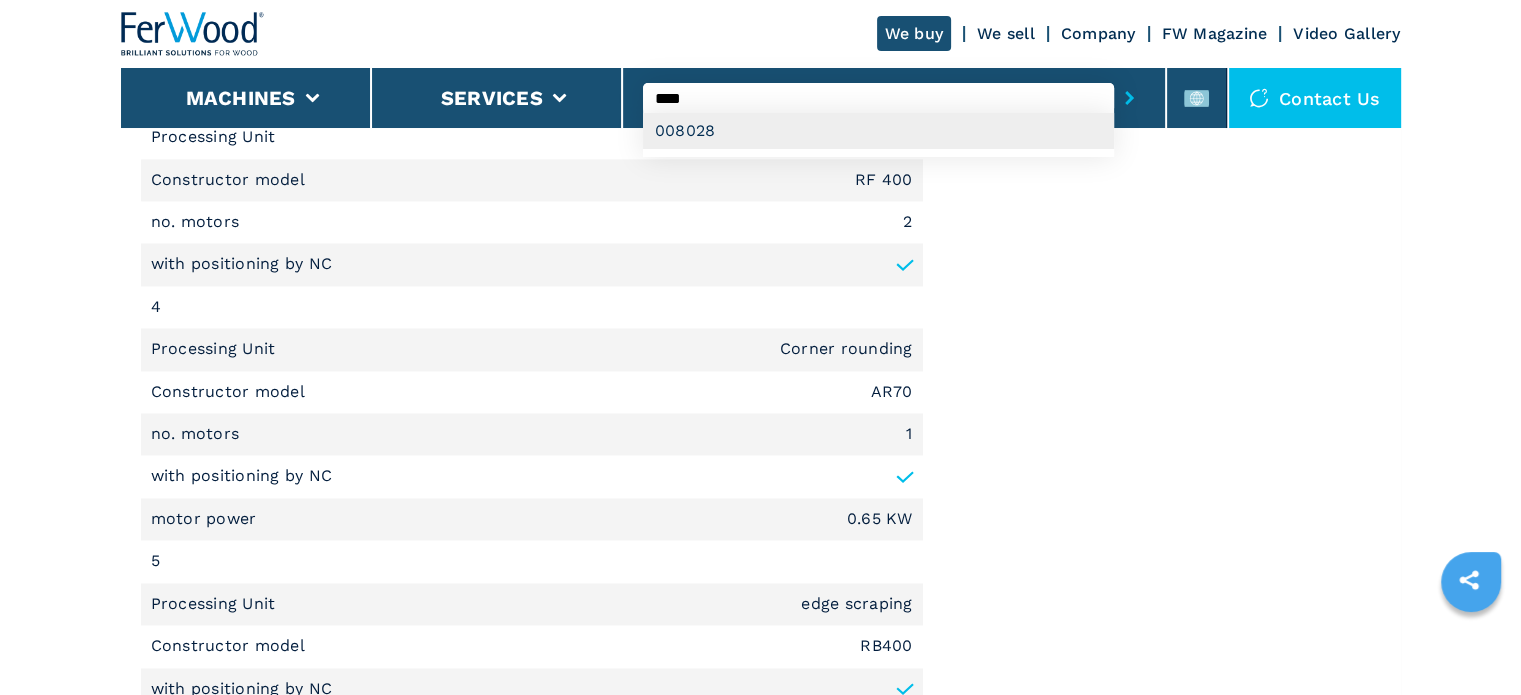 drag, startPoint x: 784, startPoint y: 129, endPoint x: 652, endPoint y: 57, distance: 150.35957 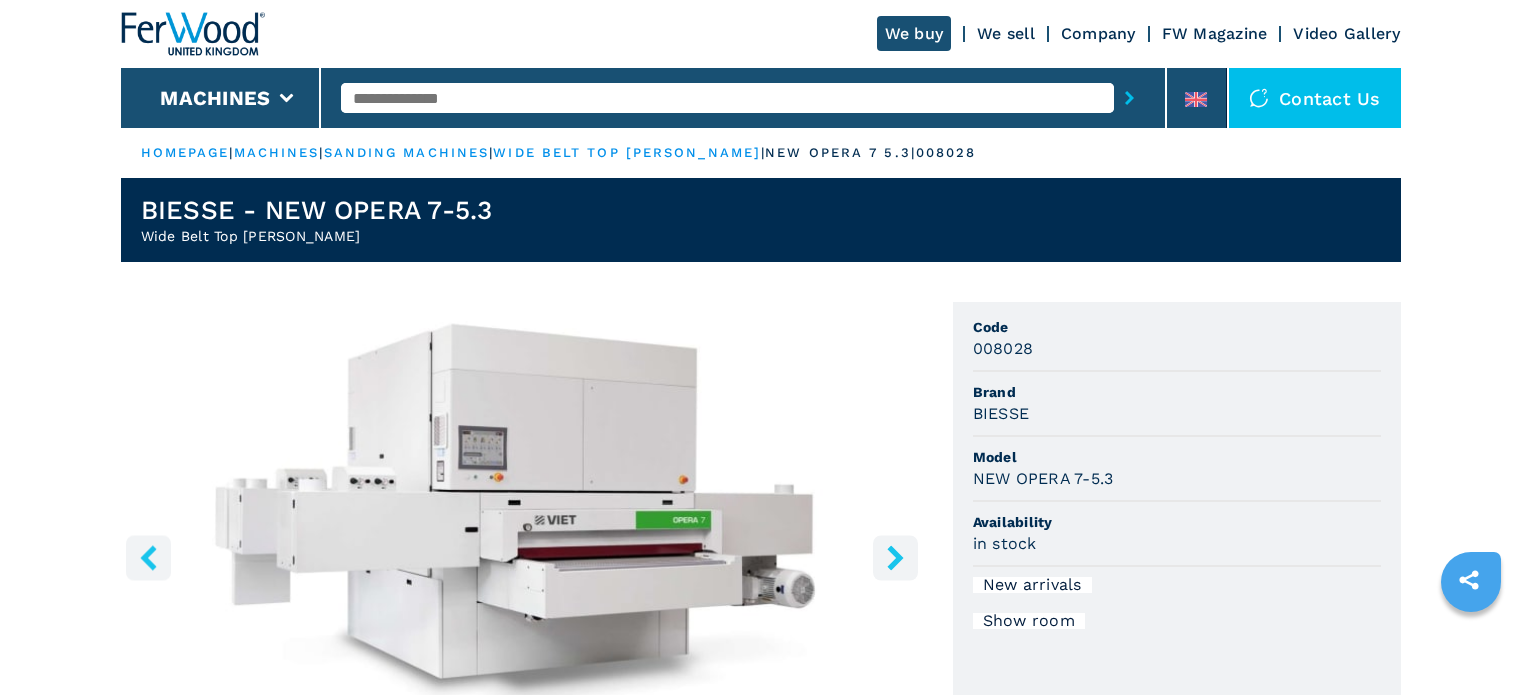 scroll, scrollTop: 0, scrollLeft: 0, axis: both 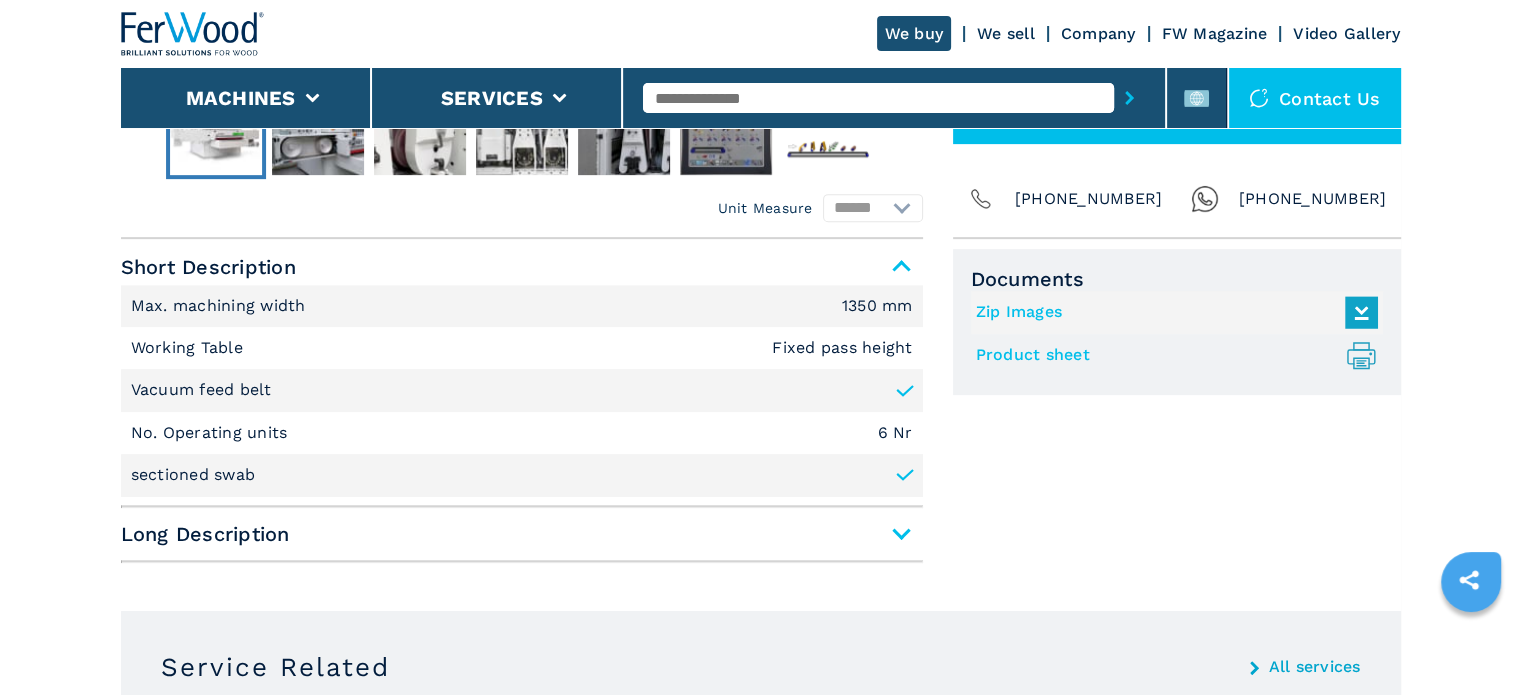 click on "Long Description" at bounding box center (522, 534) 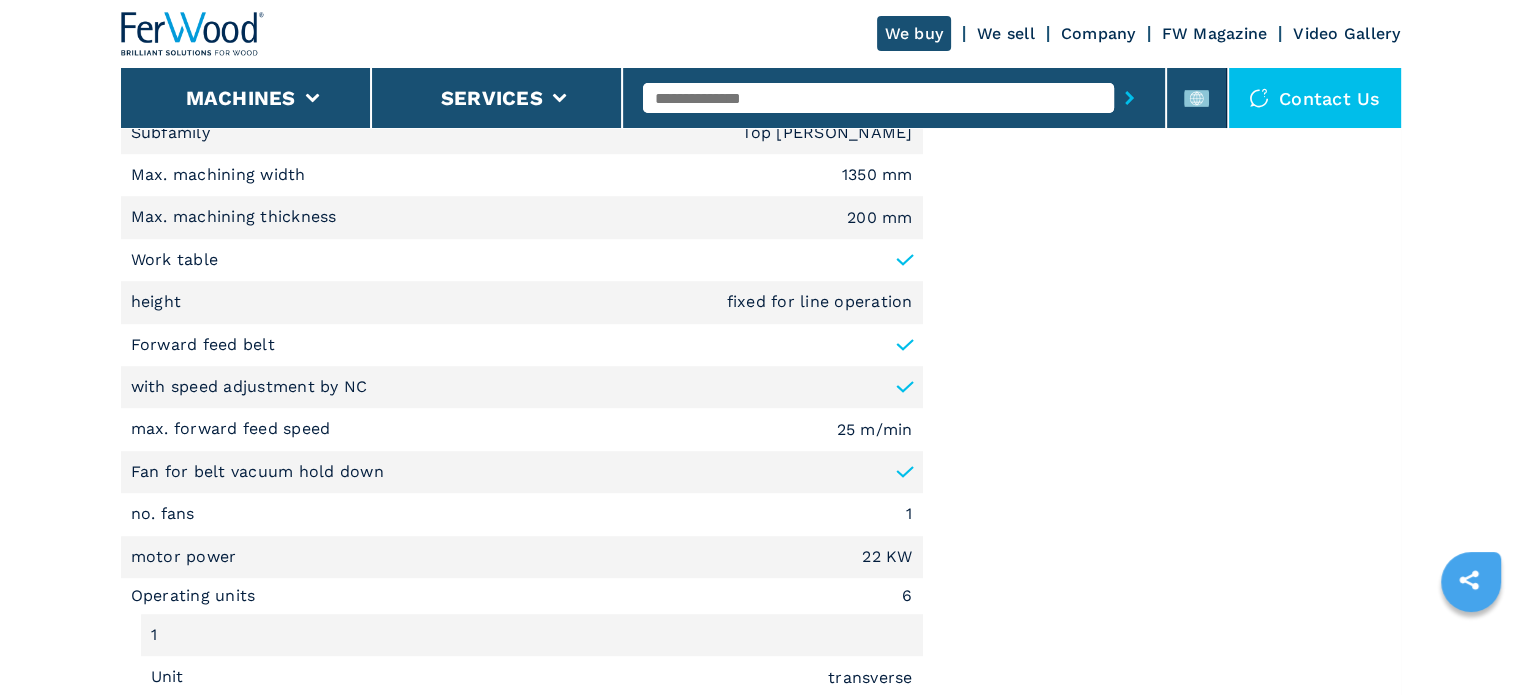 scroll, scrollTop: 1326, scrollLeft: 0, axis: vertical 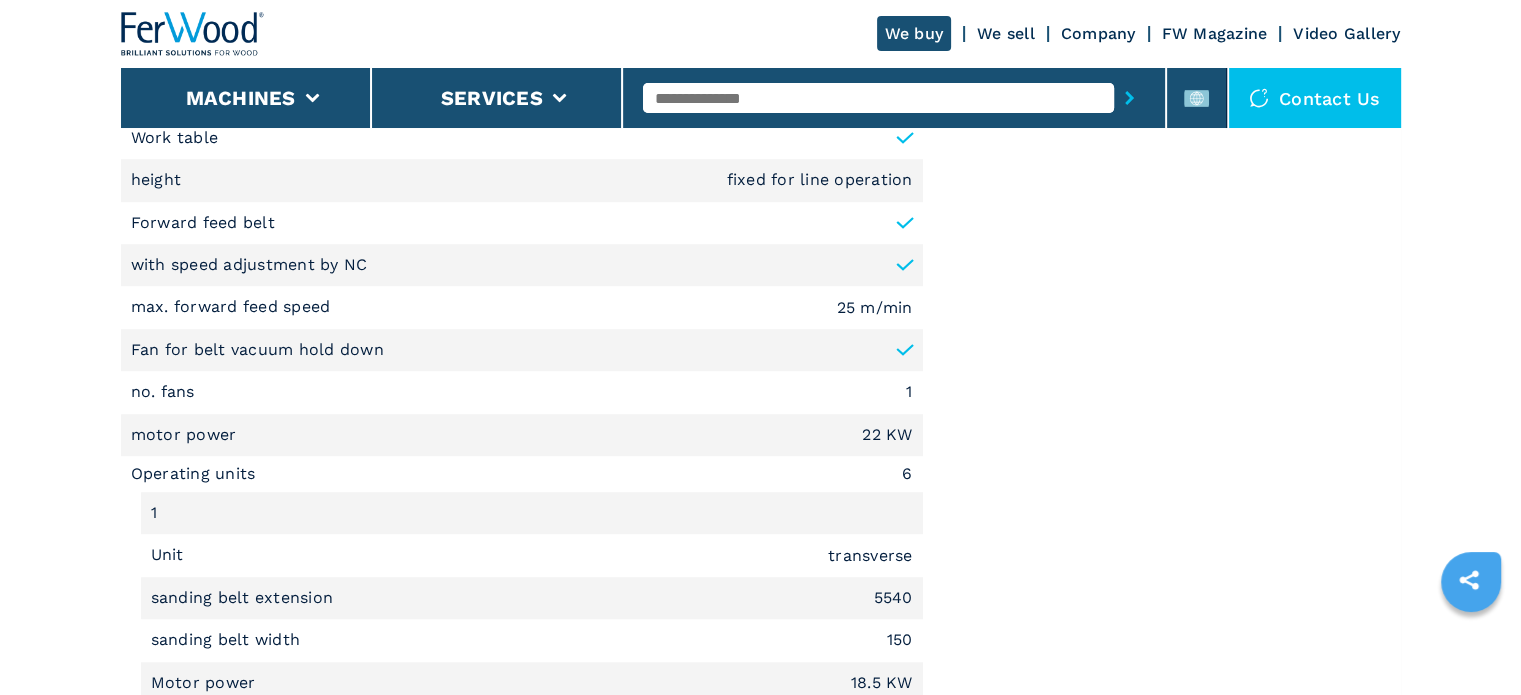 click at bounding box center [878, 98] 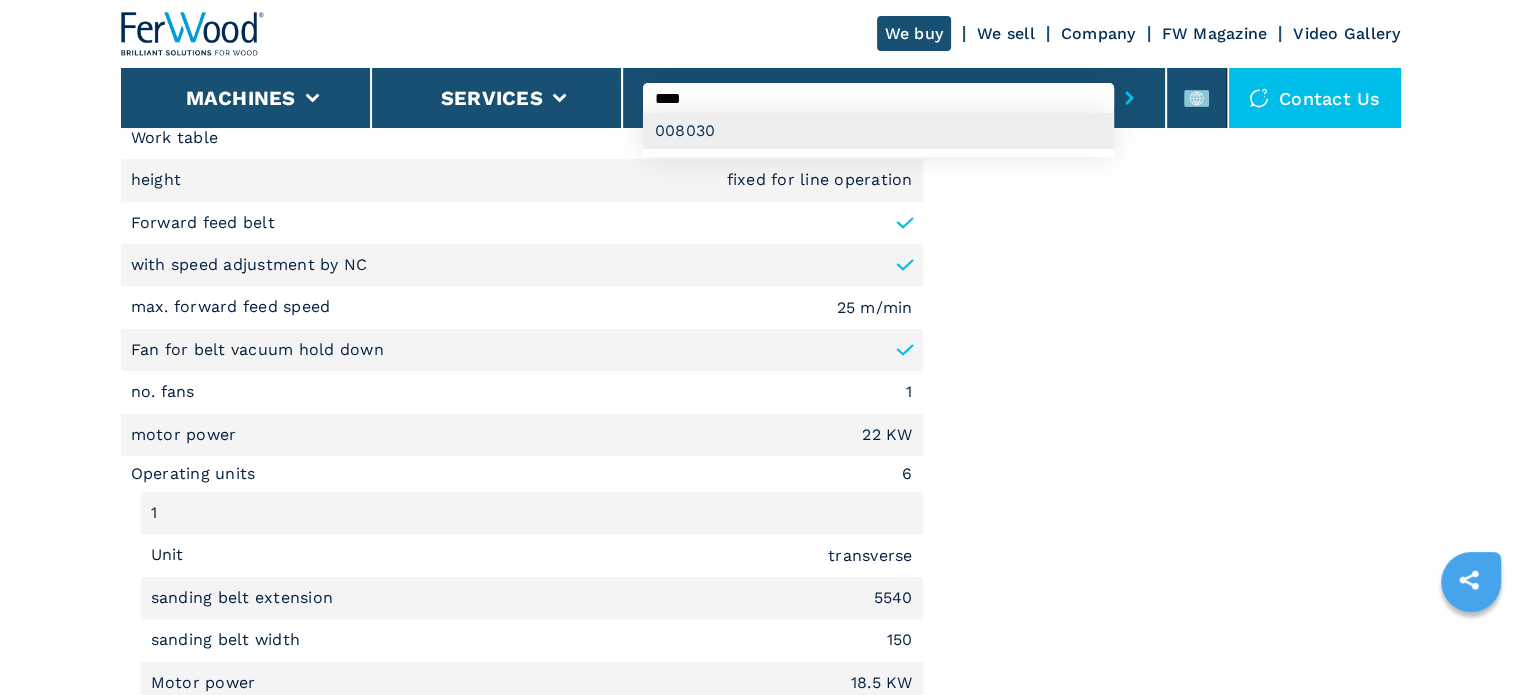 click on "008030" at bounding box center (878, 131) 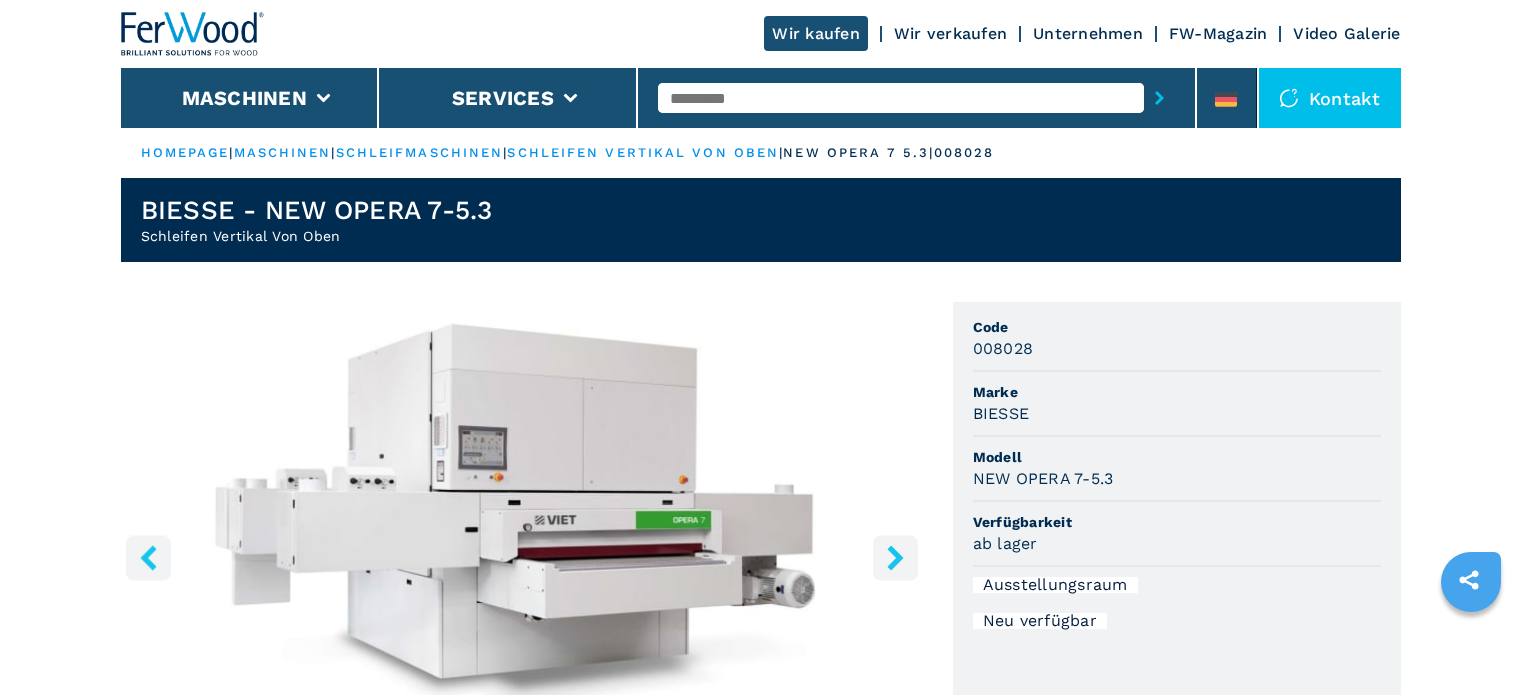 scroll, scrollTop: 0, scrollLeft: 0, axis: both 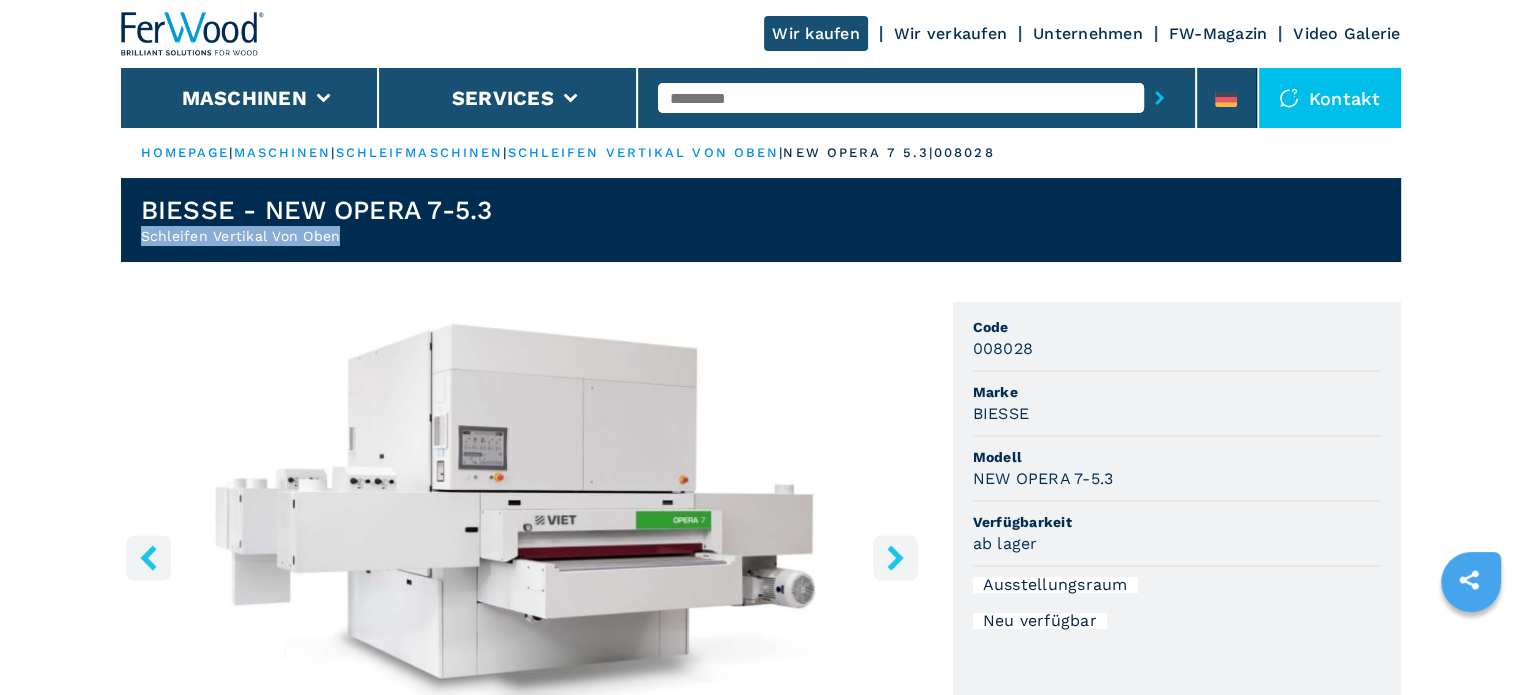 drag, startPoint x: 348, startPoint y: 243, endPoint x: 138, endPoint y: 231, distance: 210.34258 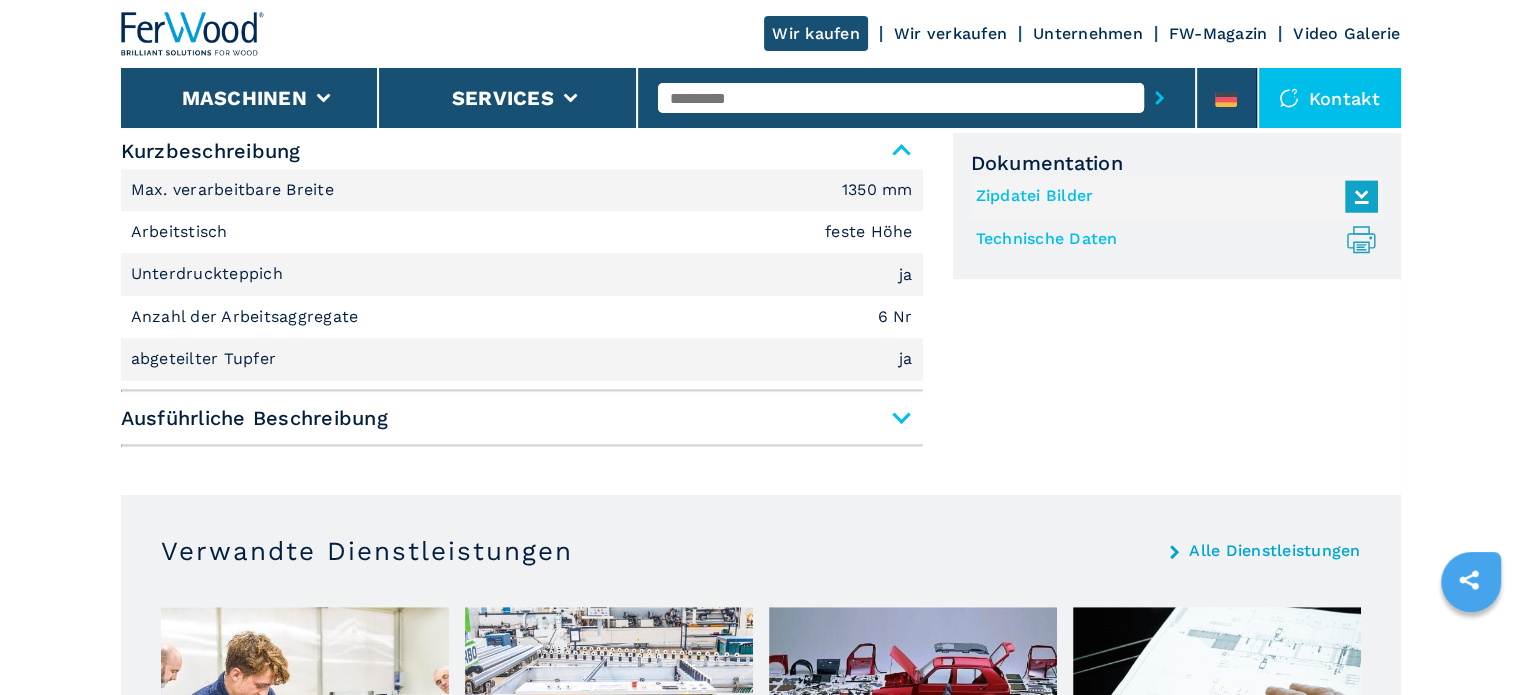 scroll, scrollTop: 900, scrollLeft: 0, axis: vertical 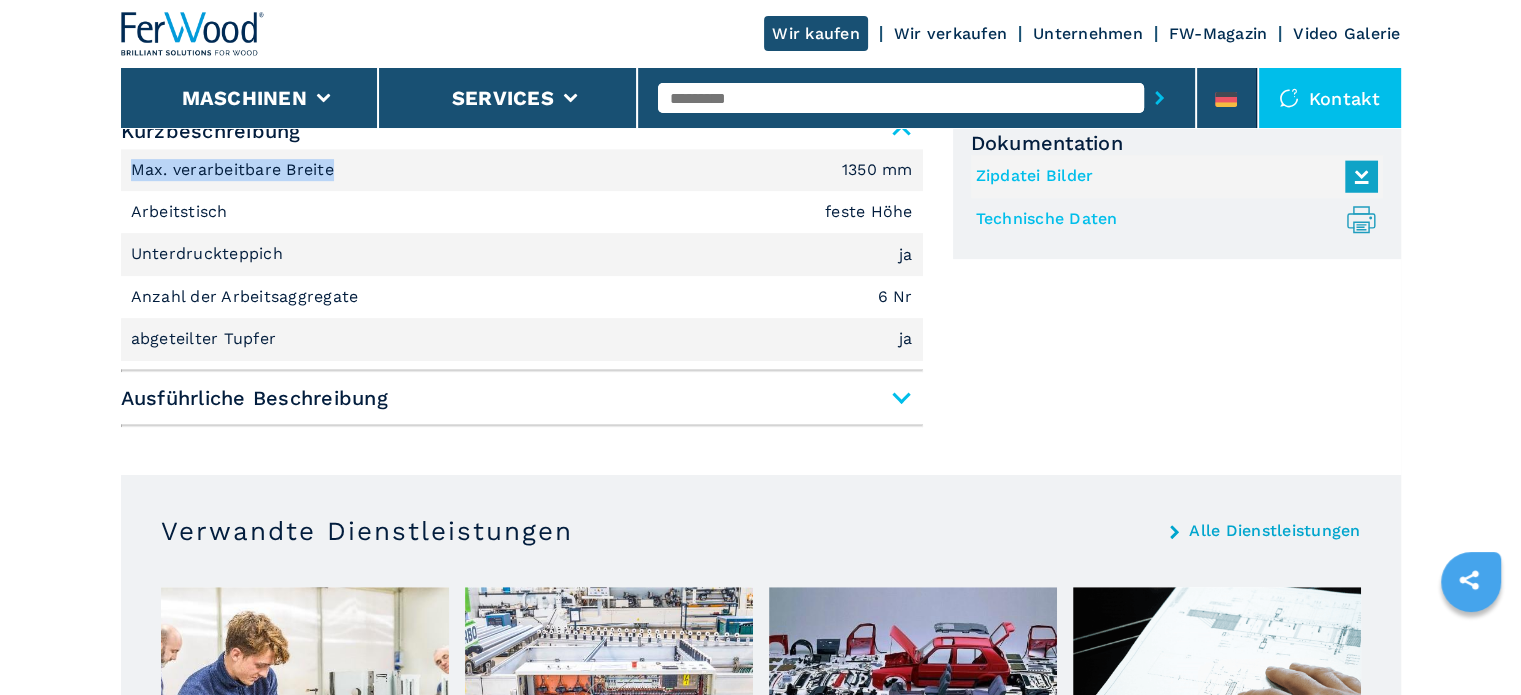 drag, startPoint x: 331, startPoint y: 165, endPoint x: 82, endPoint y: 155, distance: 249.20073 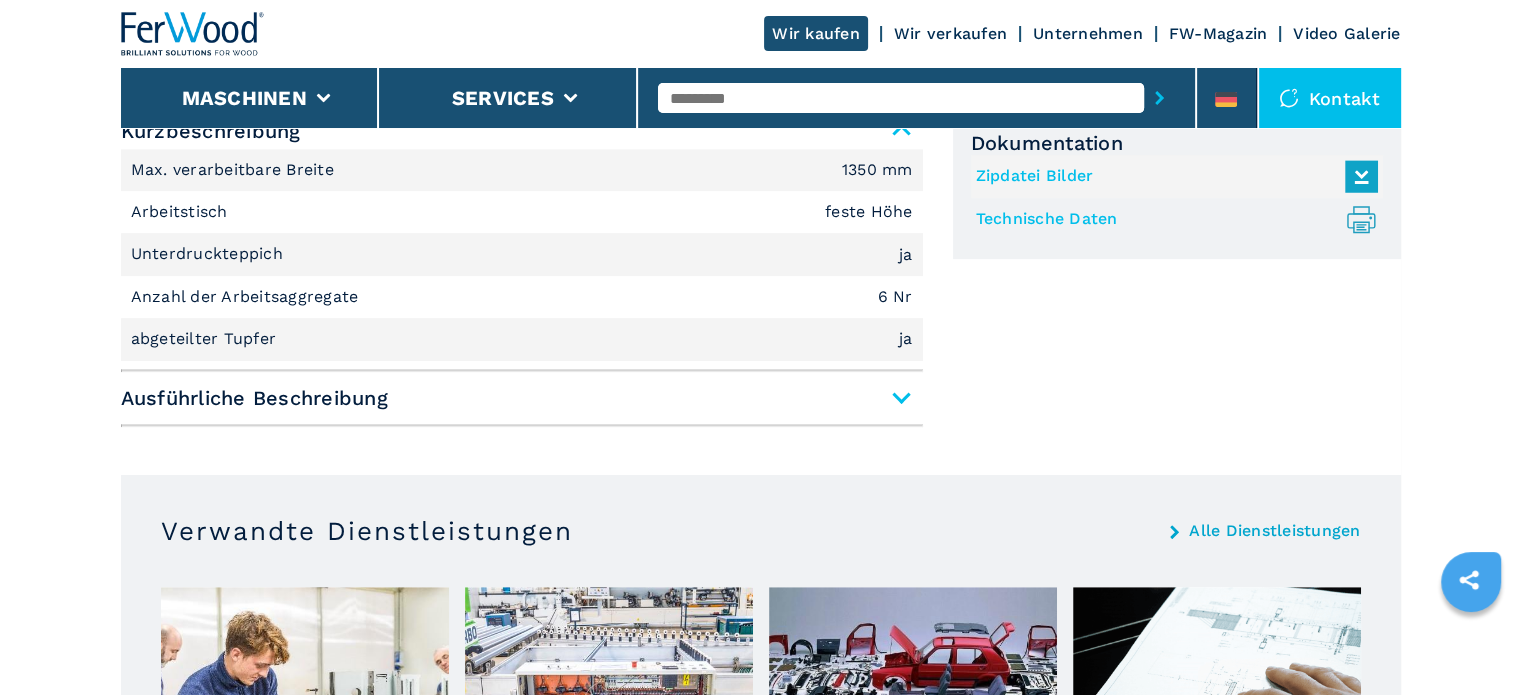 click on "Ausführliche Beschreibung" at bounding box center [522, 398] 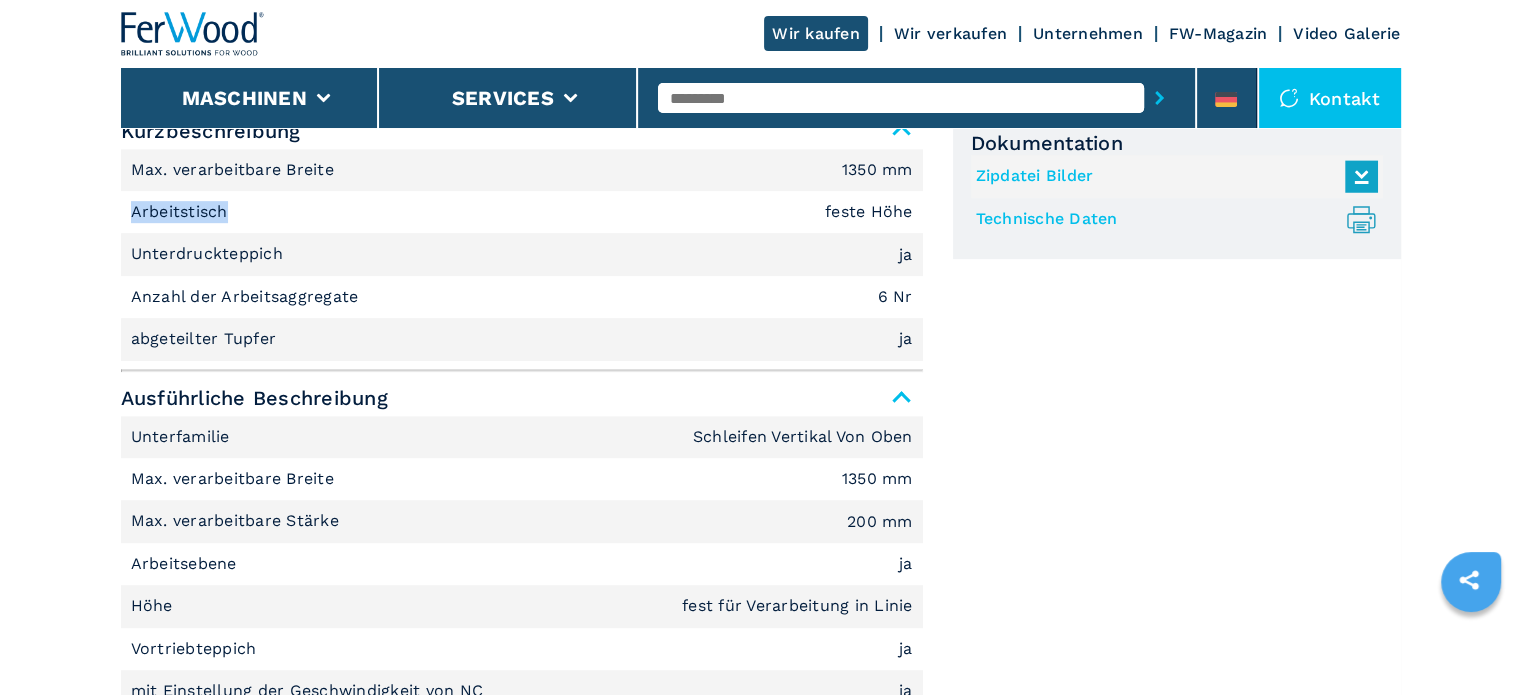drag, startPoint x: 227, startPoint y: 215, endPoint x: 124, endPoint y: 217, distance: 103.01942 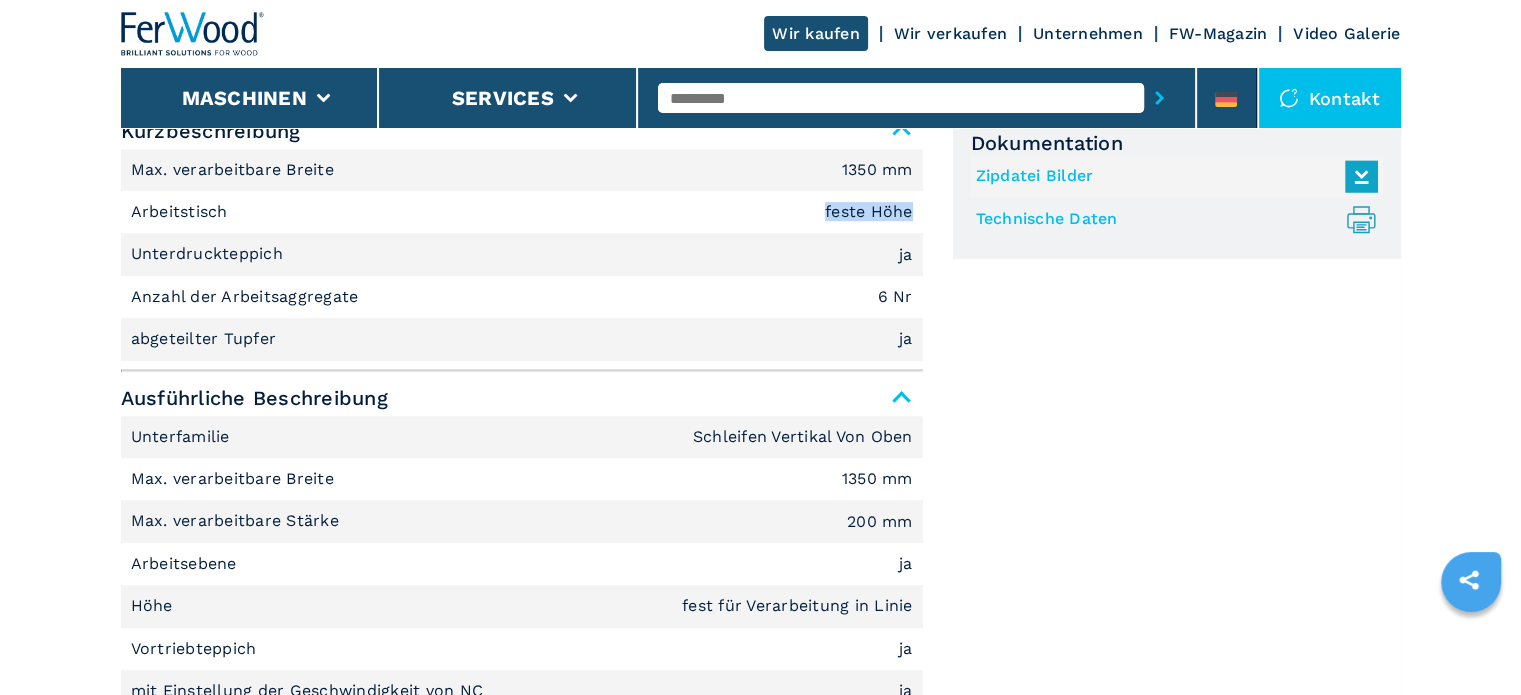 drag, startPoint x: 914, startPoint y: 211, endPoint x: 816, endPoint y: 203, distance: 98.32599 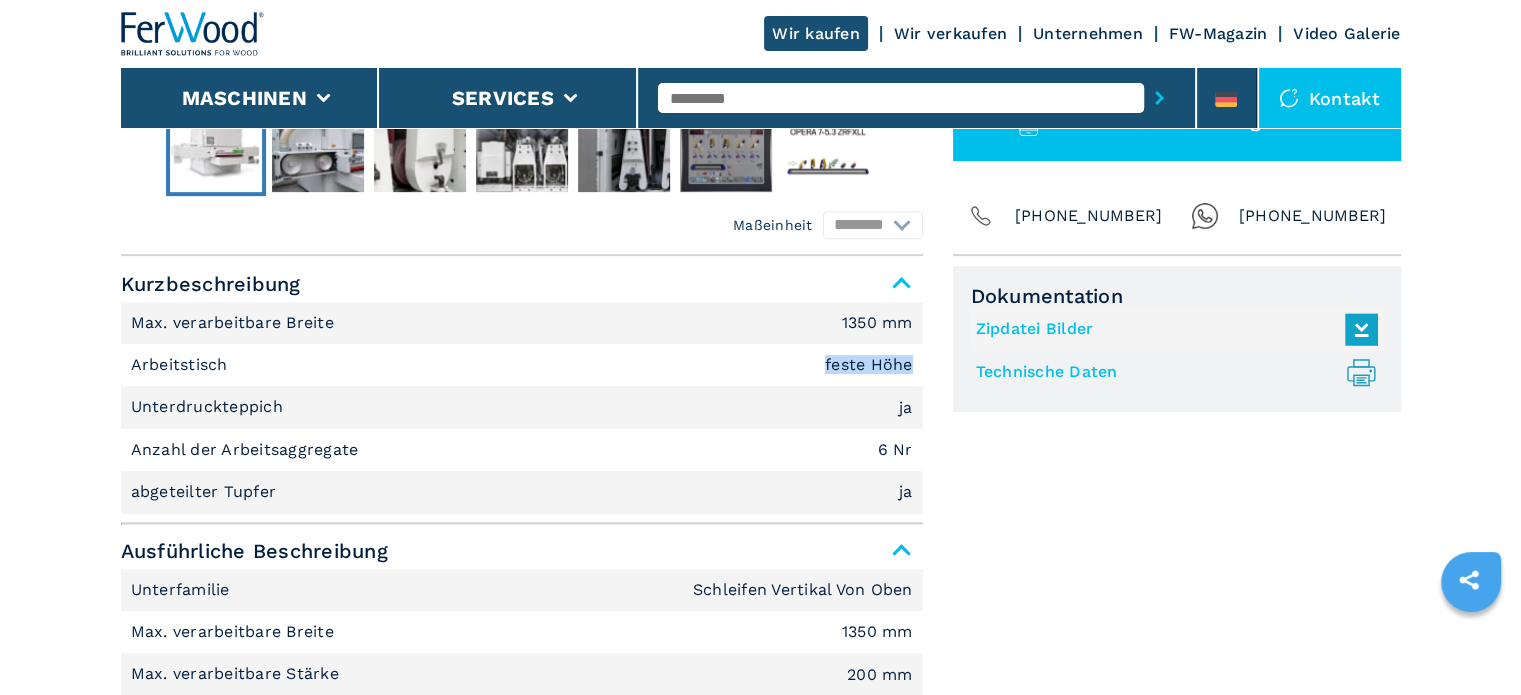 scroll, scrollTop: 800, scrollLeft: 0, axis: vertical 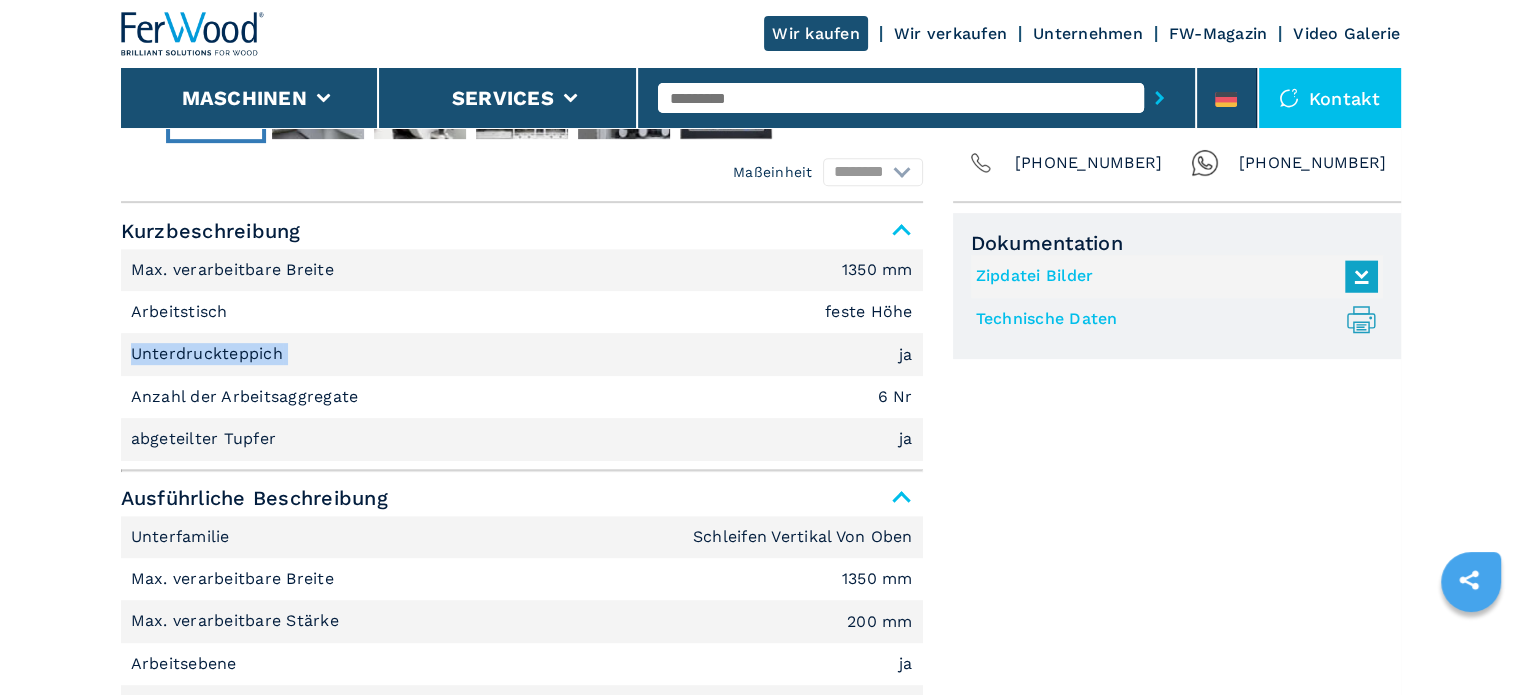drag, startPoint x: 296, startPoint y: 354, endPoint x: 120, endPoint y: 357, distance: 176.02557 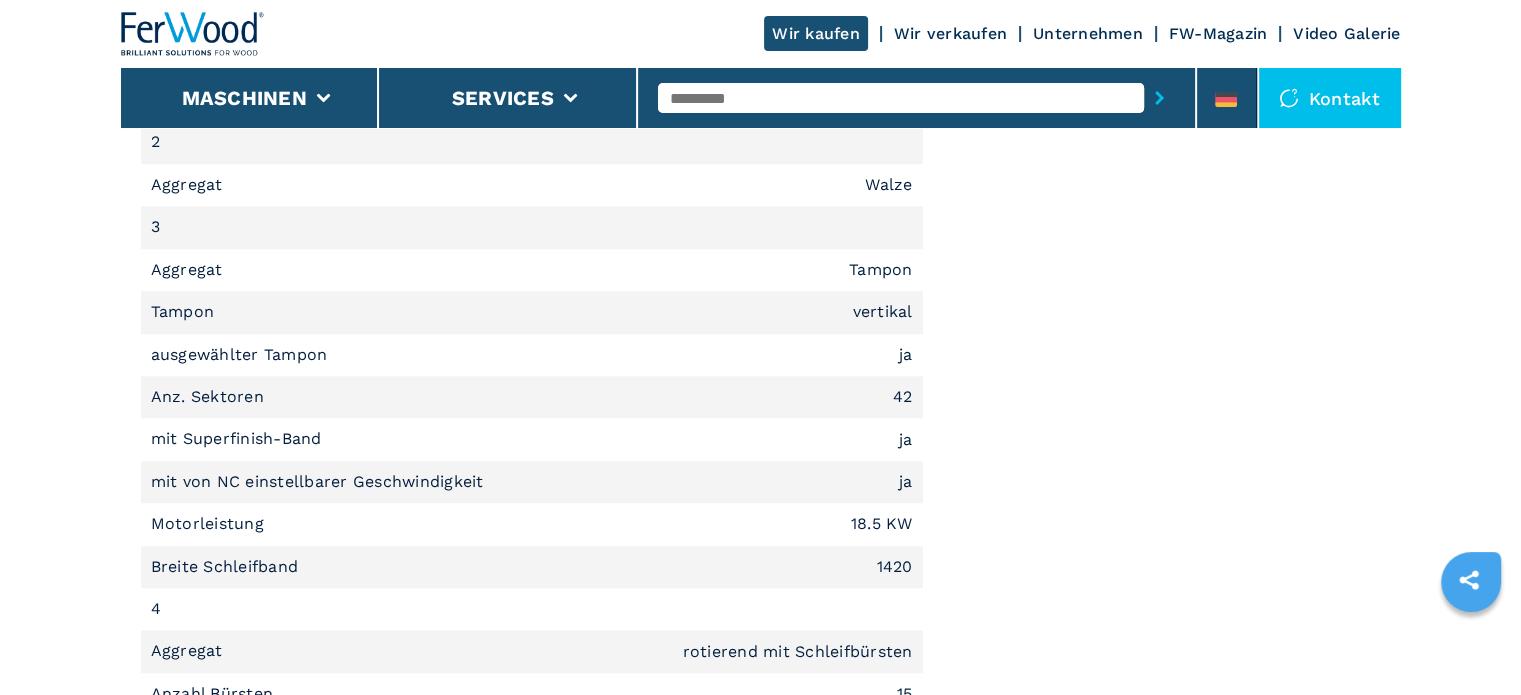 scroll, scrollTop: 2000, scrollLeft: 0, axis: vertical 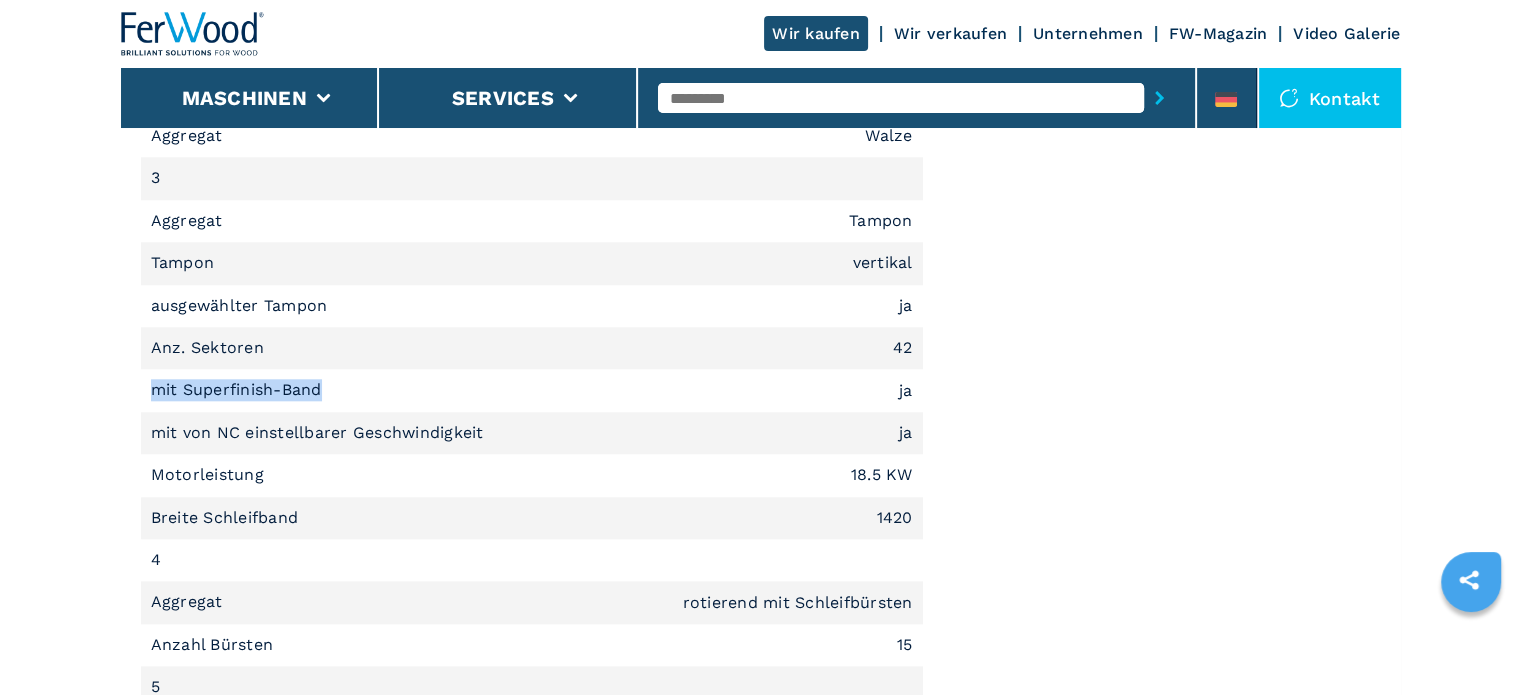 drag, startPoint x: 324, startPoint y: 391, endPoint x: 140, endPoint y: 389, distance: 184.01086 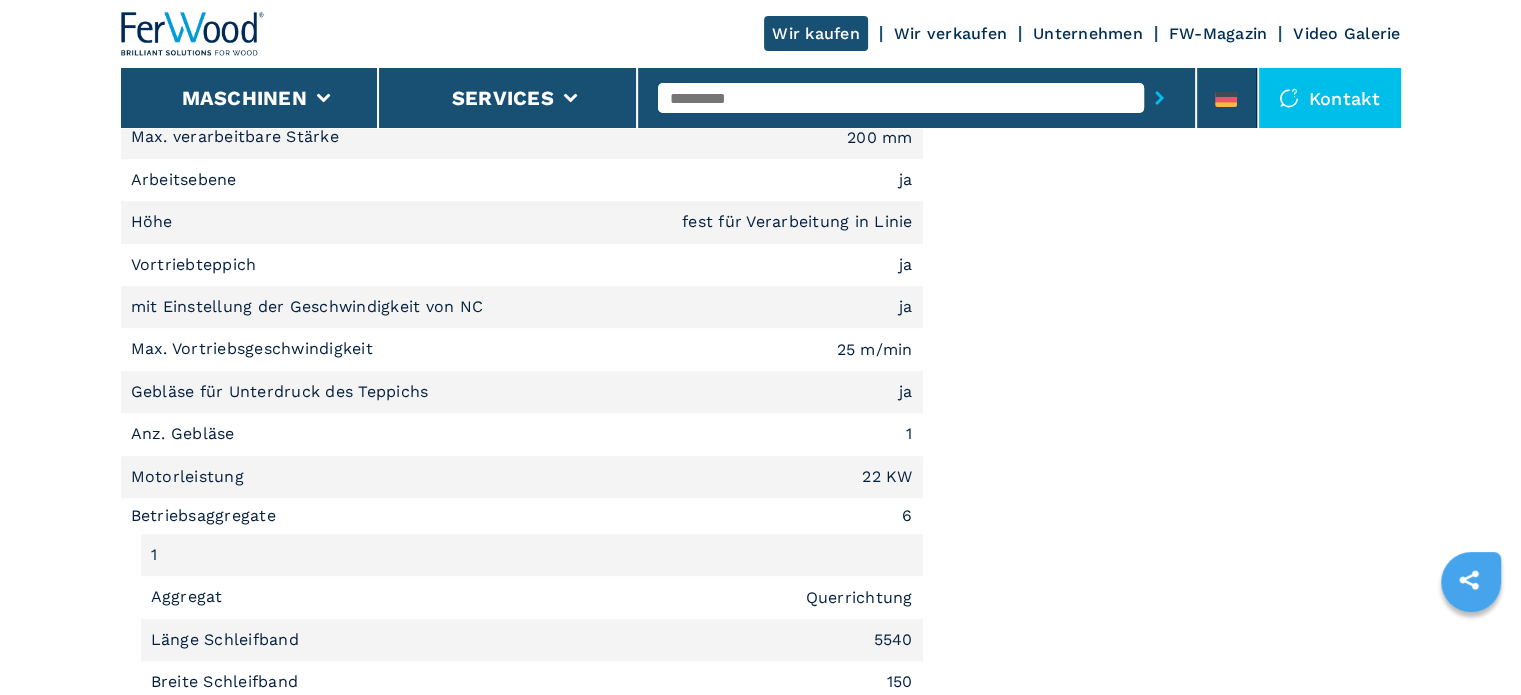 scroll, scrollTop: 1300, scrollLeft: 0, axis: vertical 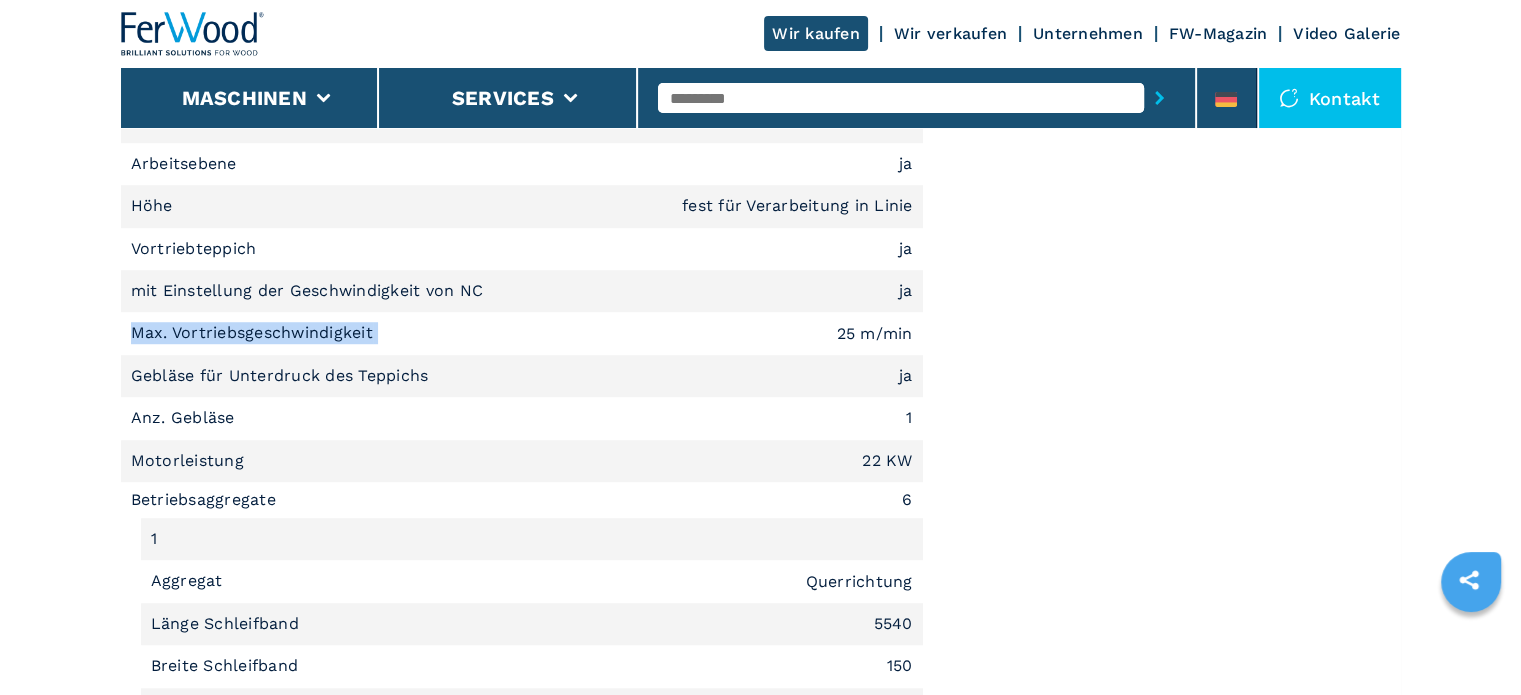 drag, startPoint x: 380, startPoint y: 327, endPoint x: 117, endPoint y: 332, distance: 263.04752 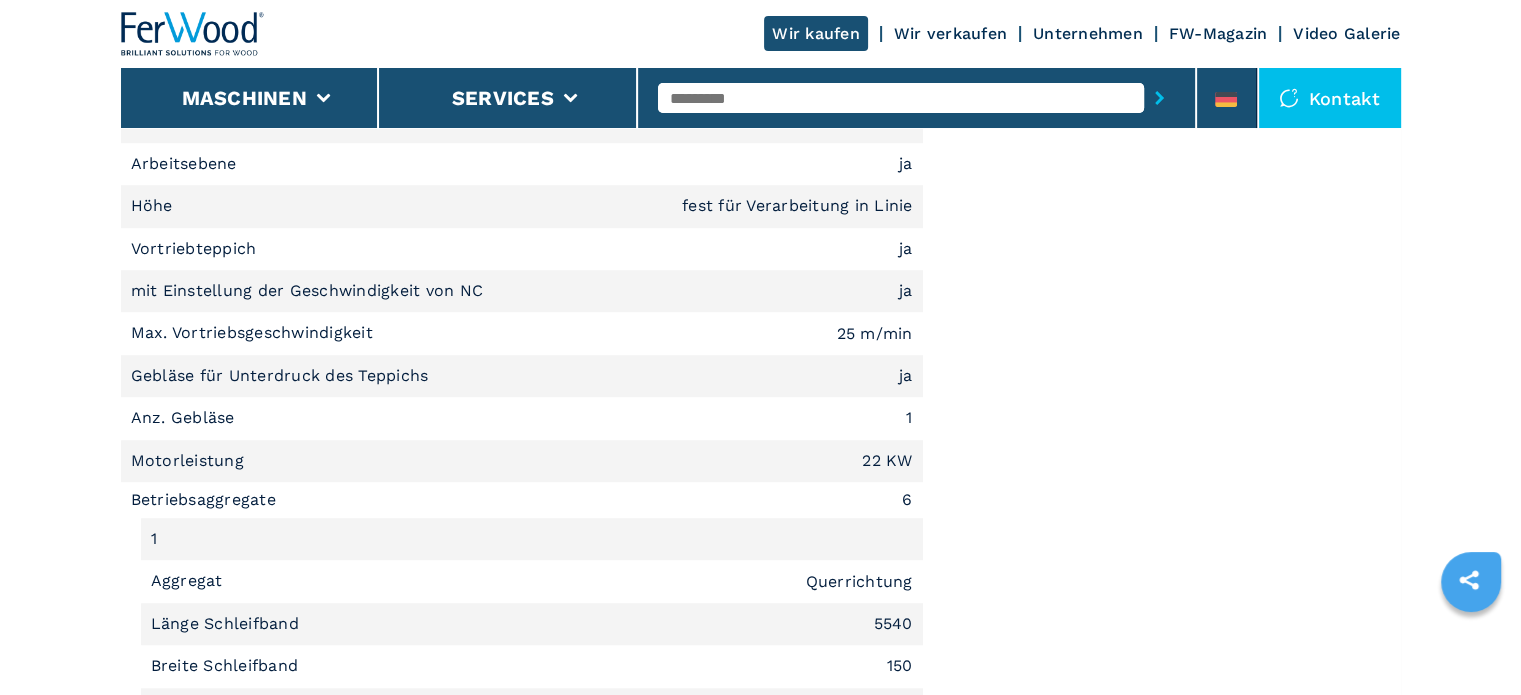 click at bounding box center (901, 98) 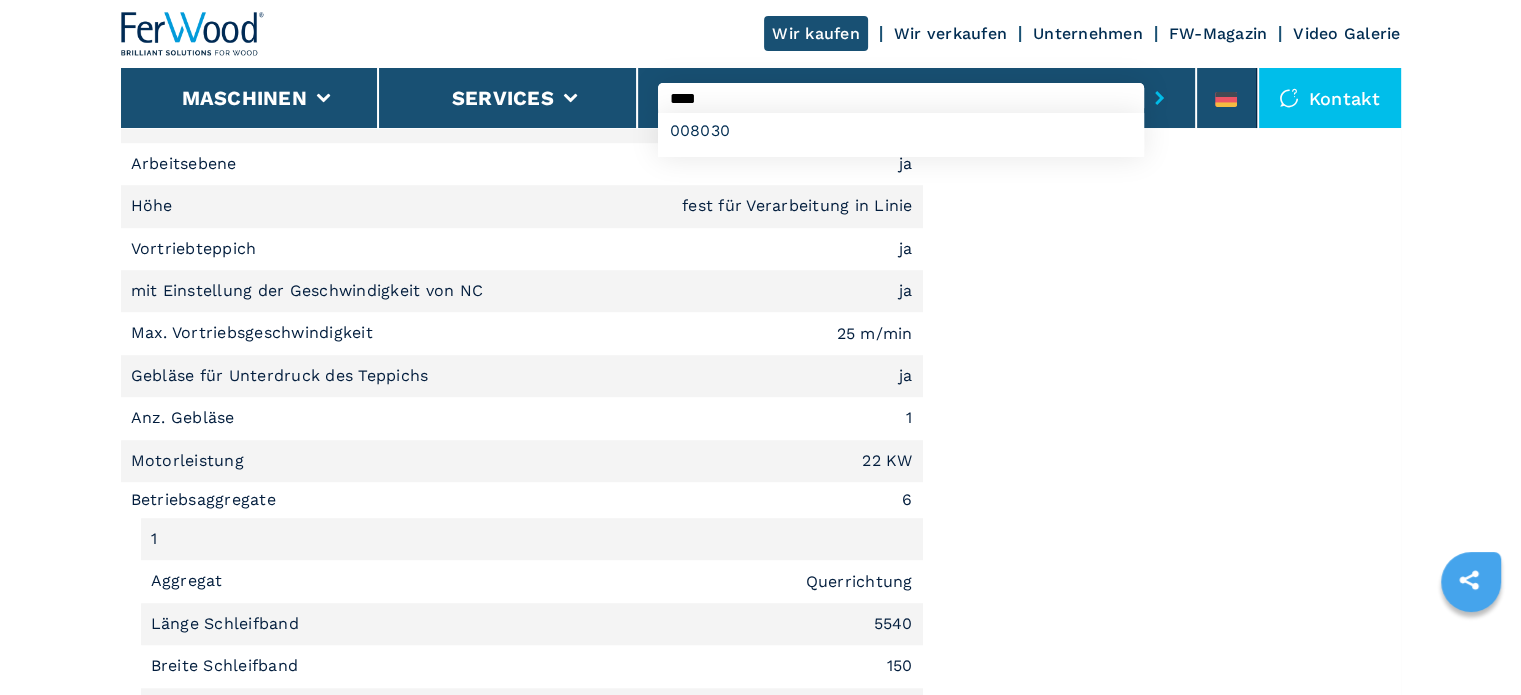 click on "008030" at bounding box center (901, 135) 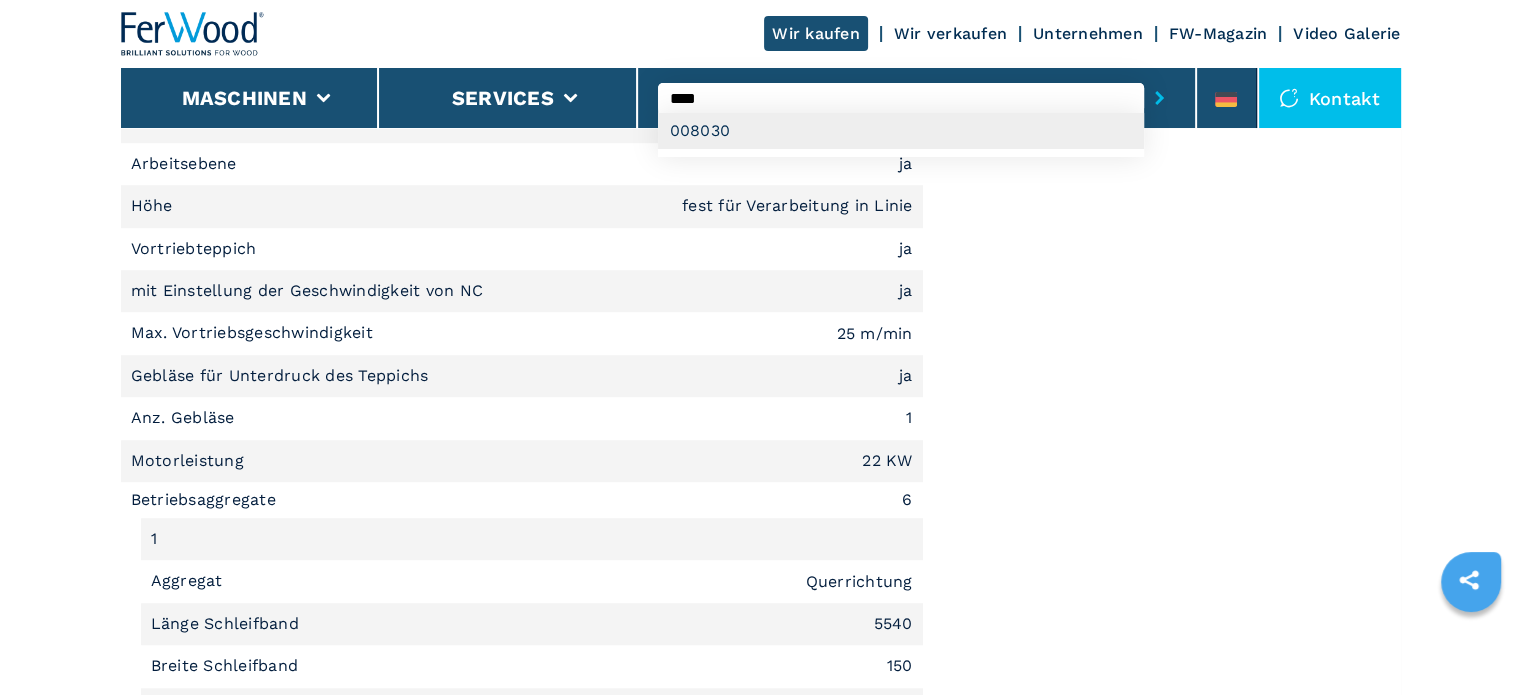 click on "008030" at bounding box center (901, 131) 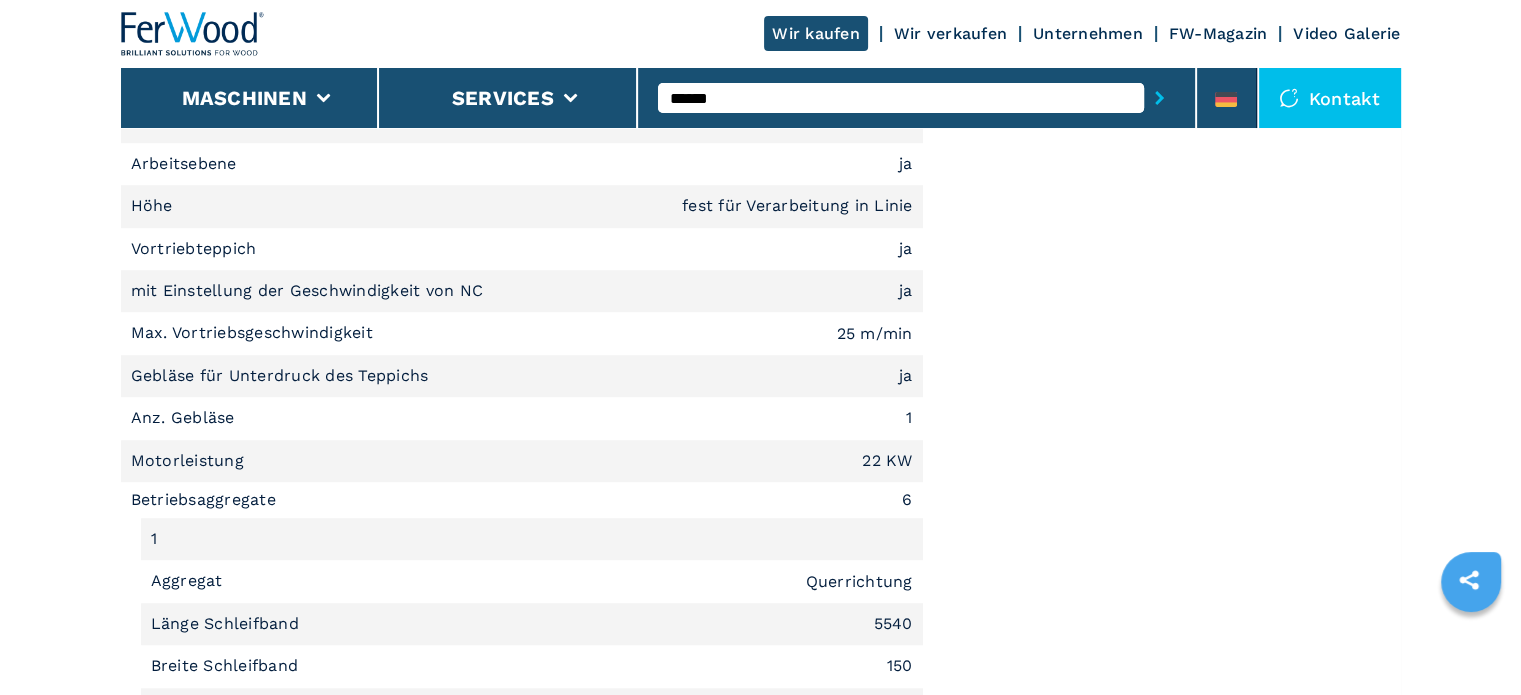 scroll, scrollTop: 0, scrollLeft: 0, axis: both 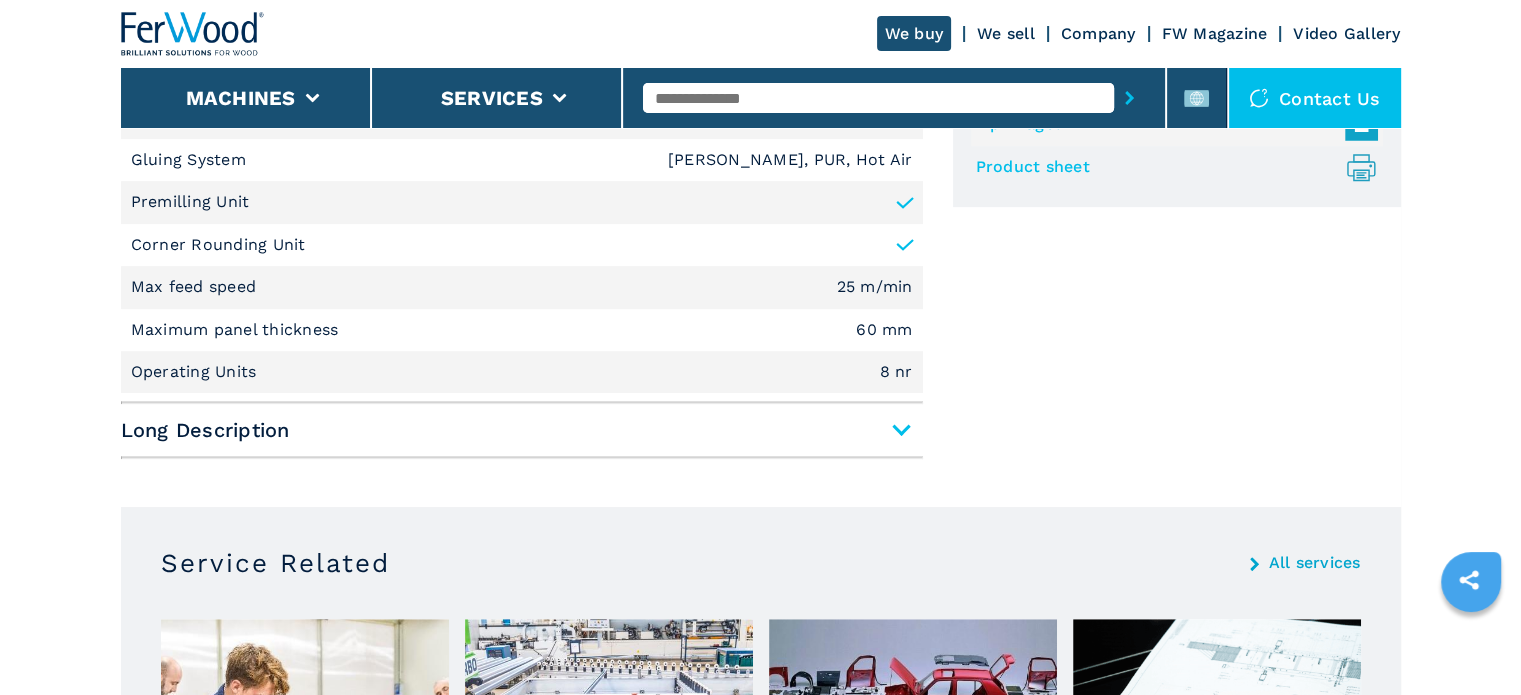 click on "Long Description" at bounding box center (522, 430) 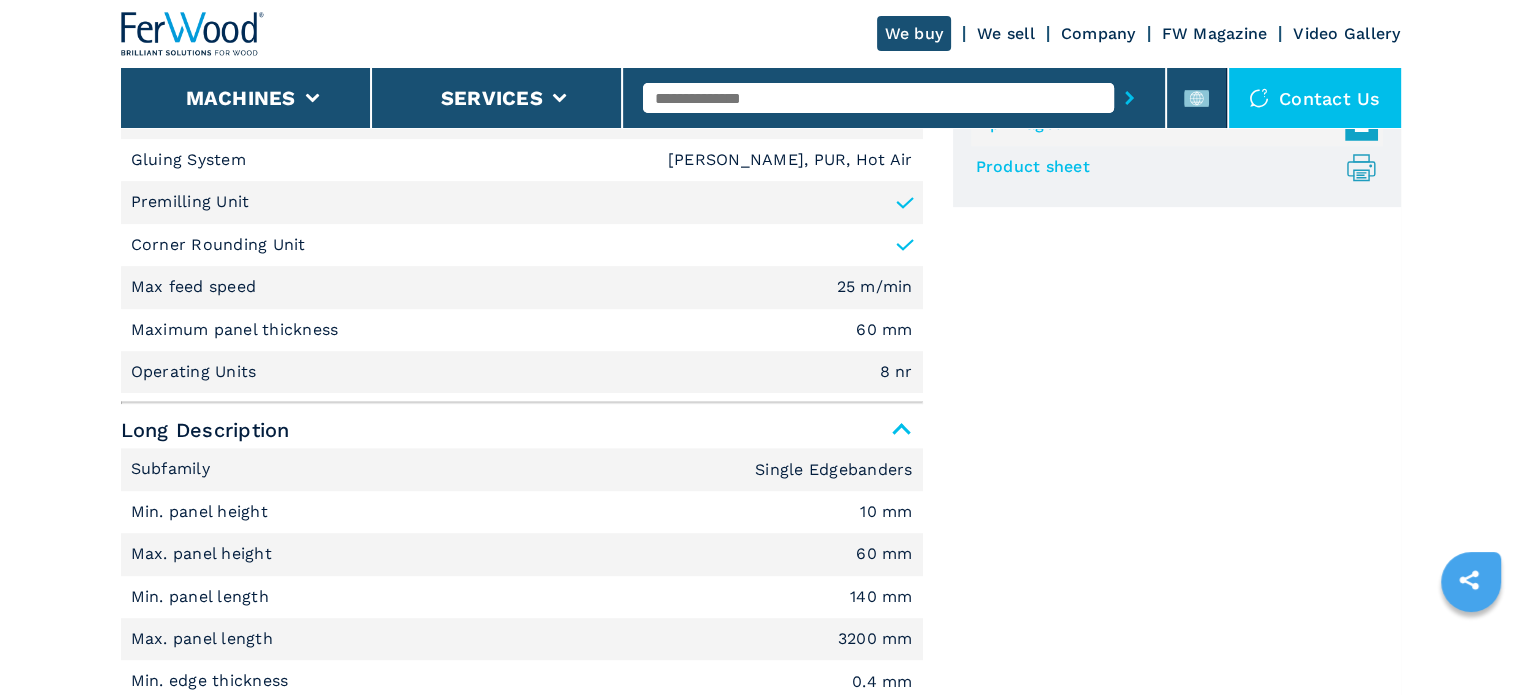 scroll, scrollTop: 1829, scrollLeft: 0, axis: vertical 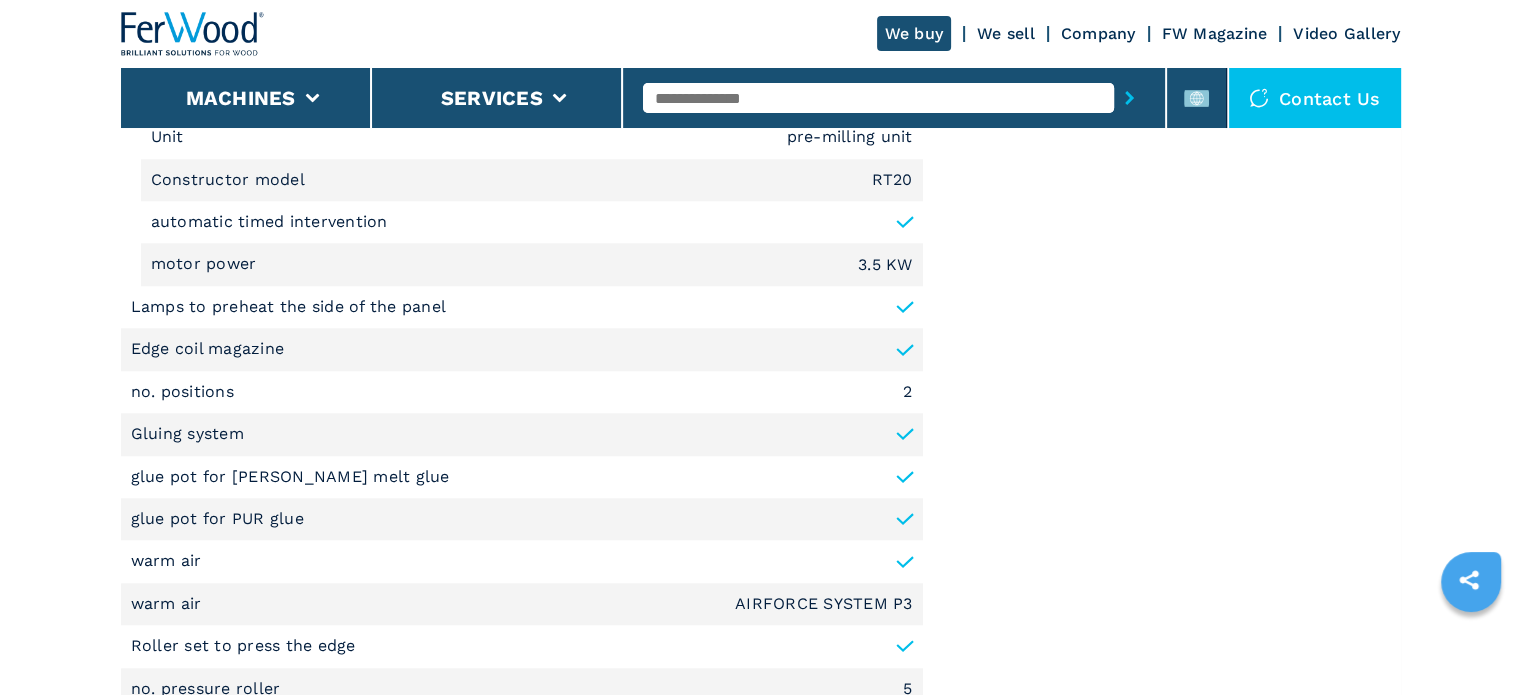 click at bounding box center [878, 98] 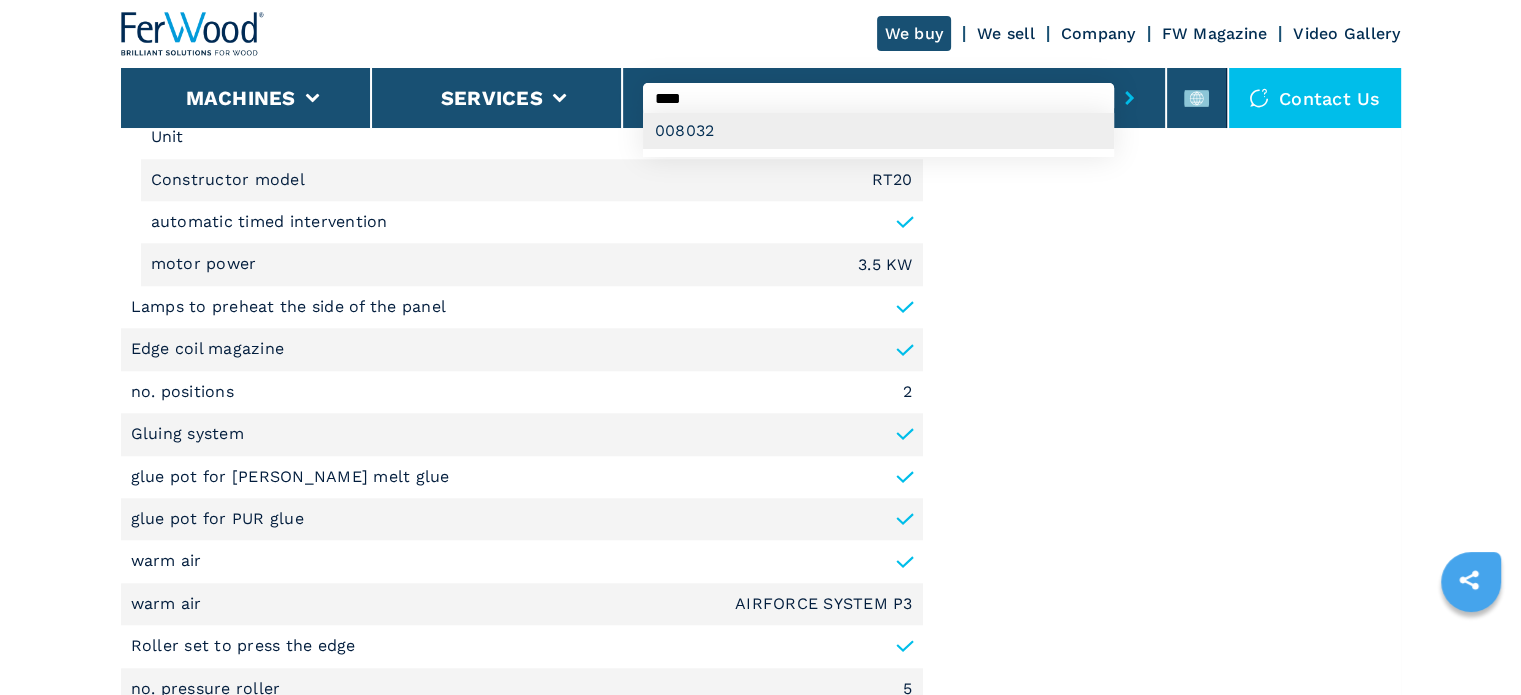 click on "008032" at bounding box center (878, 131) 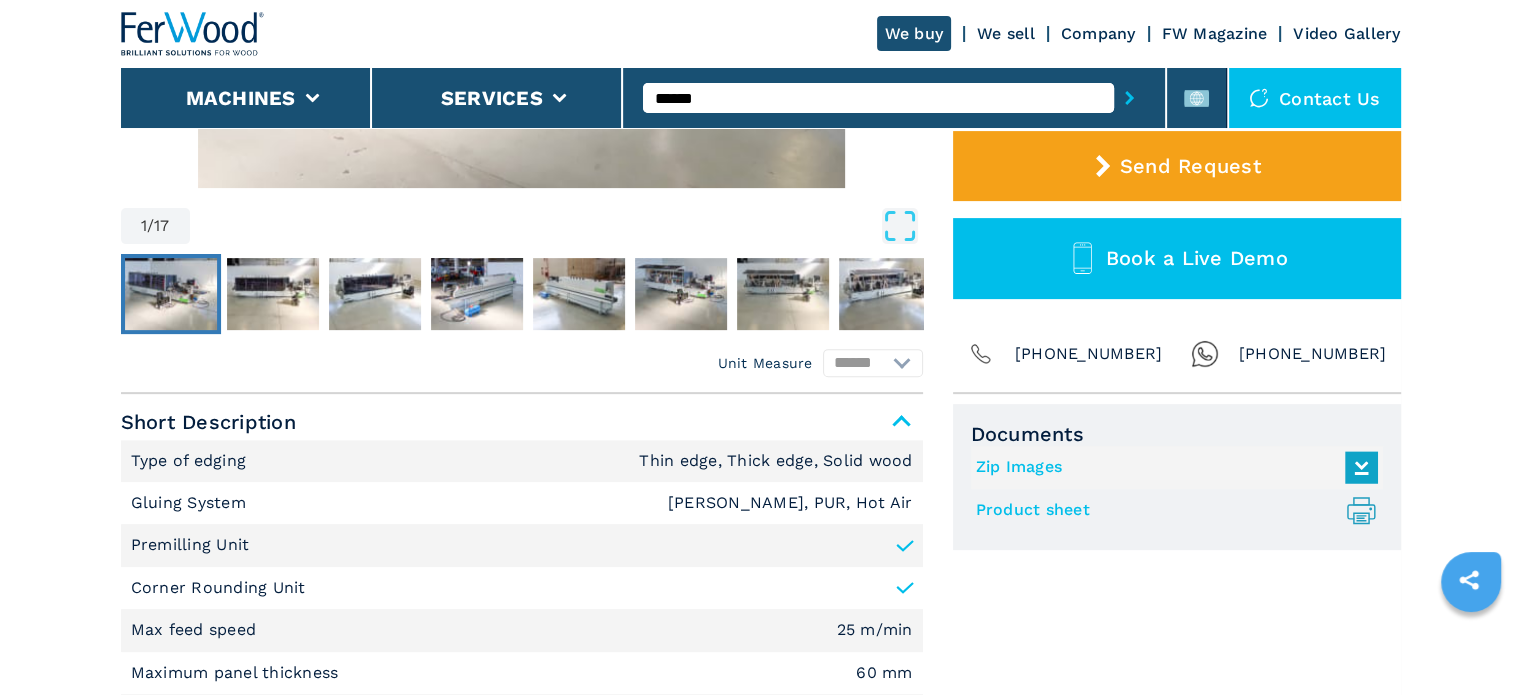 scroll, scrollTop: 700, scrollLeft: 0, axis: vertical 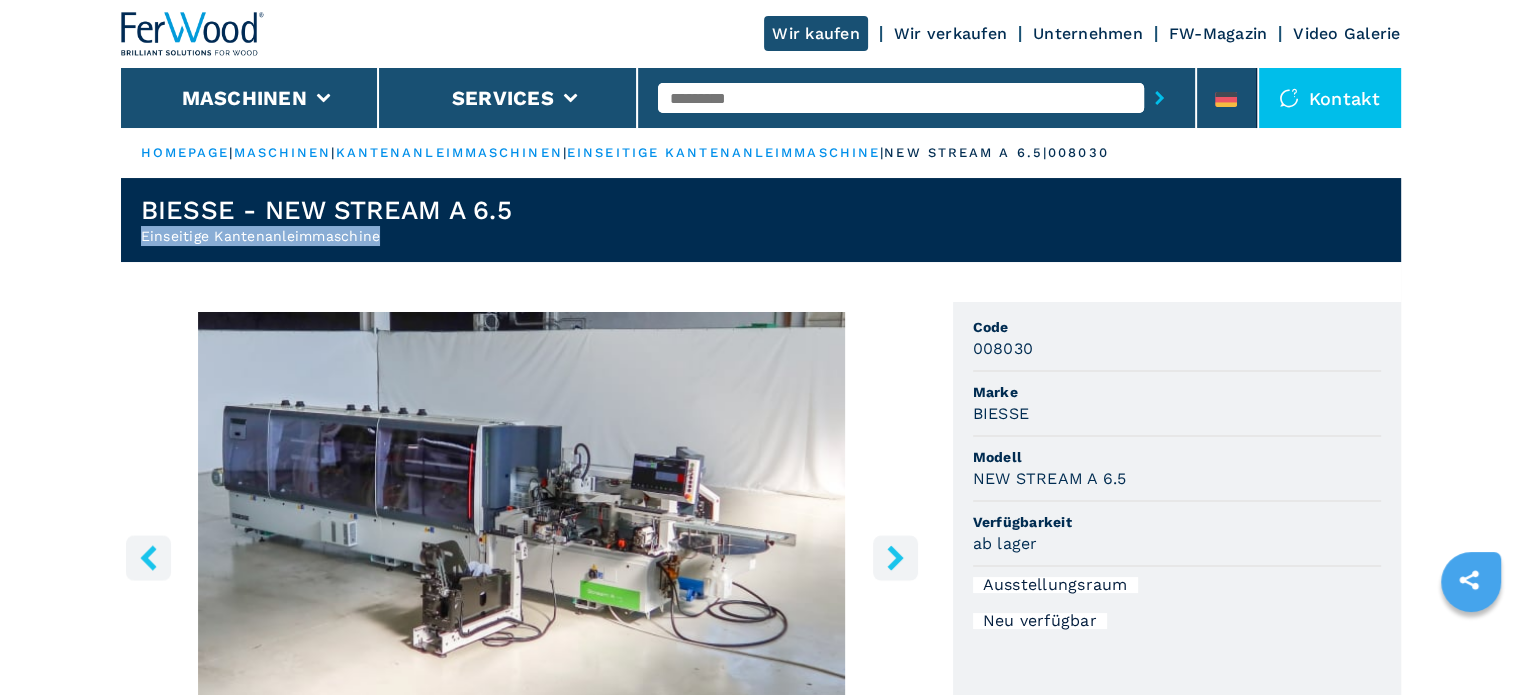 drag, startPoint x: 381, startPoint y: 239, endPoint x: 132, endPoint y: 246, distance: 249.09837 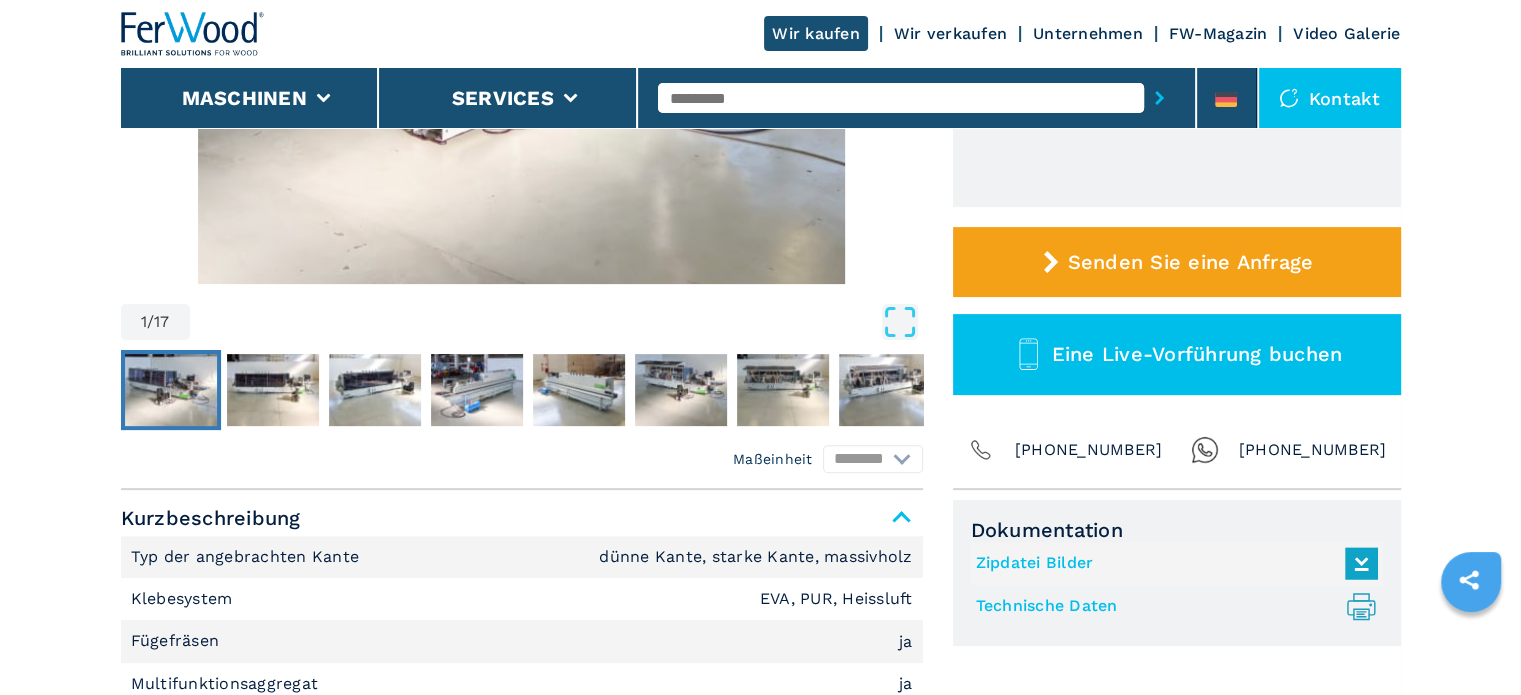 scroll, scrollTop: 1000, scrollLeft: 0, axis: vertical 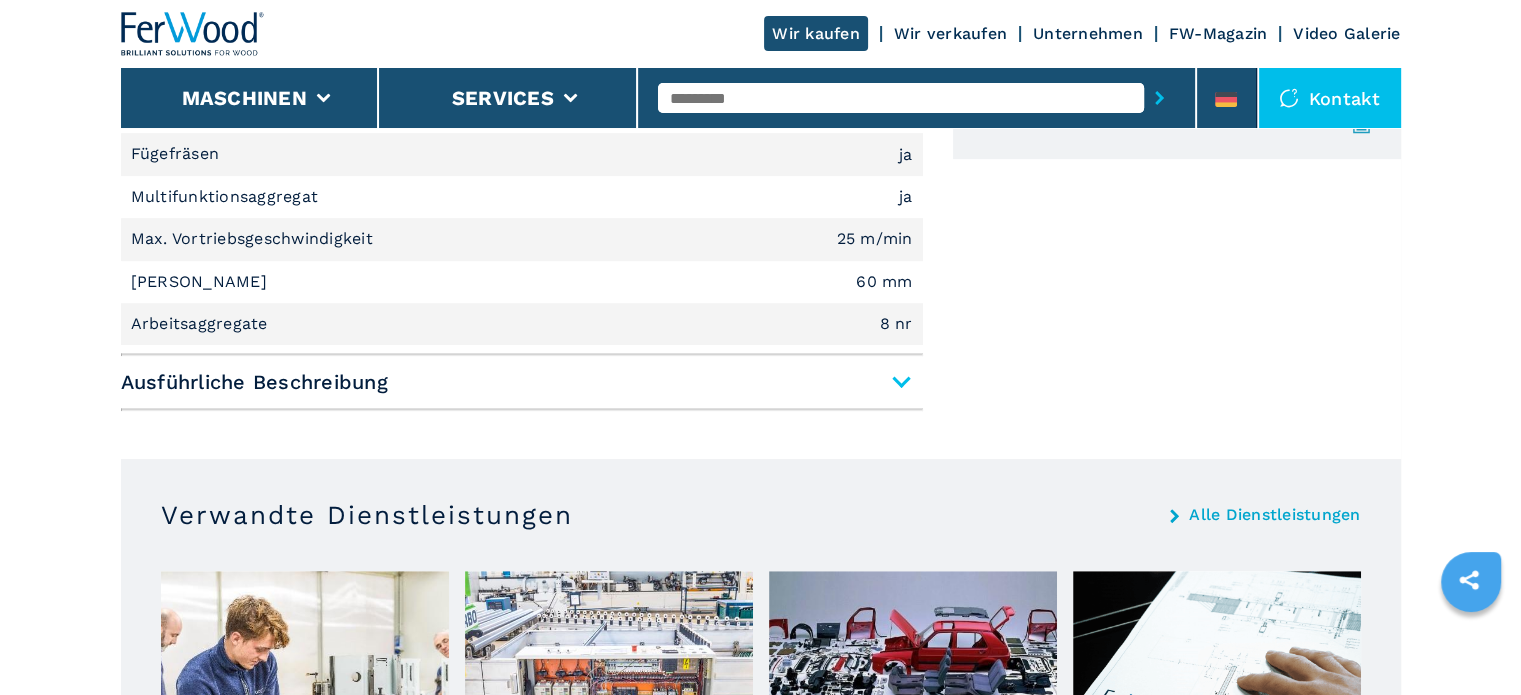 click on "Ausführliche Beschreibung" at bounding box center [522, 382] 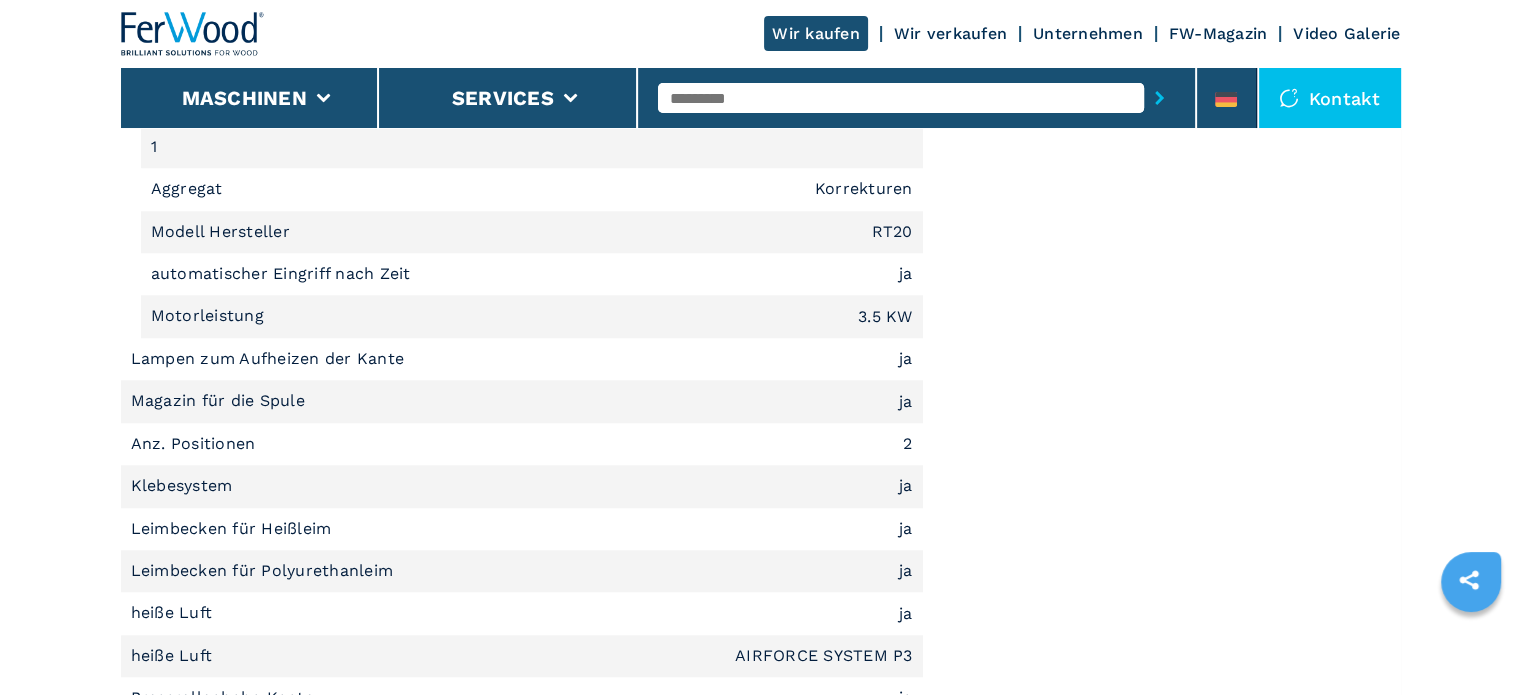 scroll, scrollTop: 1900, scrollLeft: 0, axis: vertical 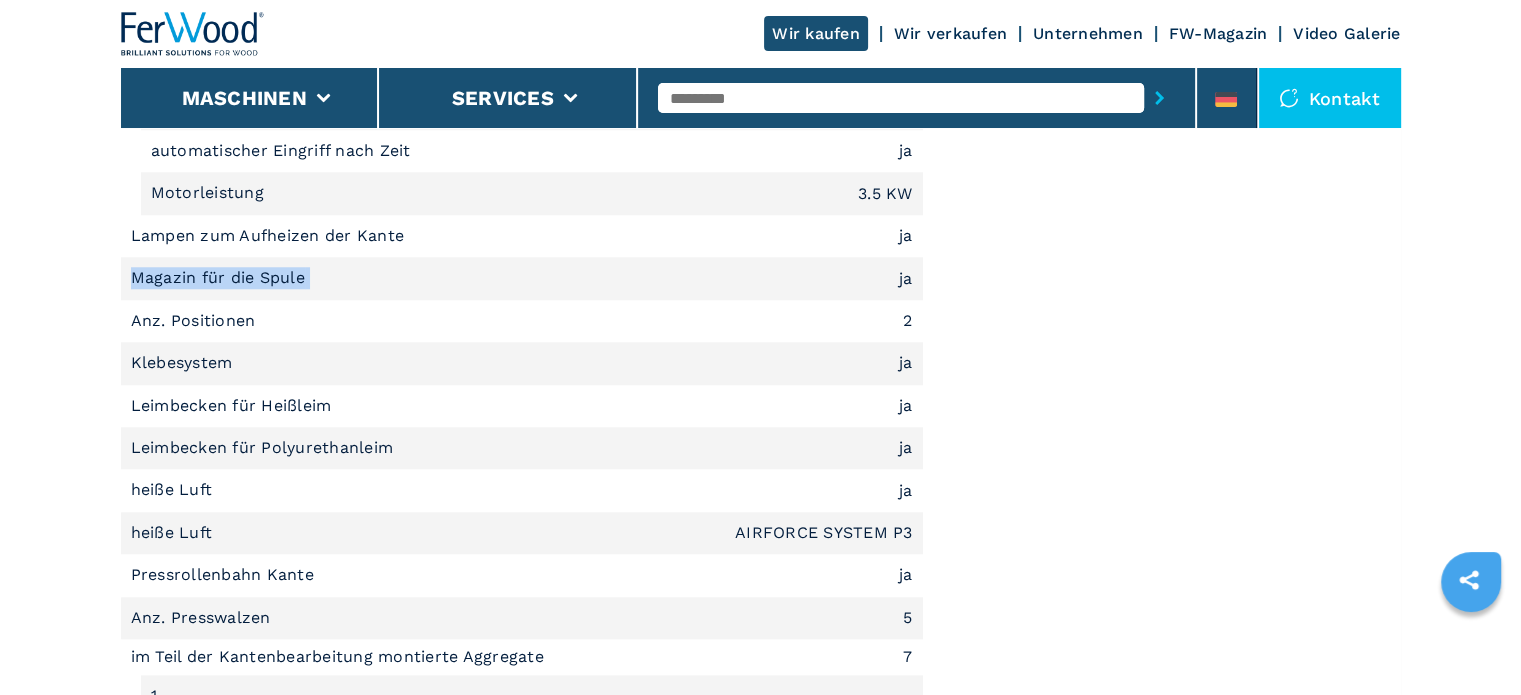 drag, startPoint x: 225, startPoint y: 275, endPoint x: 116, endPoint y: 274, distance: 109.004585 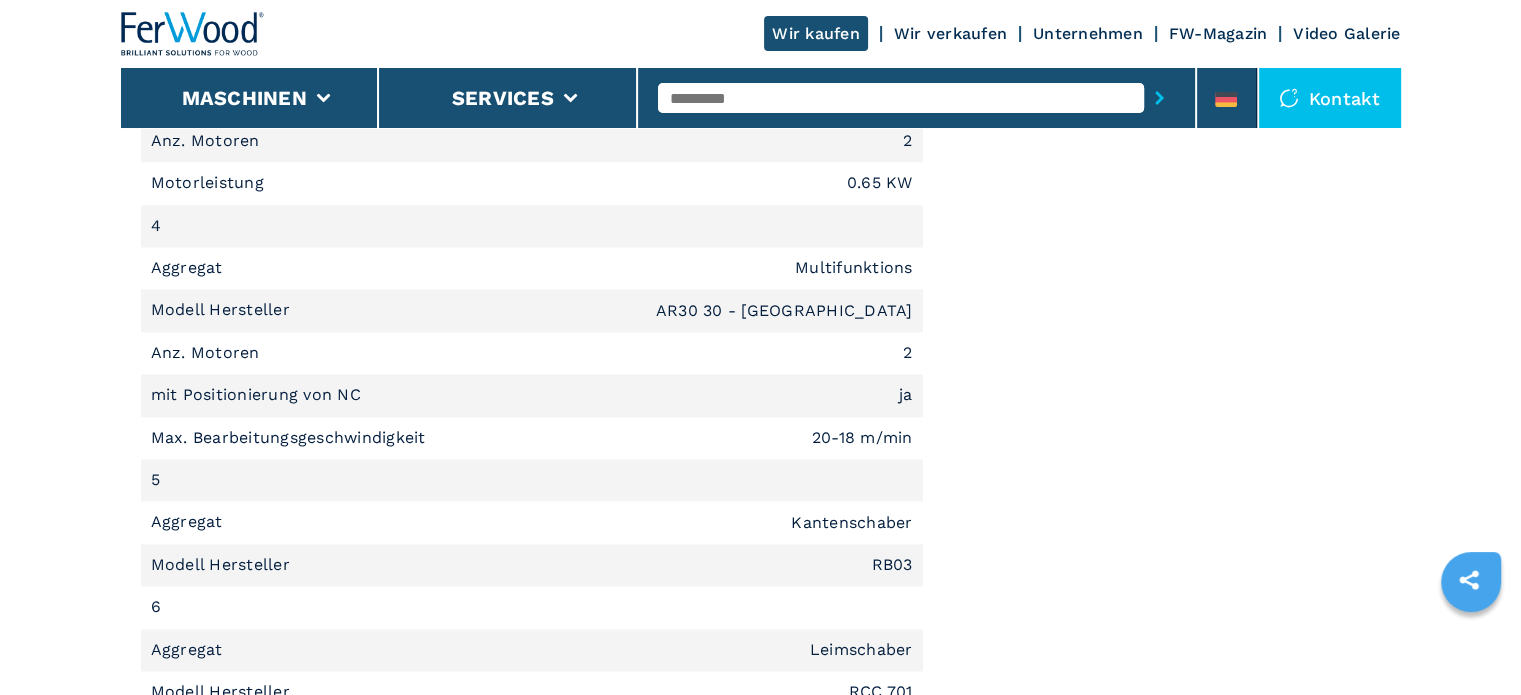 scroll, scrollTop: 3000, scrollLeft: 0, axis: vertical 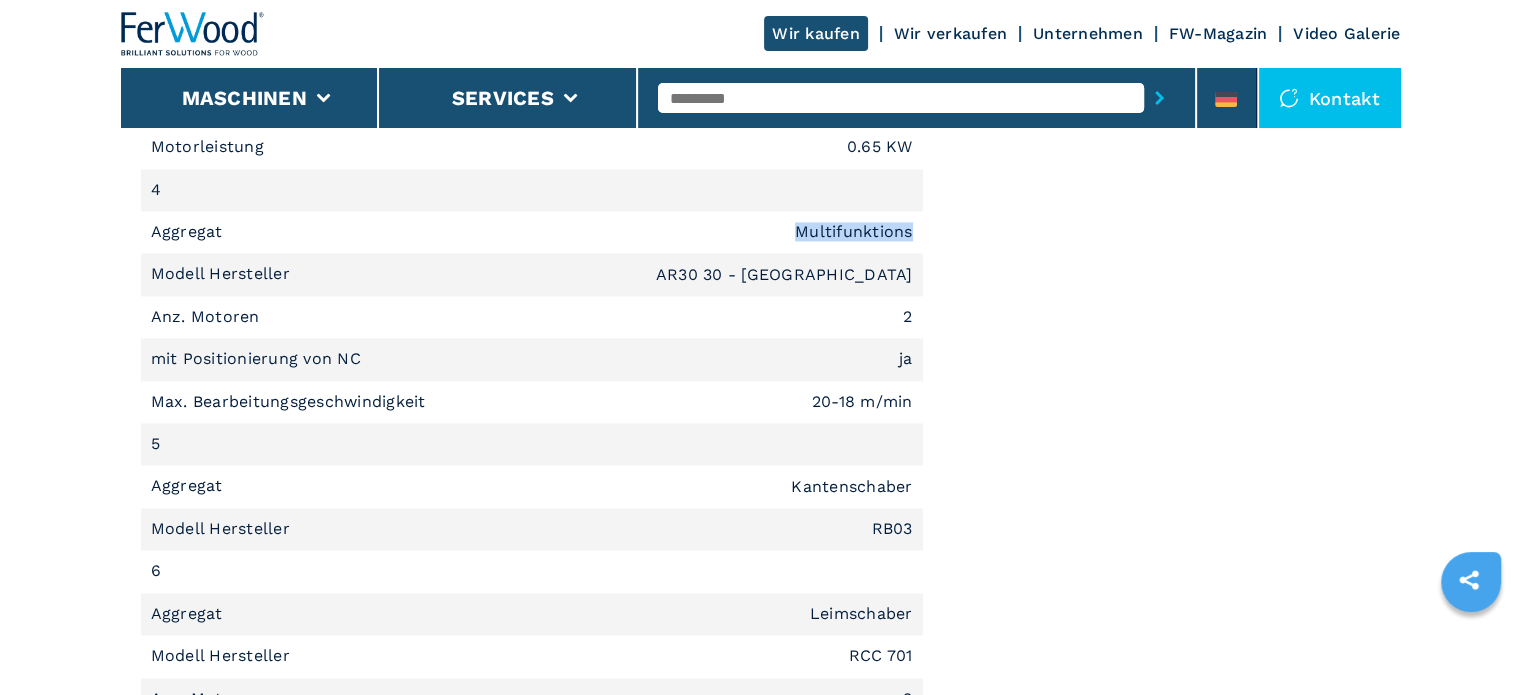 drag, startPoint x: 926, startPoint y: 229, endPoint x: 795, endPoint y: 231, distance: 131.01526 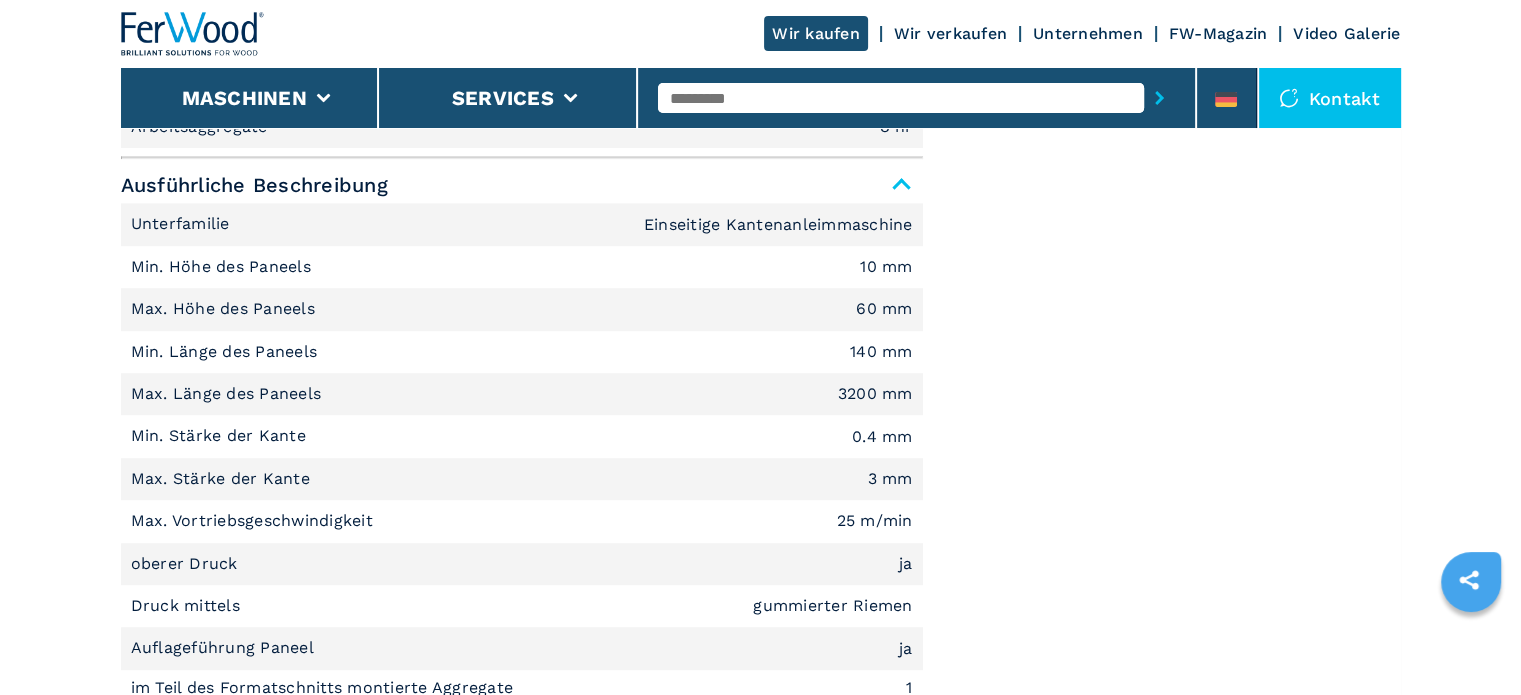 scroll, scrollTop: 1200, scrollLeft: 0, axis: vertical 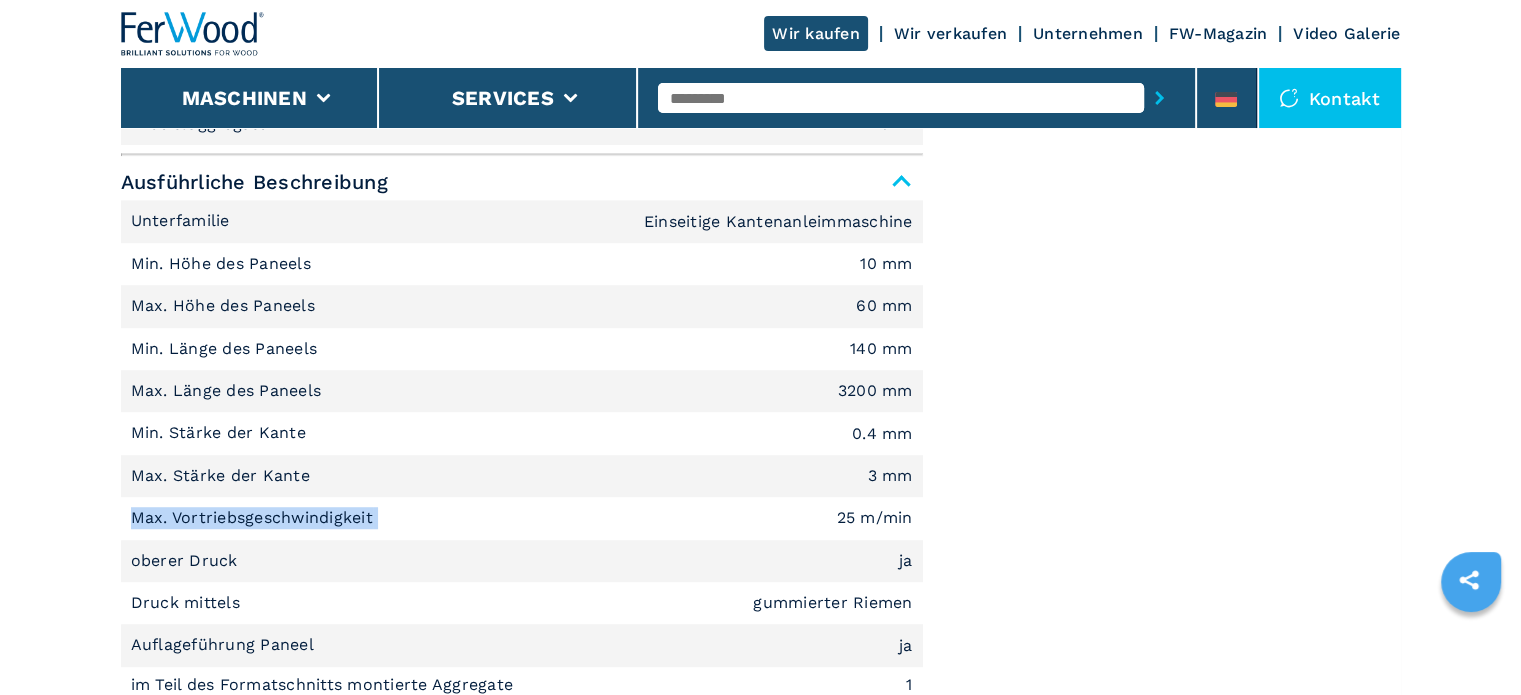 drag, startPoint x: 397, startPoint y: 521, endPoint x: 119, endPoint y: 523, distance: 278.0072 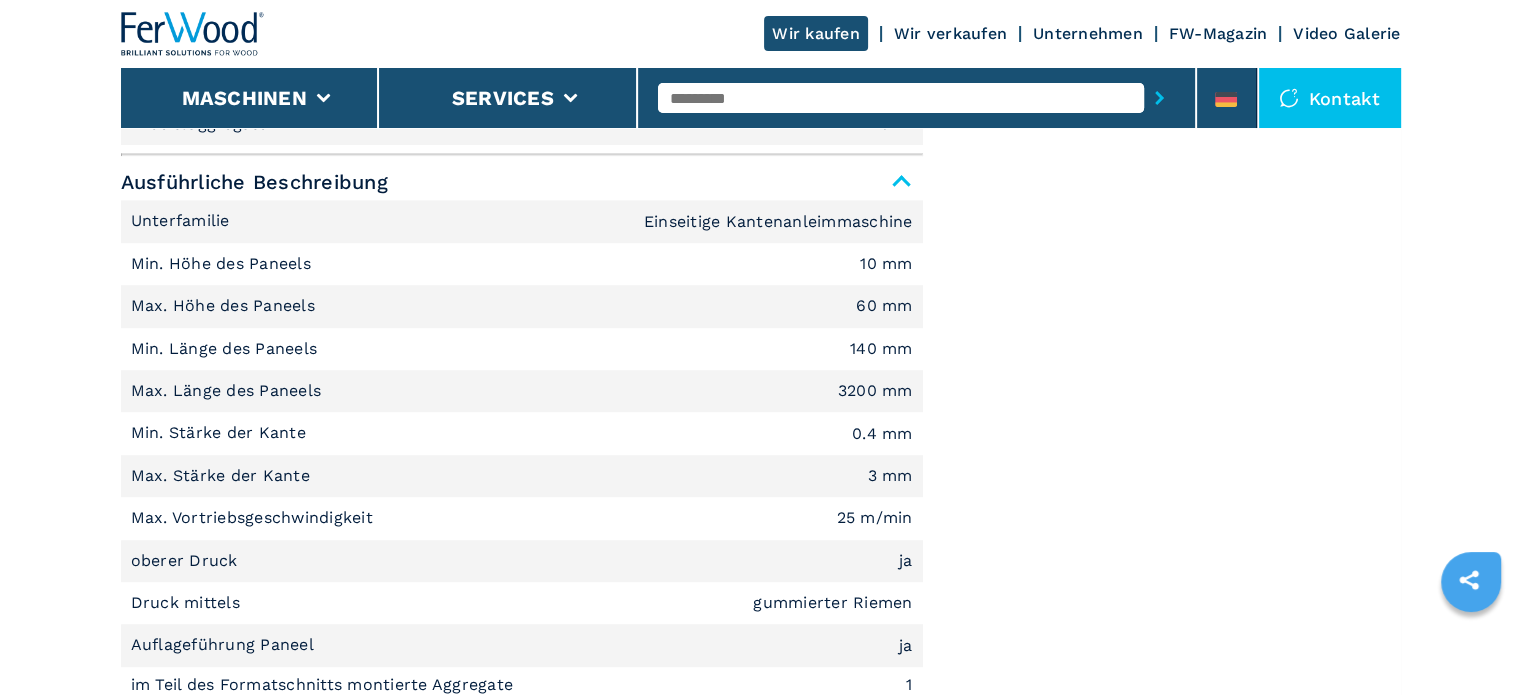 click at bounding box center [901, 98] 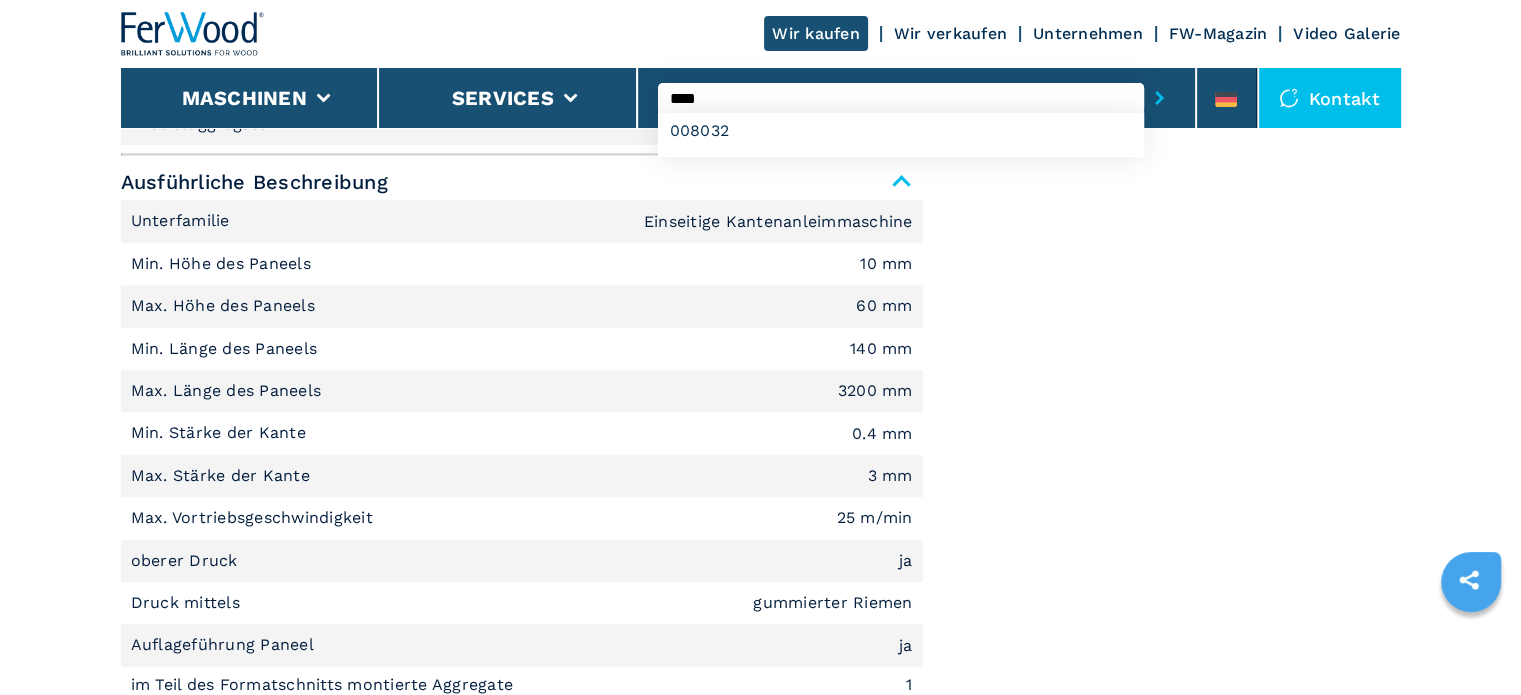 click on "008032" at bounding box center [901, 135] 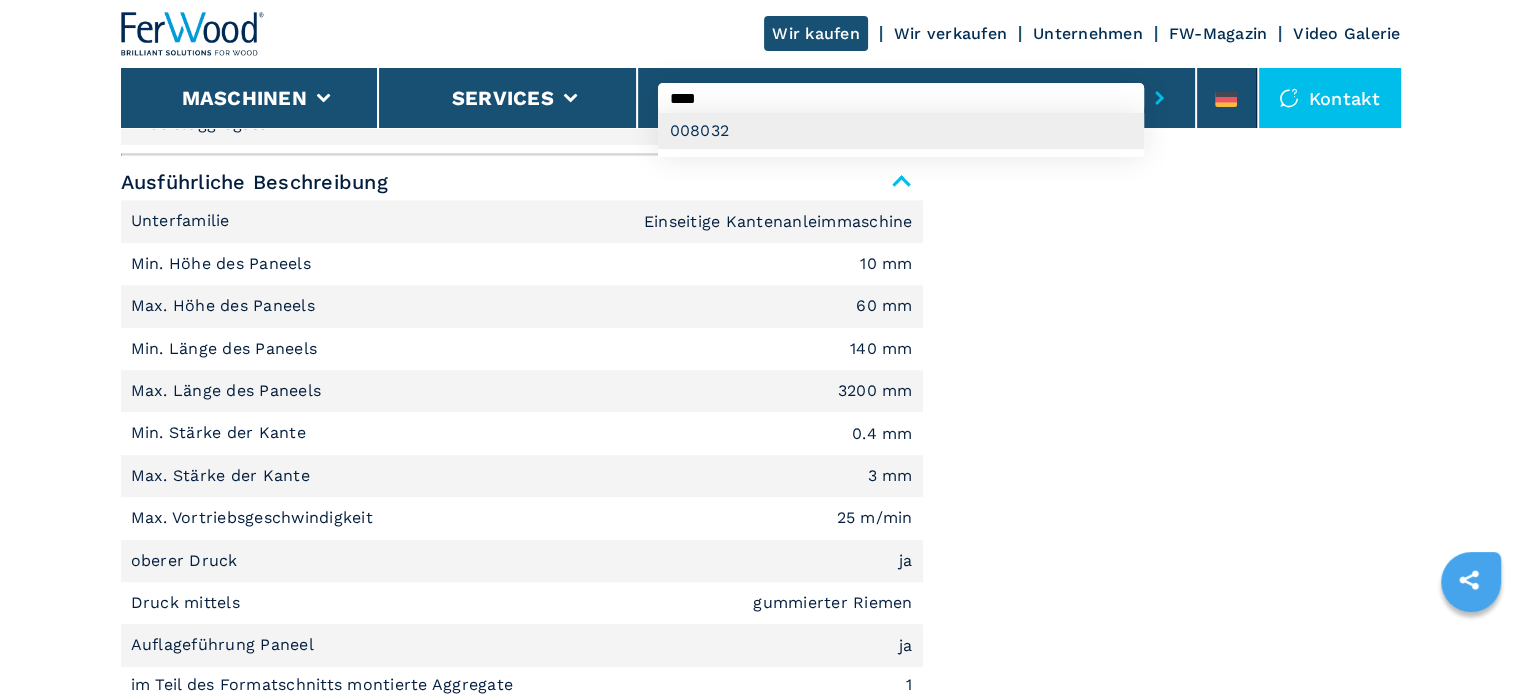 click on "008032" at bounding box center [901, 131] 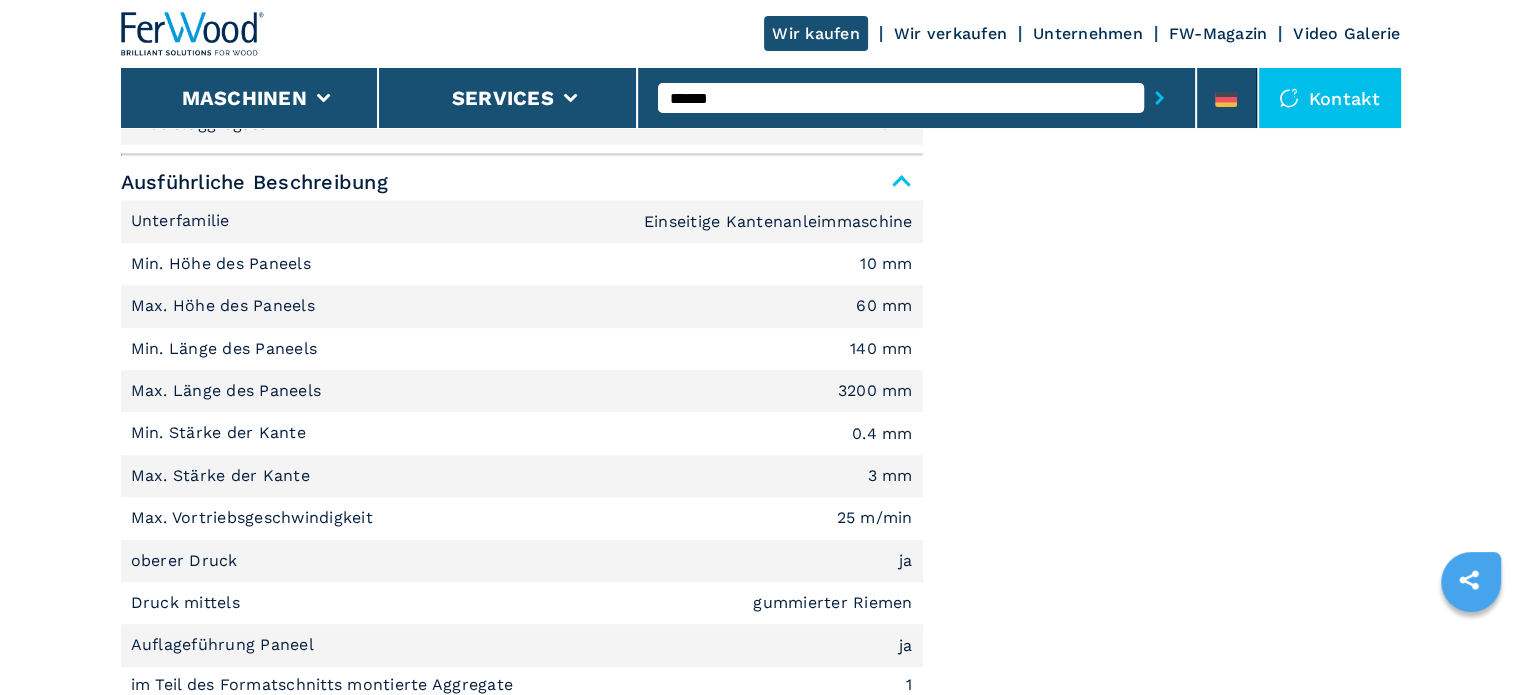 scroll, scrollTop: 0, scrollLeft: 0, axis: both 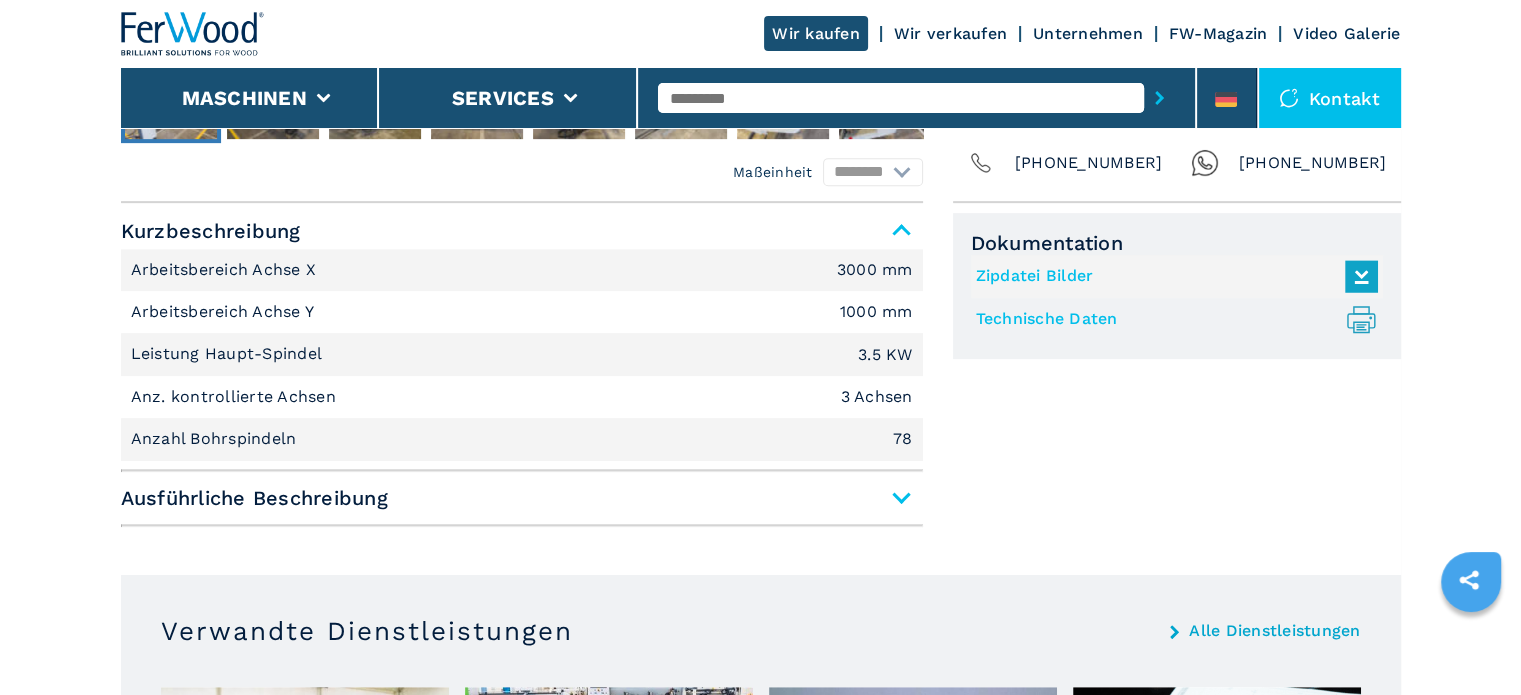 click on "Ausführliche Beschreibung" at bounding box center [522, 498] 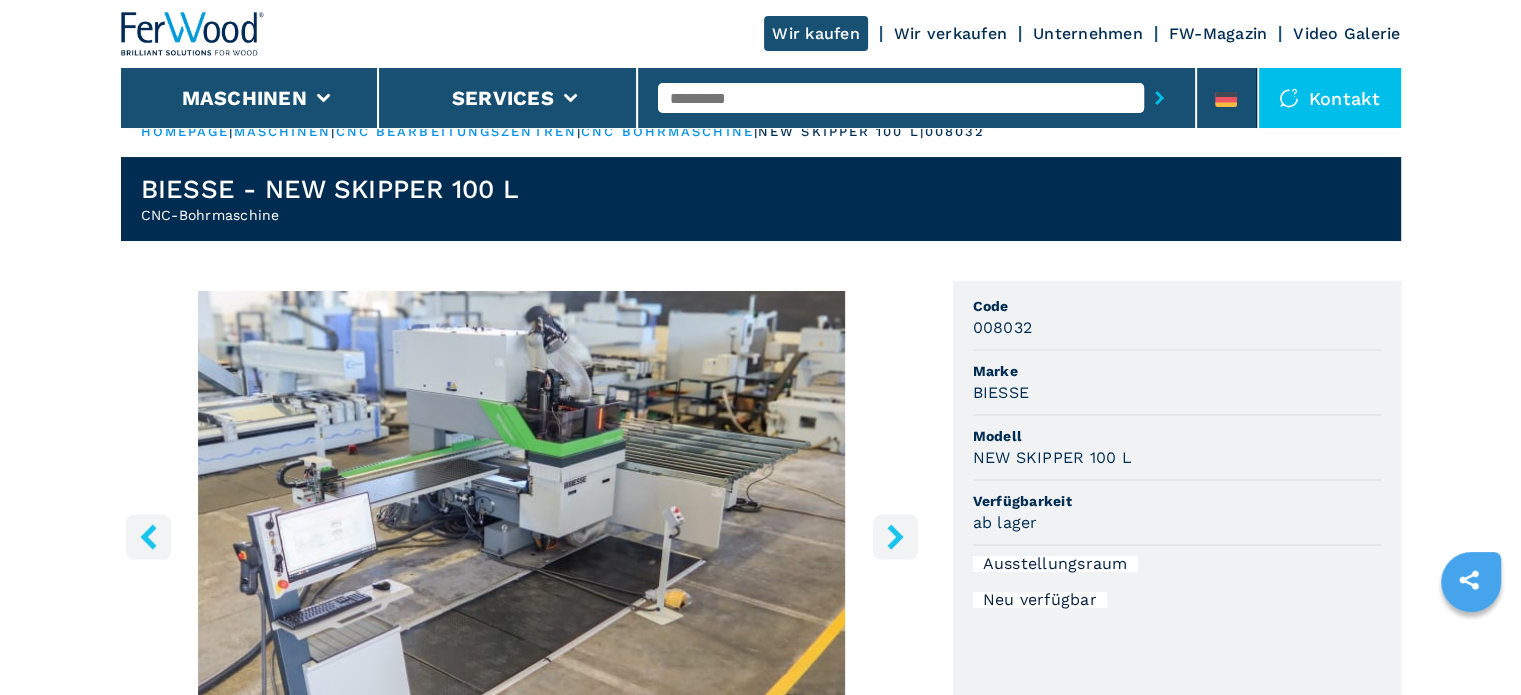 scroll, scrollTop: 0, scrollLeft: 0, axis: both 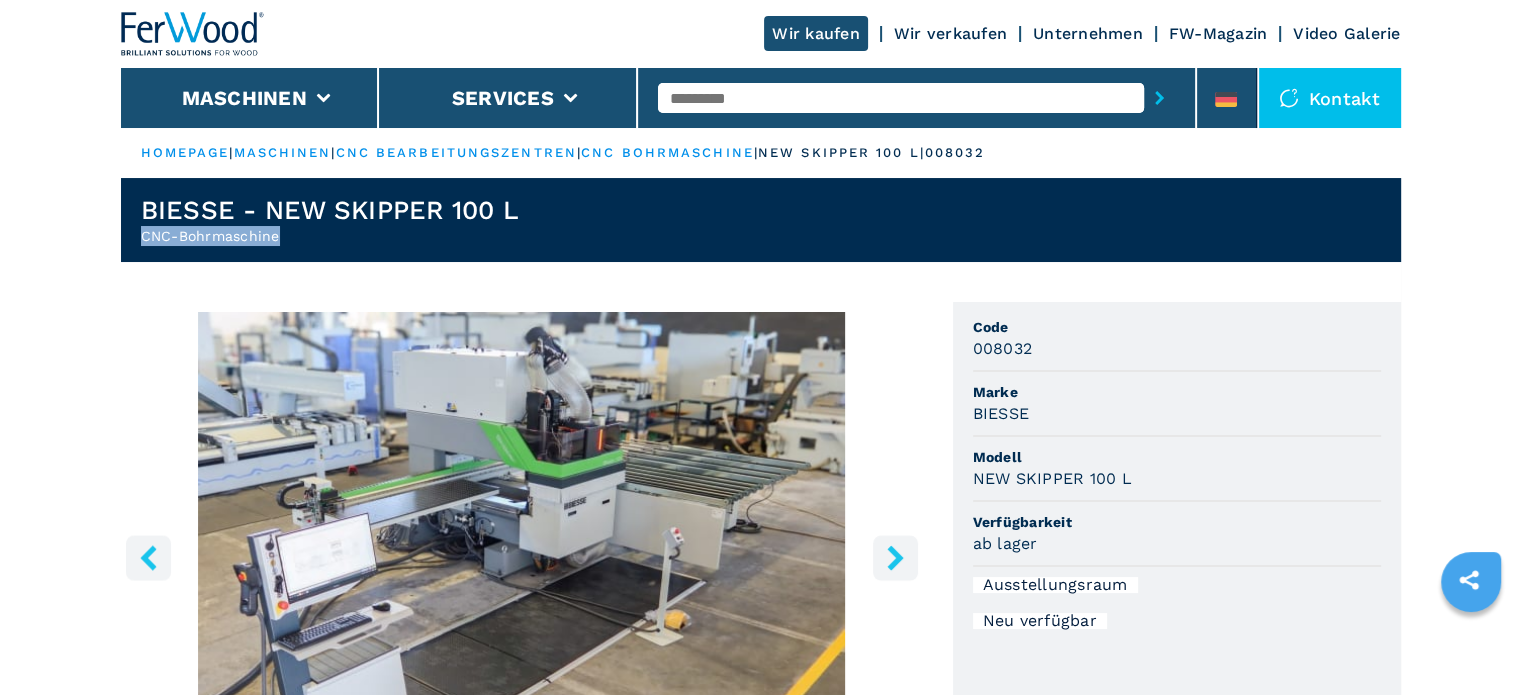 drag, startPoint x: 276, startPoint y: 234, endPoint x: 119, endPoint y: 235, distance: 157.00319 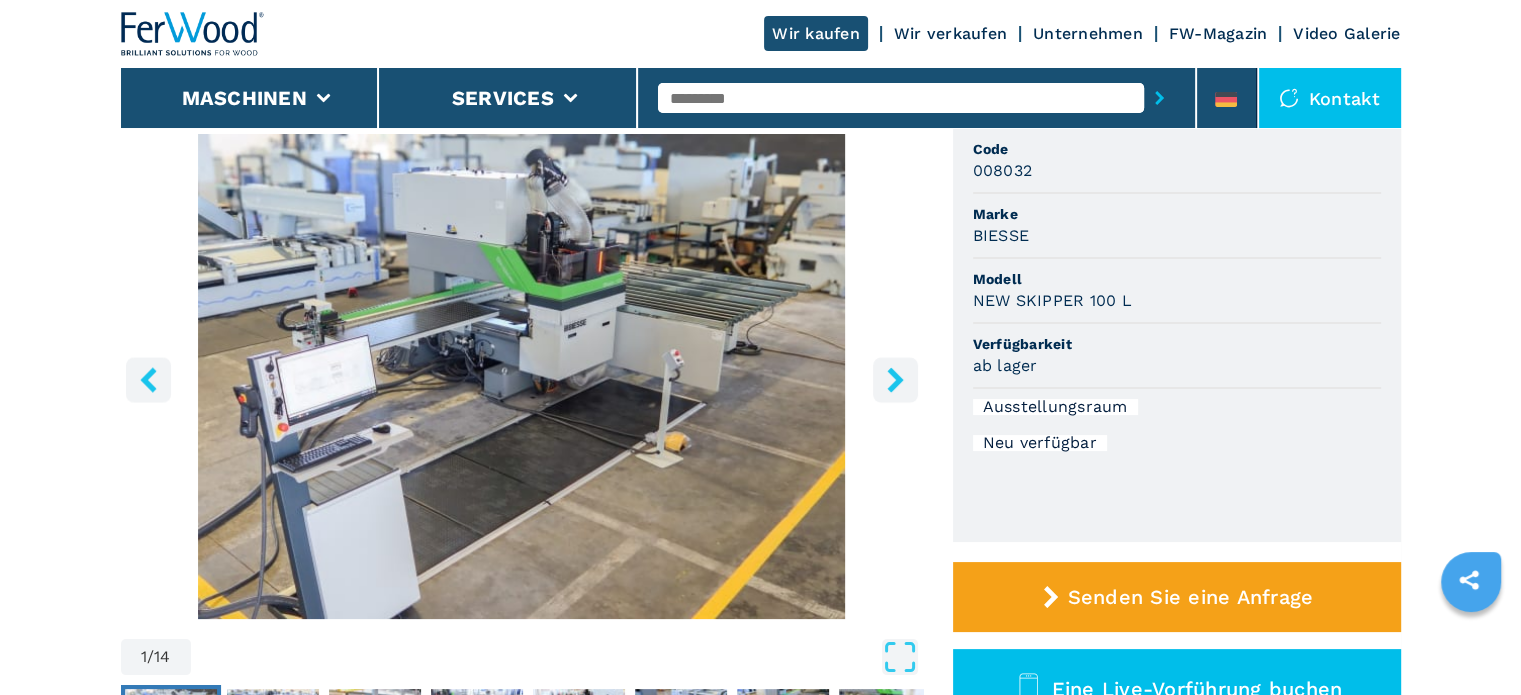 scroll, scrollTop: 200, scrollLeft: 0, axis: vertical 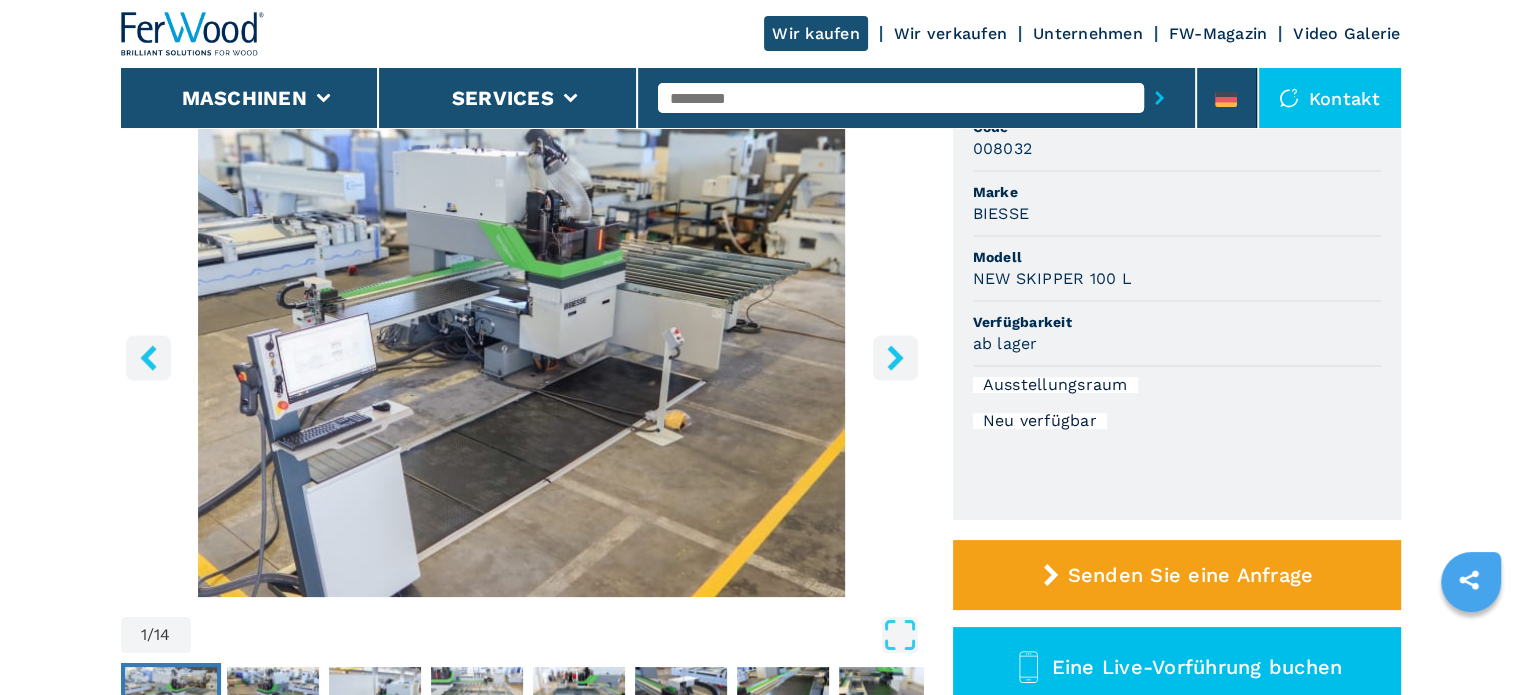 click on "Verfügbarkeit ab lager" at bounding box center [1177, 334] 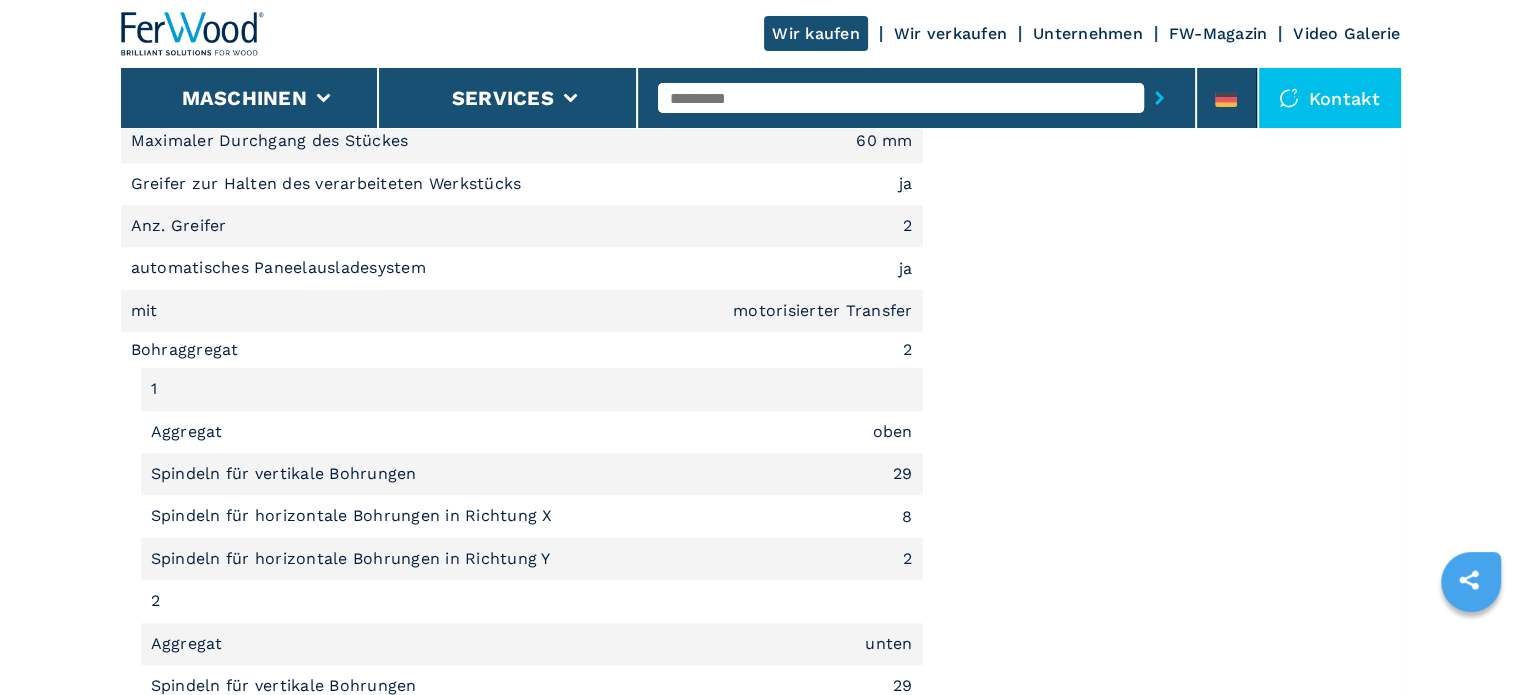 scroll, scrollTop: 1500, scrollLeft: 0, axis: vertical 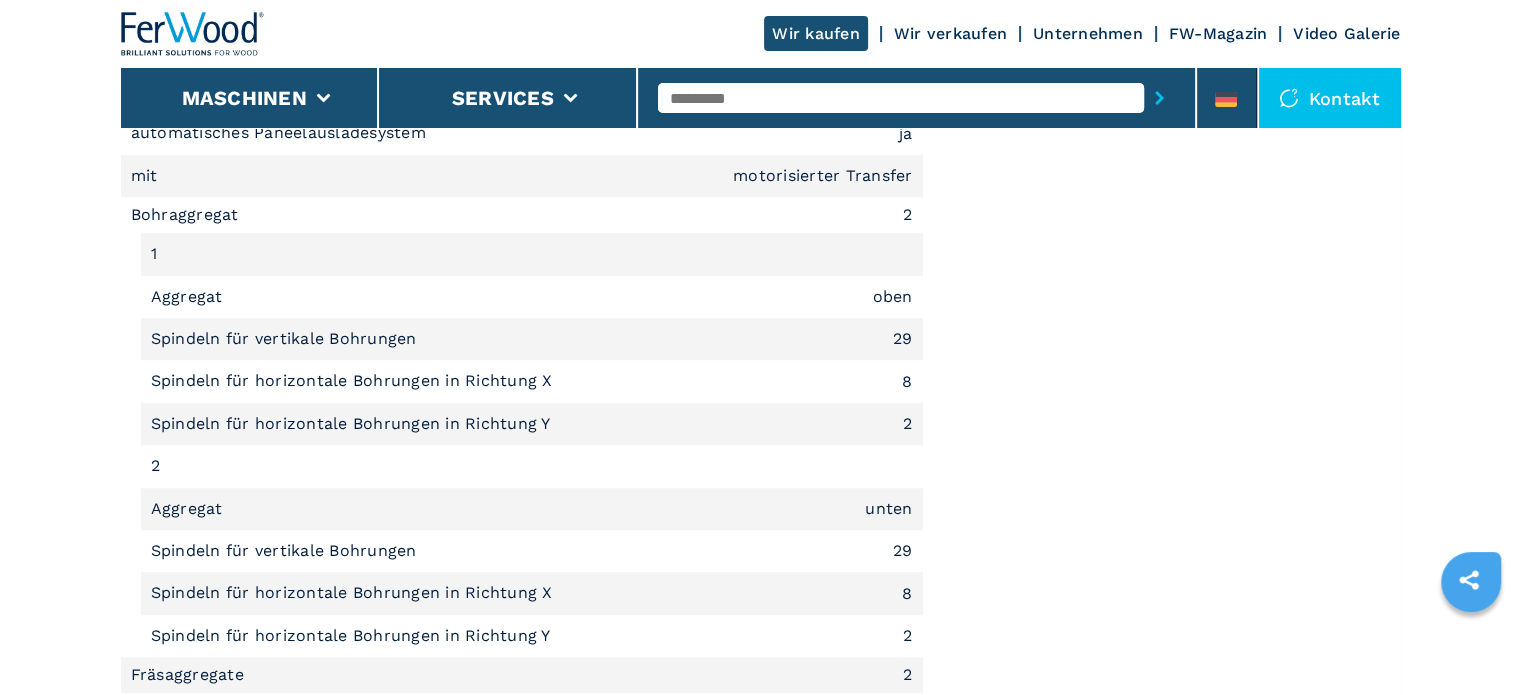 click at bounding box center [901, 98] 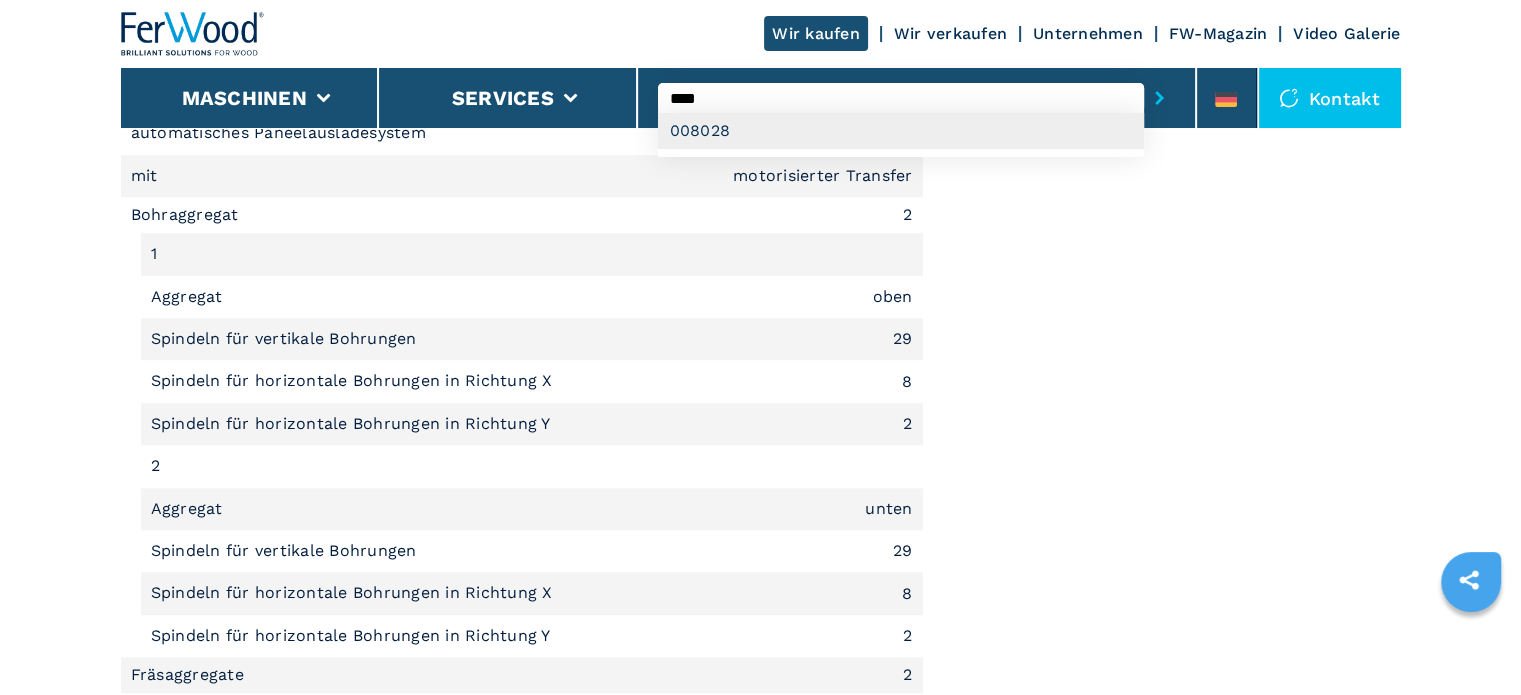 click on "008028" at bounding box center [901, 131] 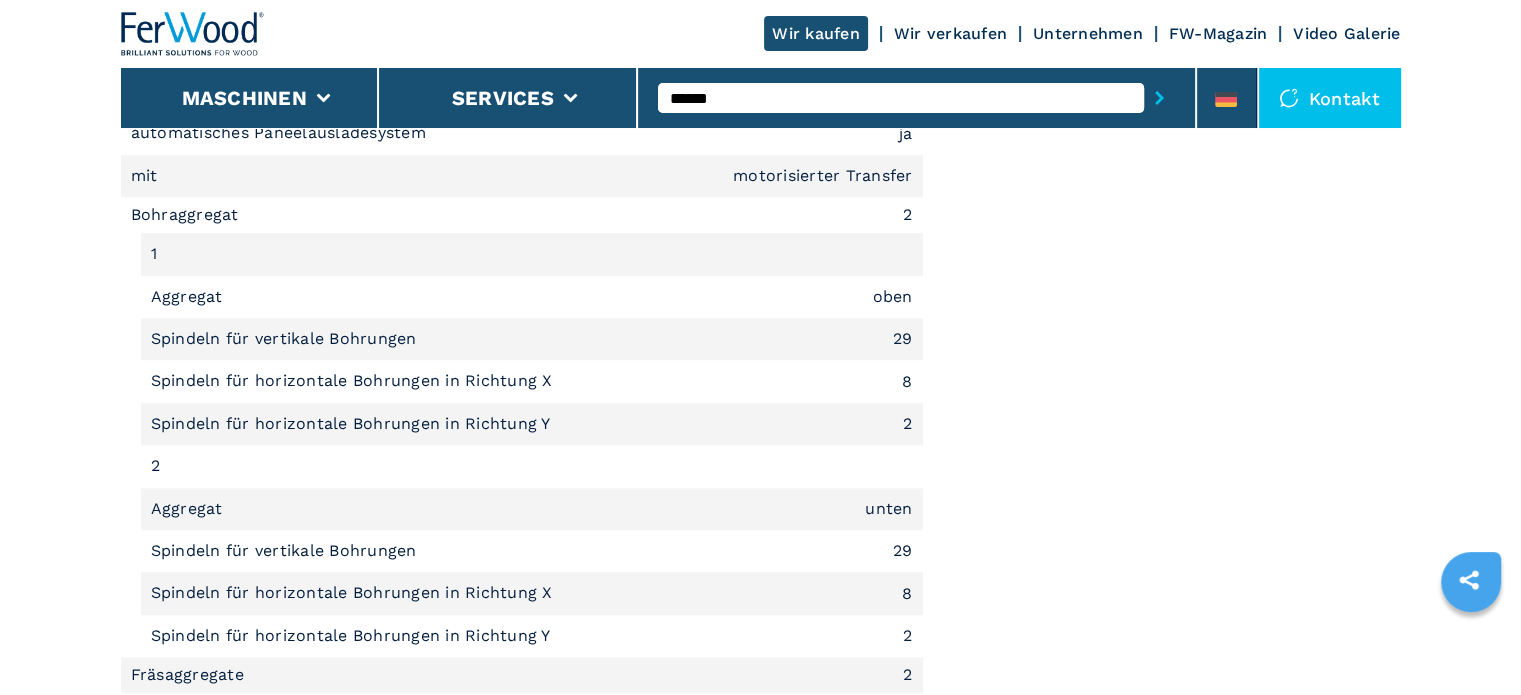 scroll, scrollTop: 0, scrollLeft: 0, axis: both 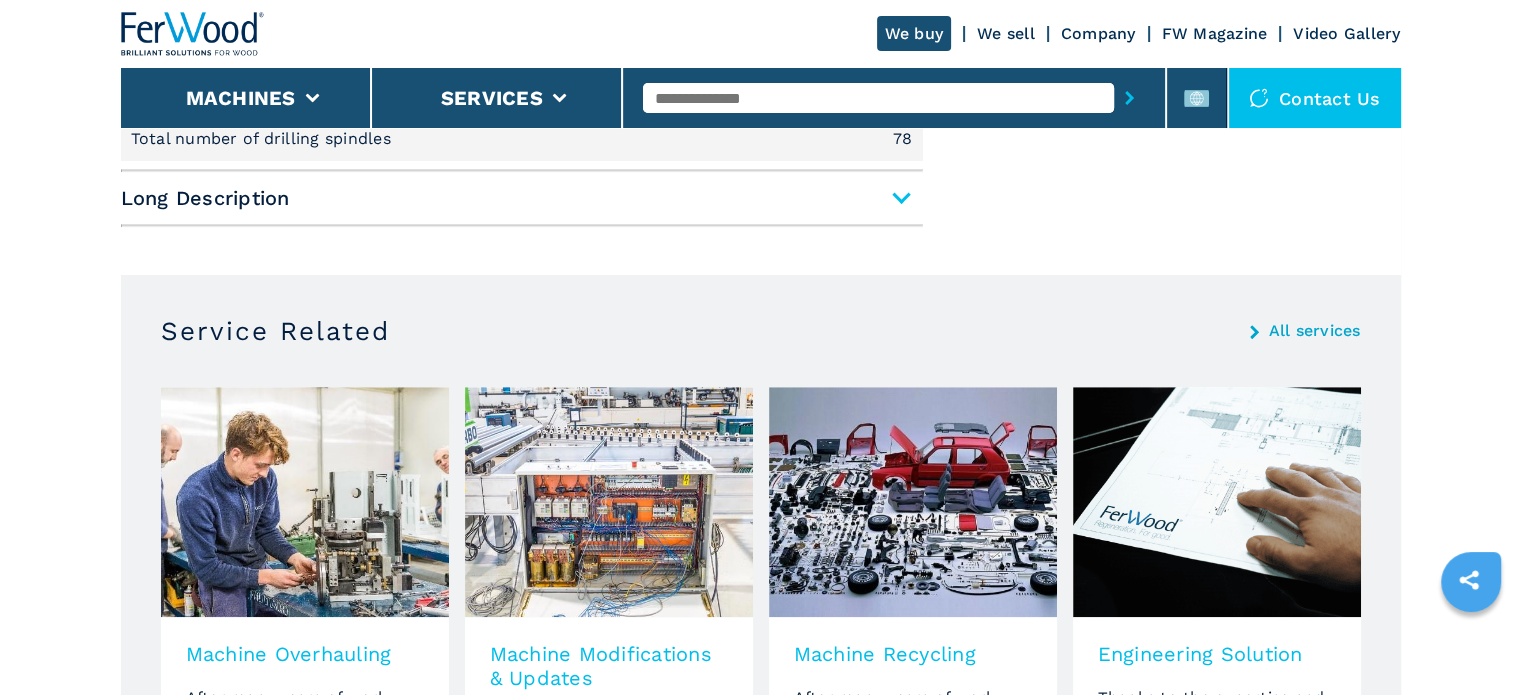 click on "Long Description" at bounding box center [522, 198] 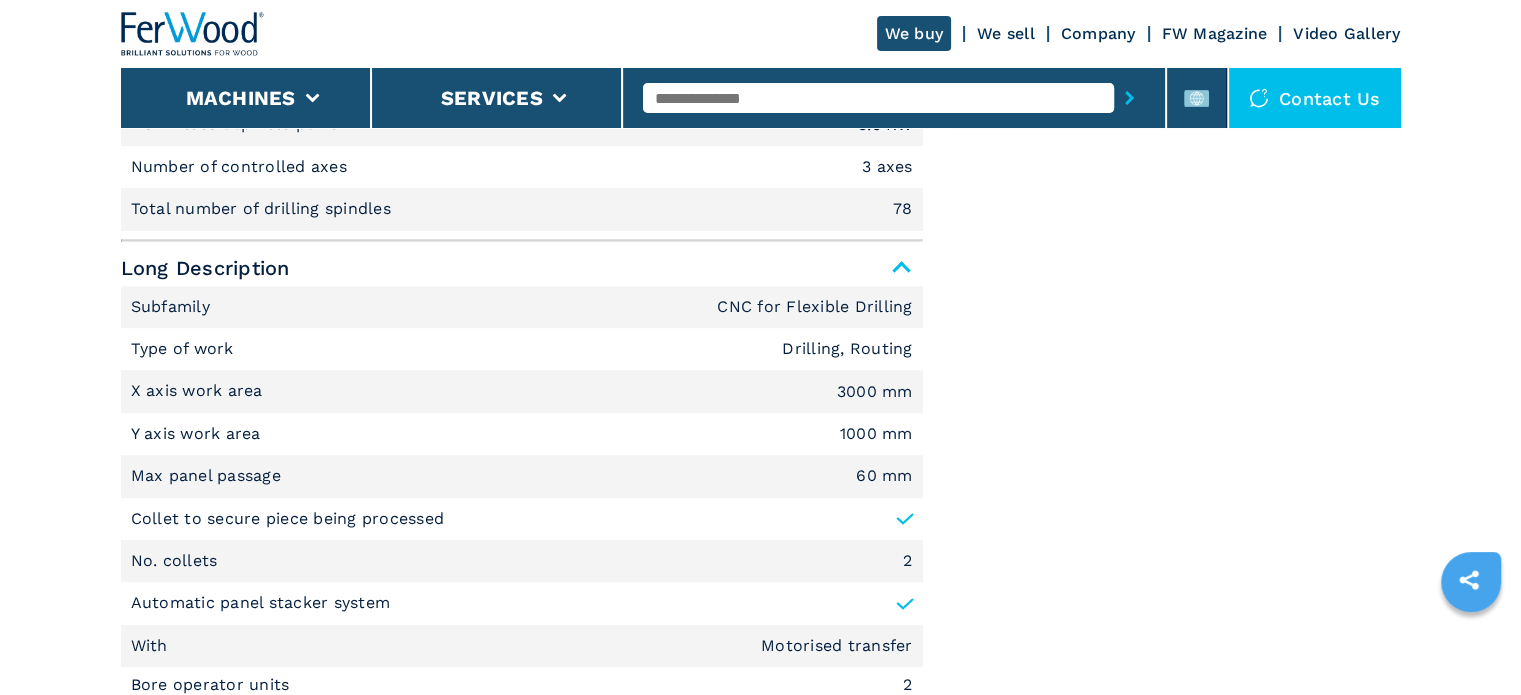 scroll, scrollTop: 1826, scrollLeft: 0, axis: vertical 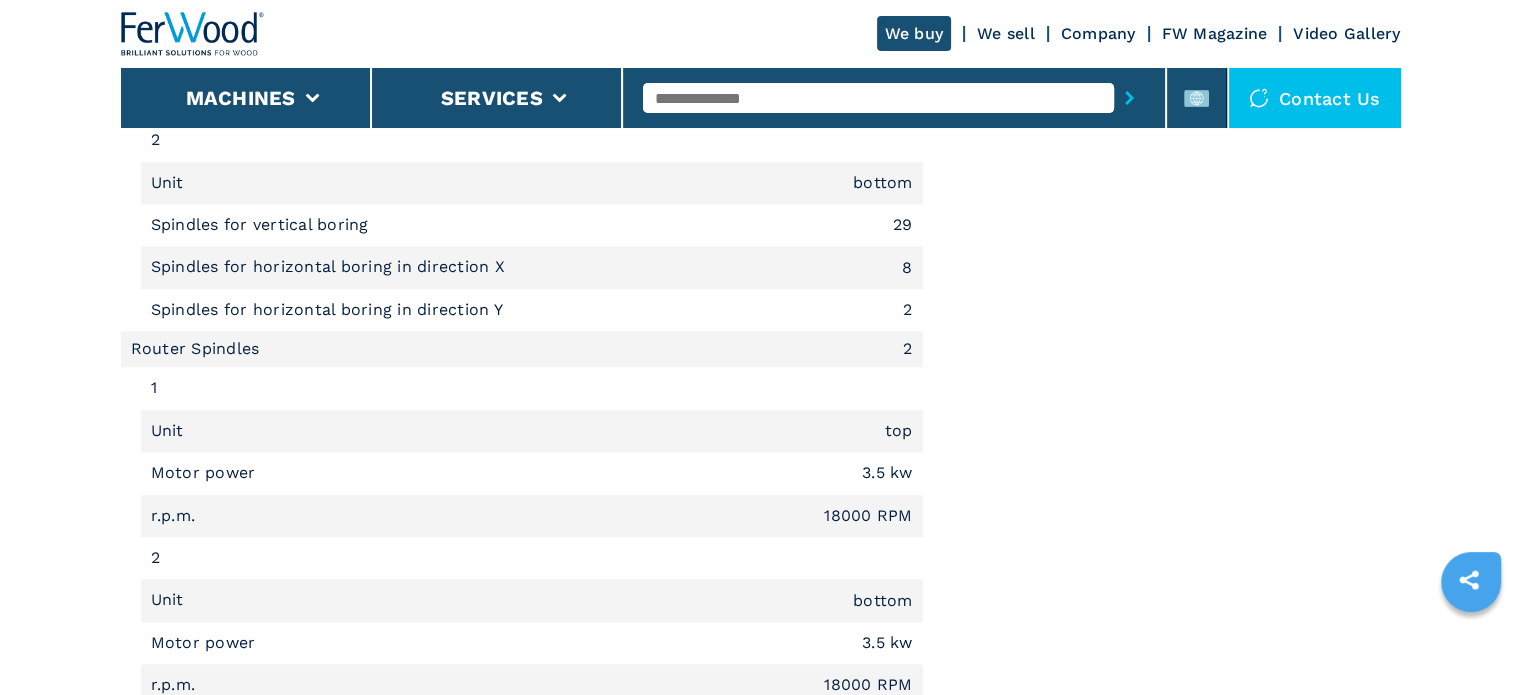 click at bounding box center [878, 98] 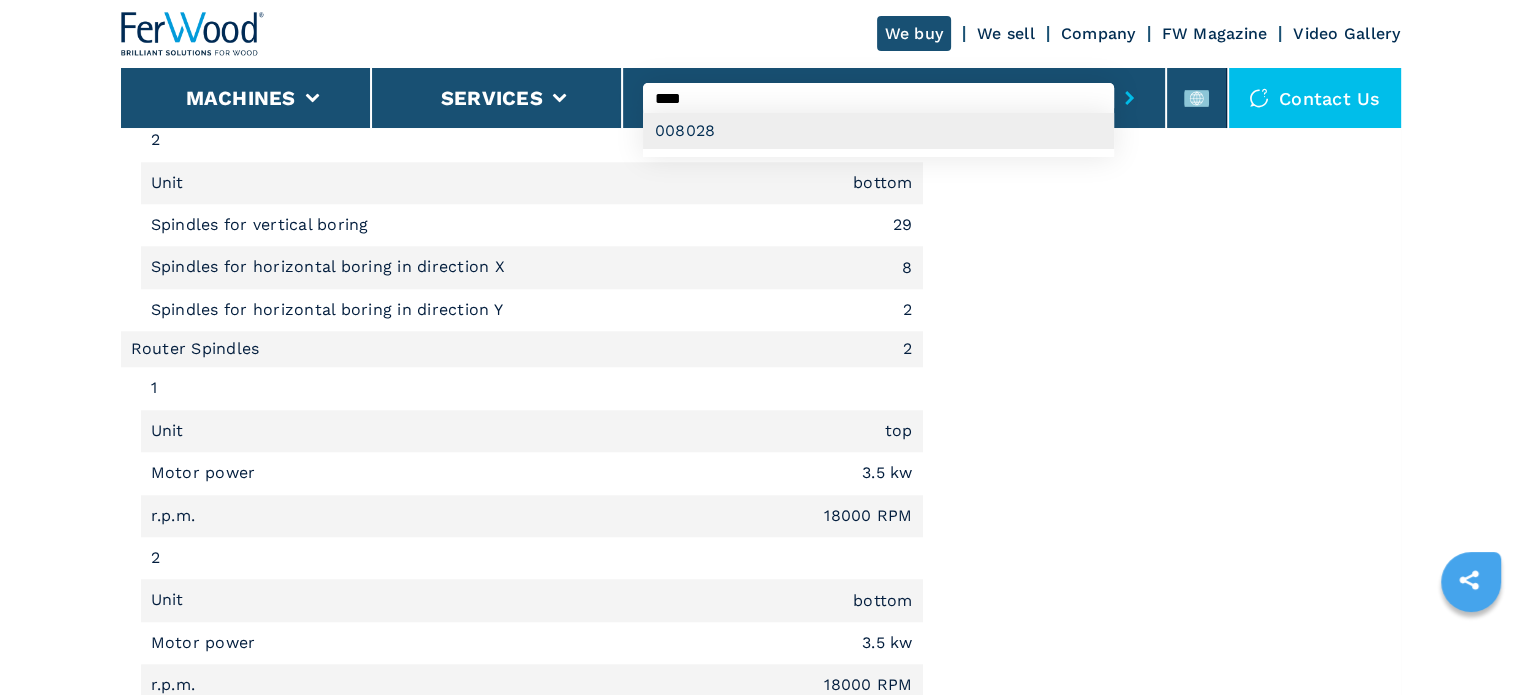 click on "008028" at bounding box center [878, 131] 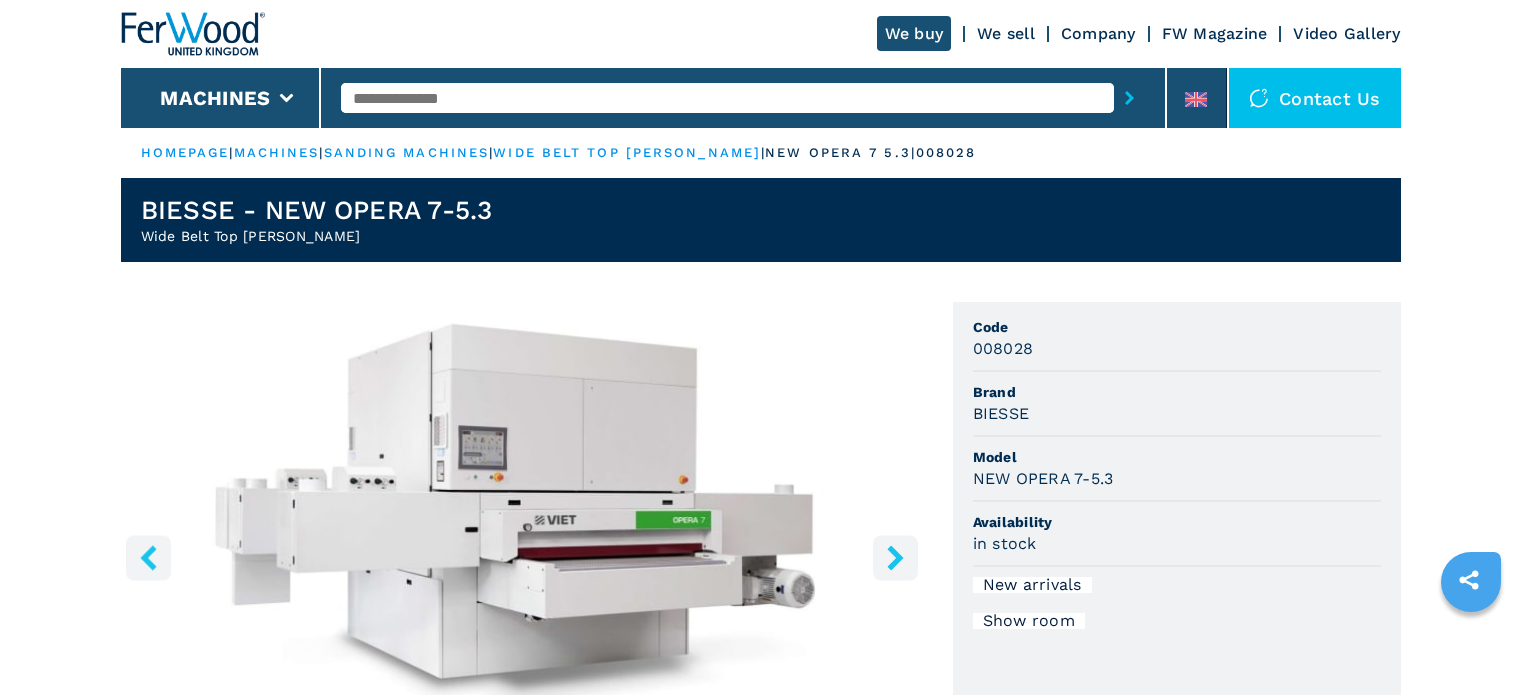 scroll, scrollTop: 0, scrollLeft: 0, axis: both 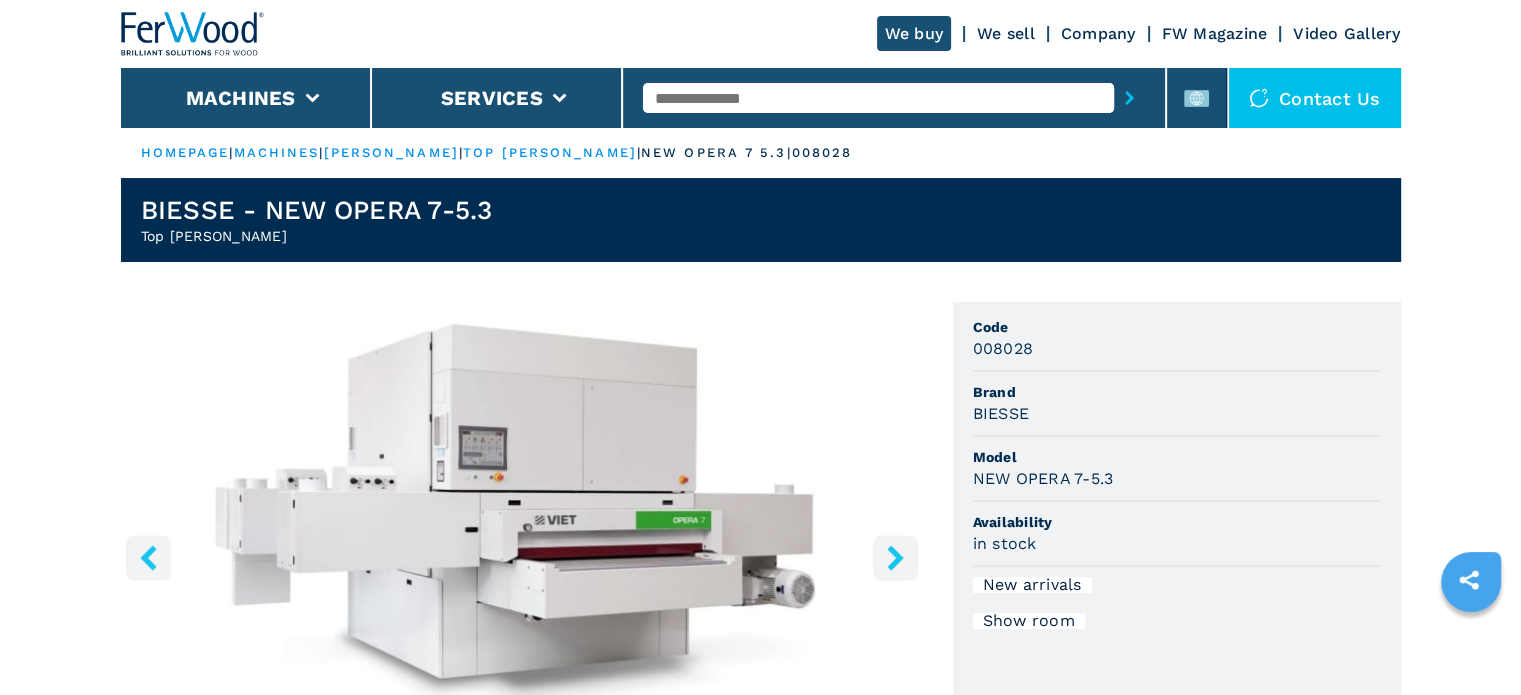 click at bounding box center (878, 98) 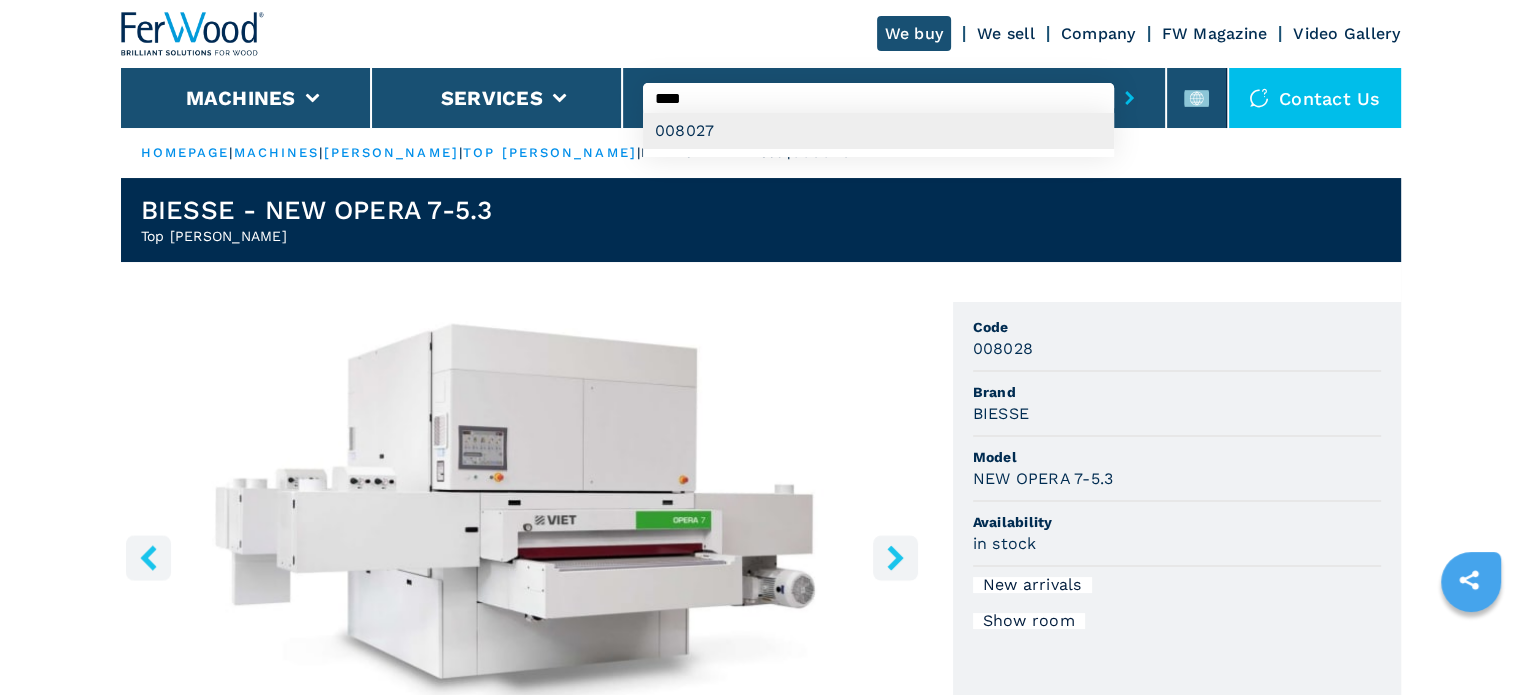 click on "008027" at bounding box center (878, 131) 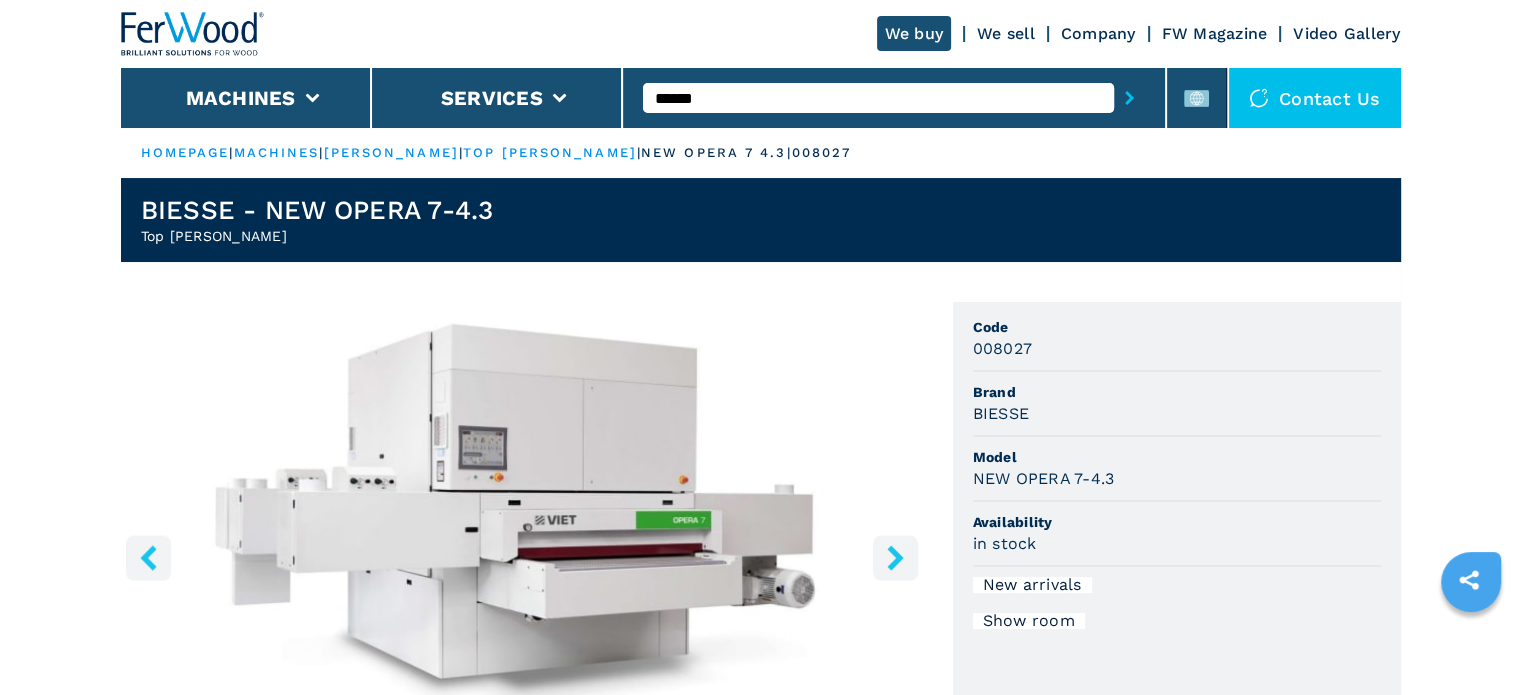 scroll, scrollTop: 764, scrollLeft: 0, axis: vertical 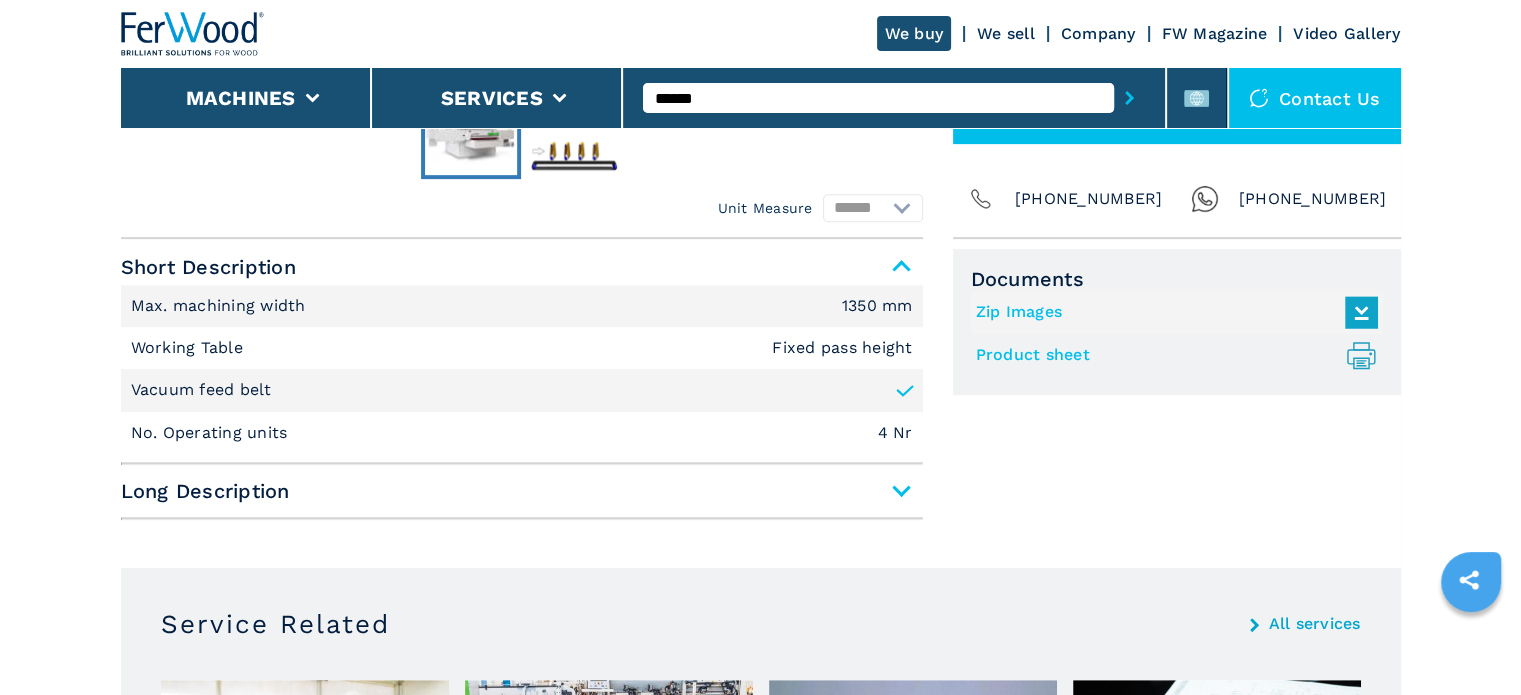 click on "Long Description" at bounding box center (522, 491) 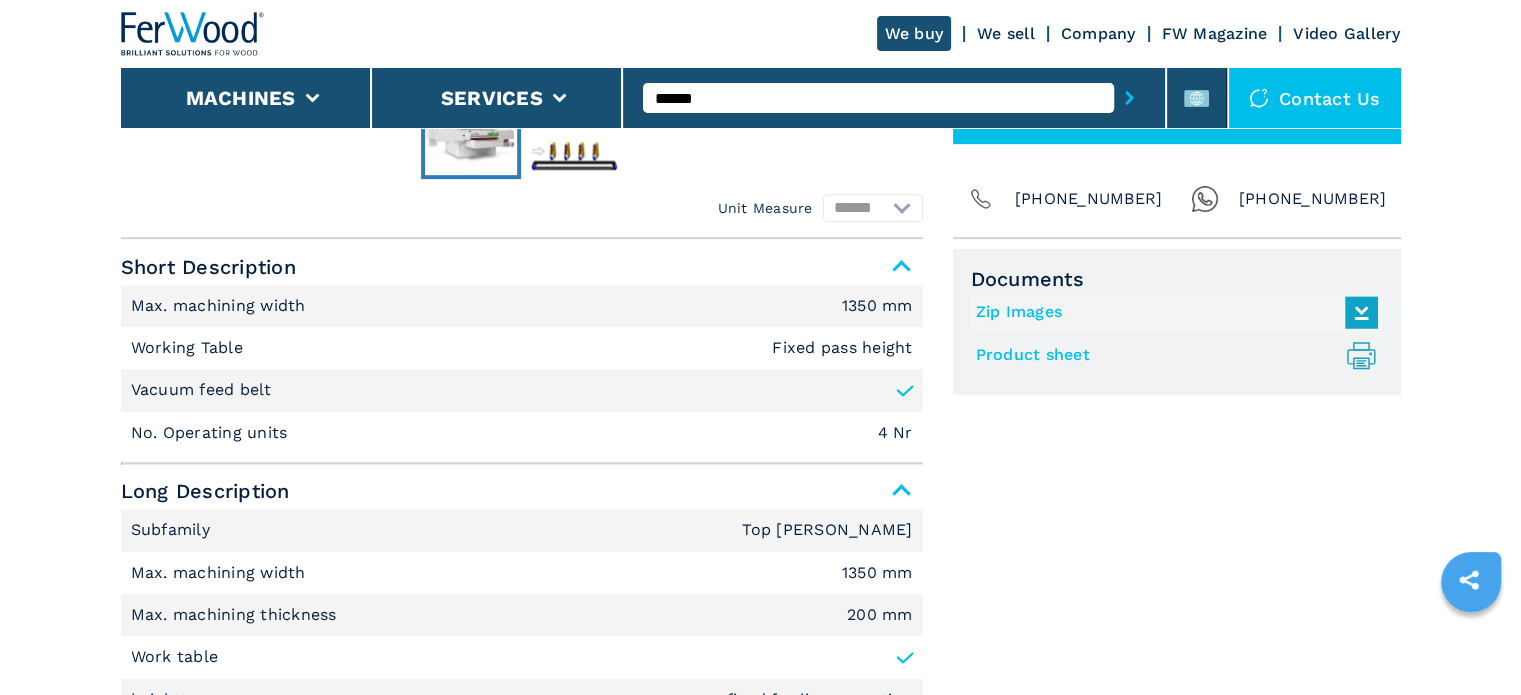 scroll, scrollTop: 1490, scrollLeft: 0, axis: vertical 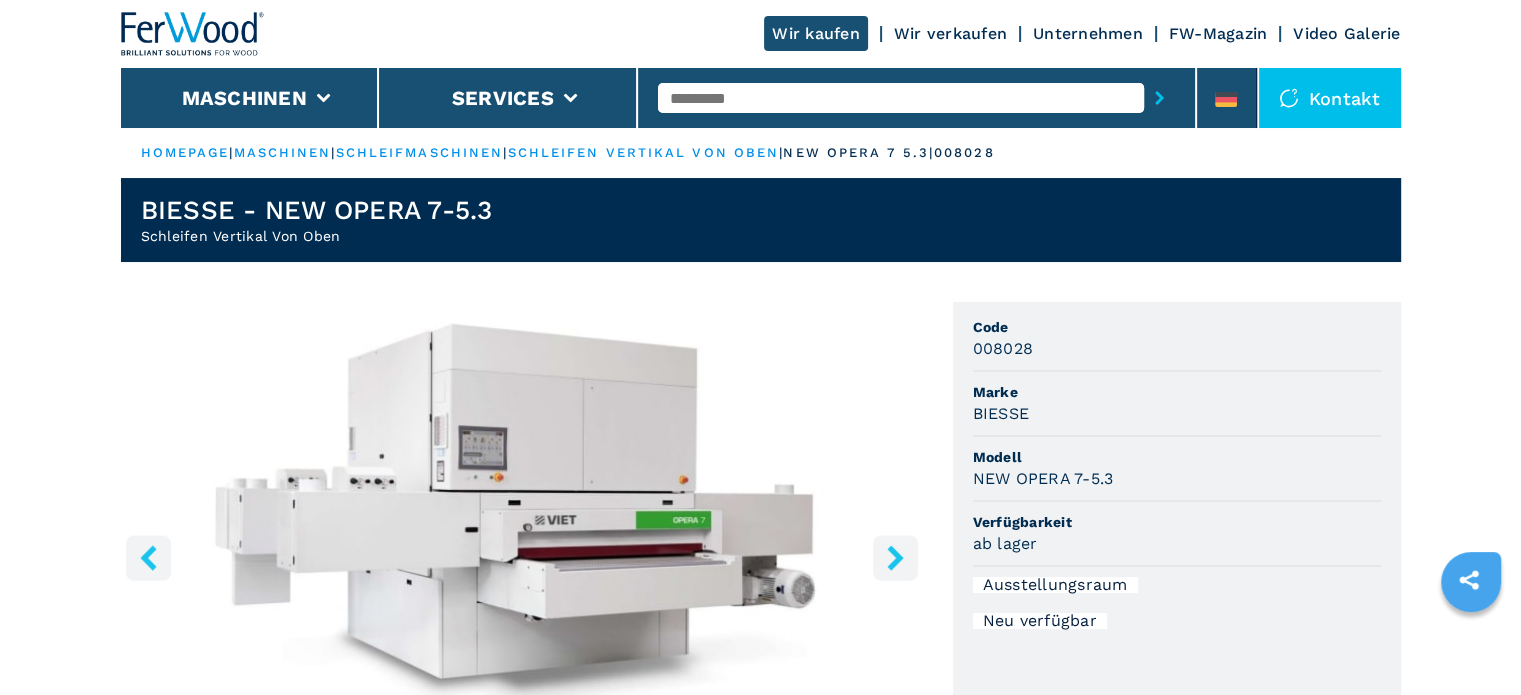 click at bounding box center (901, 98) 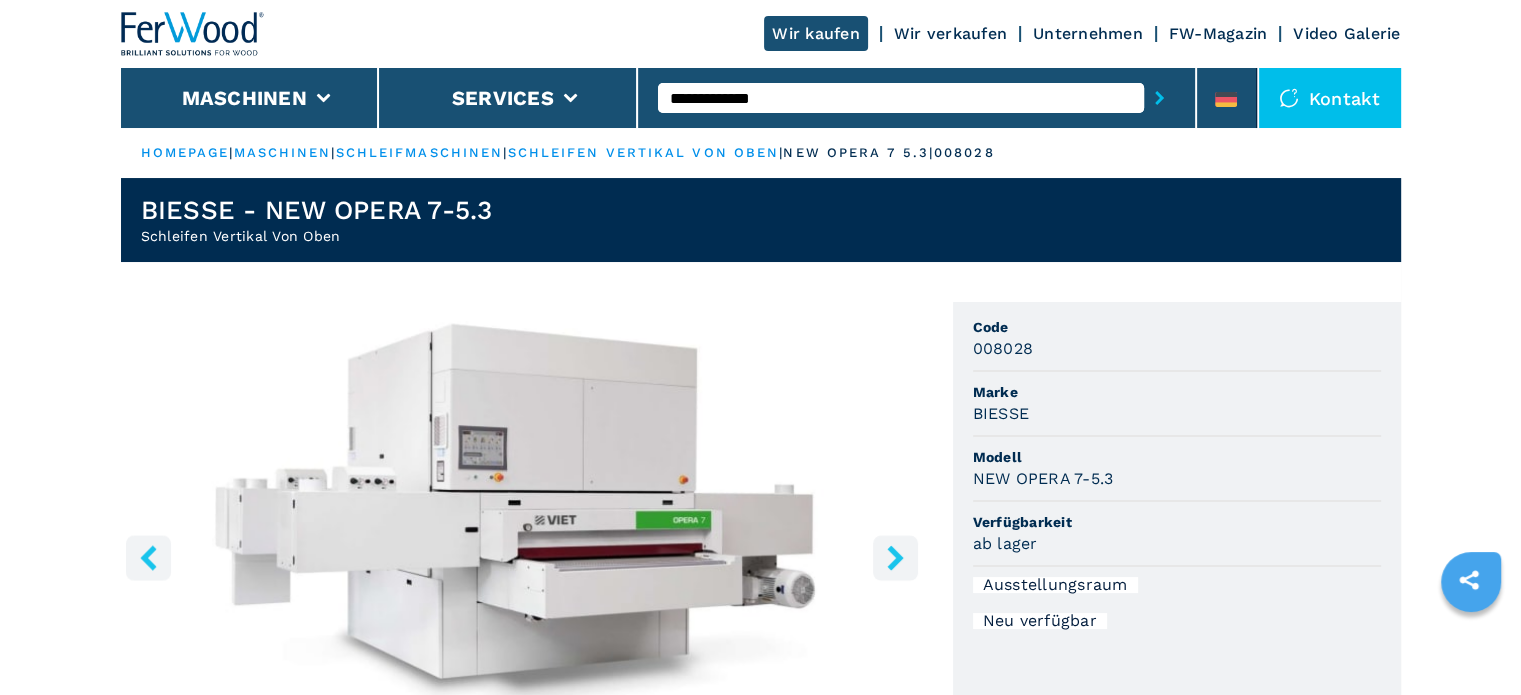 type on "**********" 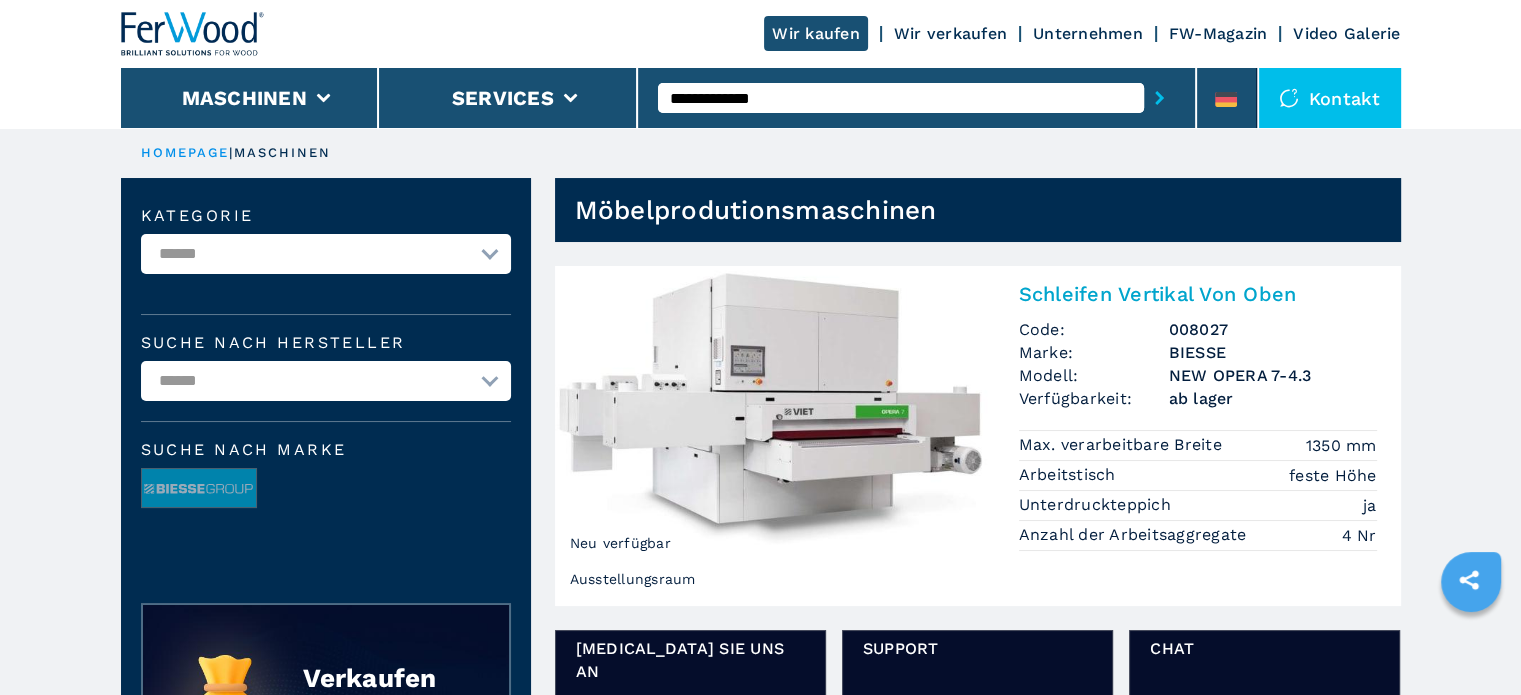 click on "Schleifen Vertikal Von Oben" at bounding box center (1198, 294) 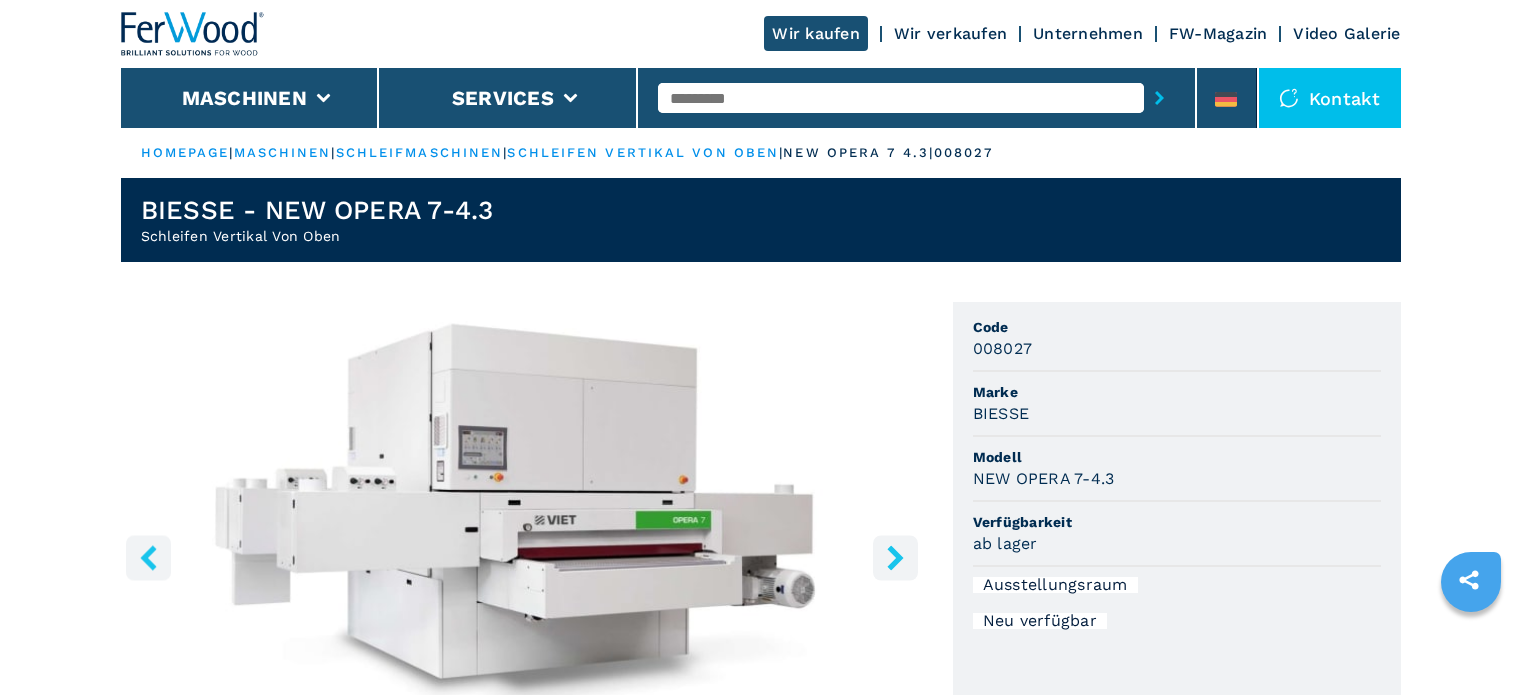 scroll, scrollTop: 0, scrollLeft: 0, axis: both 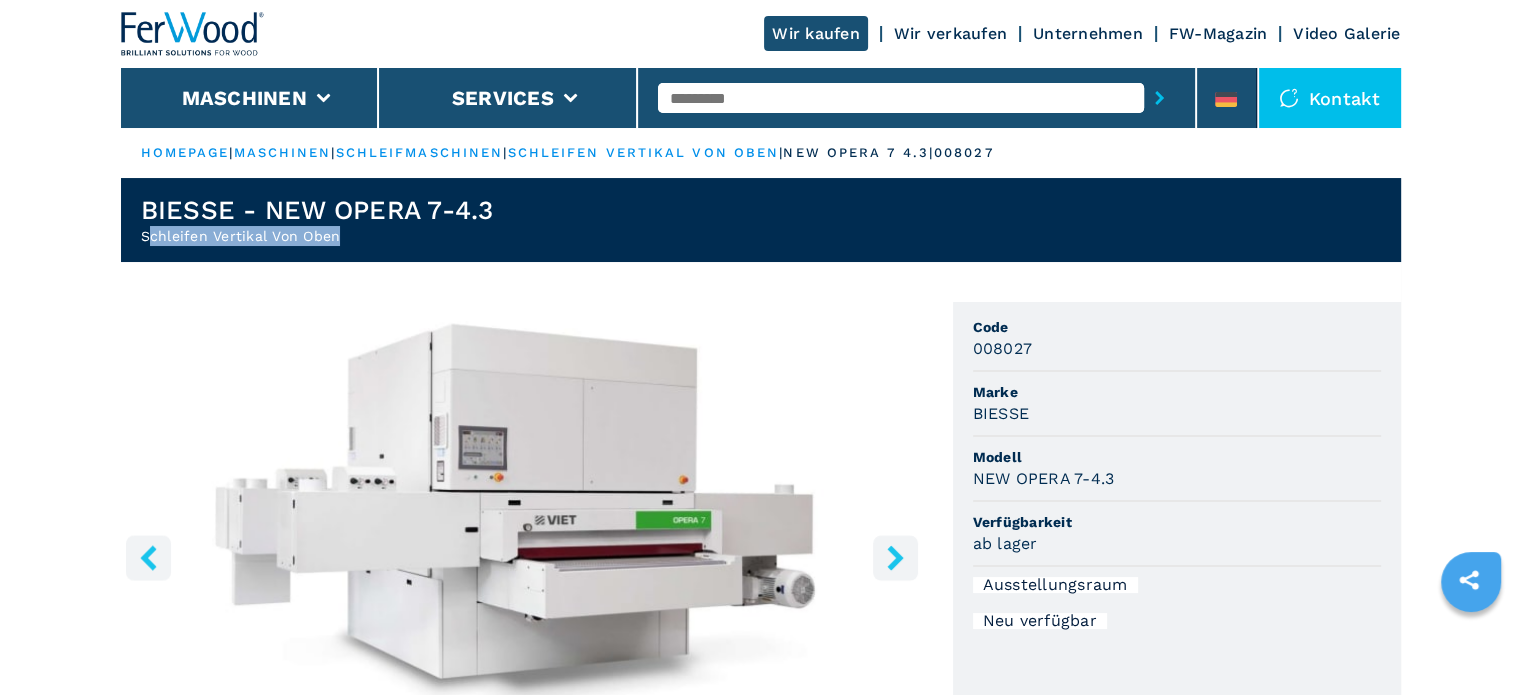 drag, startPoint x: 345, startPoint y: 236, endPoint x: 145, endPoint y: 234, distance: 200.01 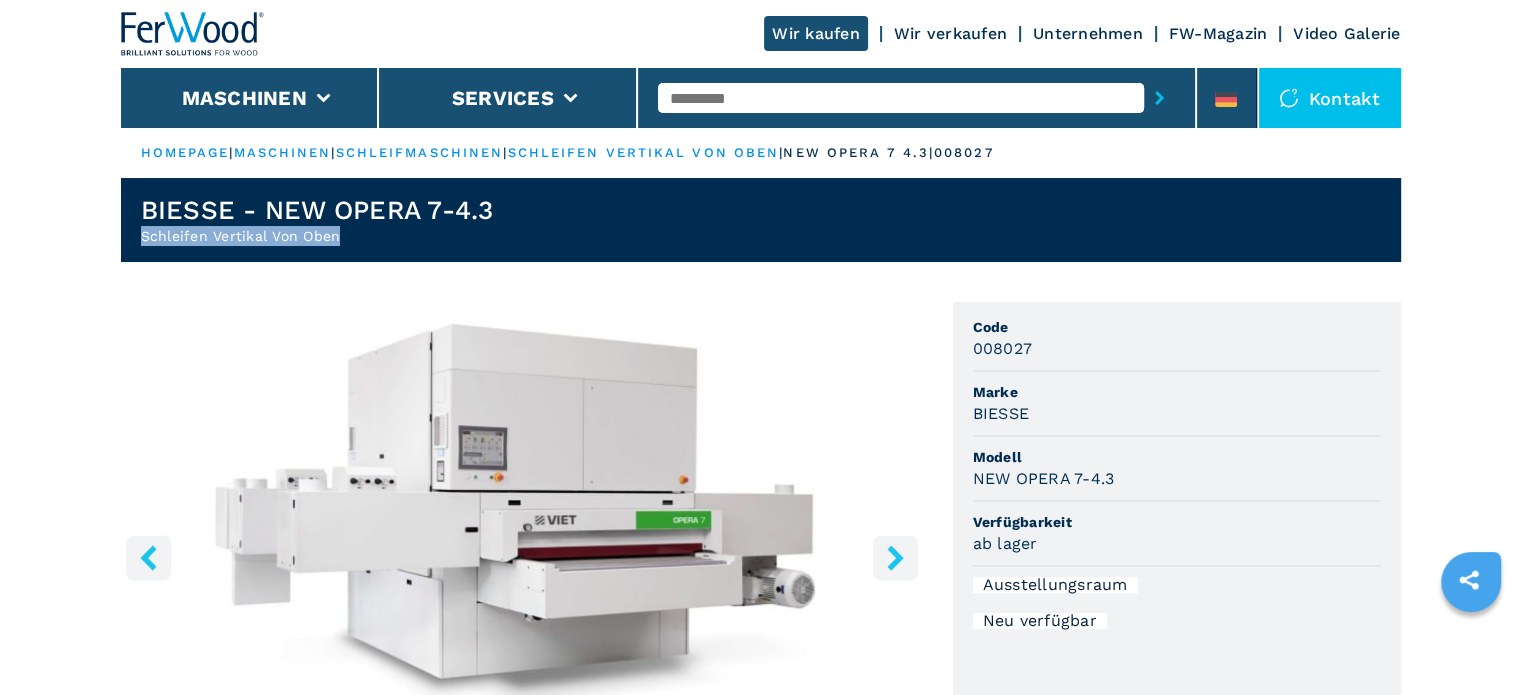 drag, startPoint x: 350, startPoint y: 238, endPoint x: 57, endPoint y: 255, distance: 293.49277 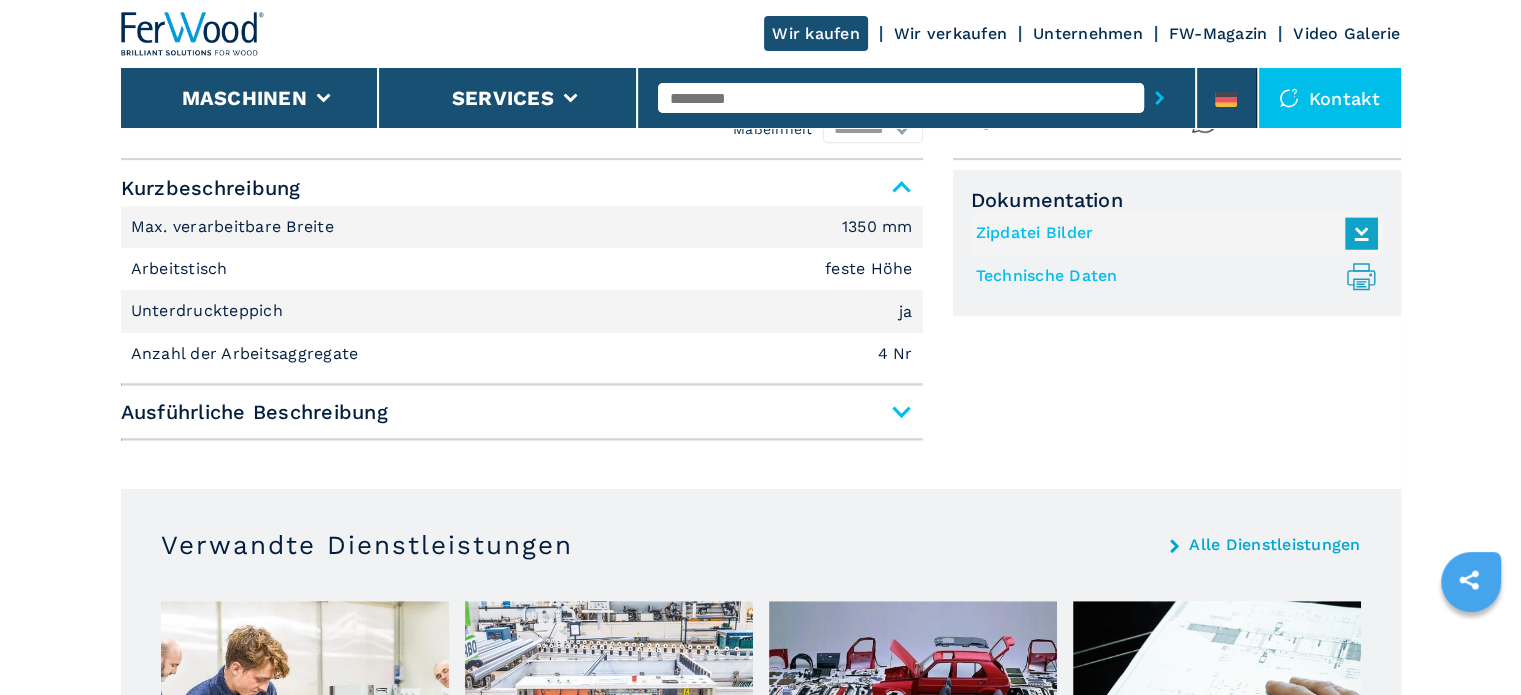 scroll, scrollTop: 800, scrollLeft: 0, axis: vertical 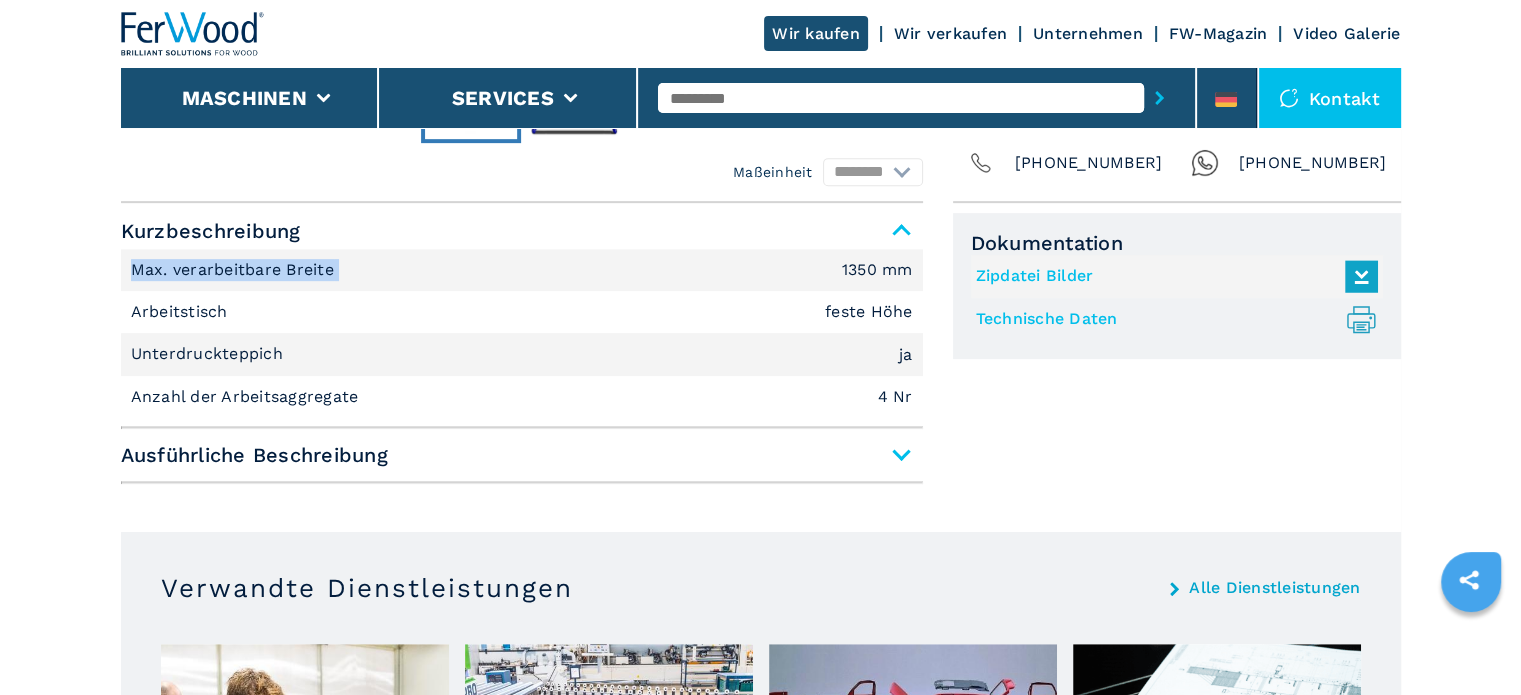 drag, startPoint x: 338, startPoint y: 276, endPoint x: 120, endPoint y: 273, distance: 218.02065 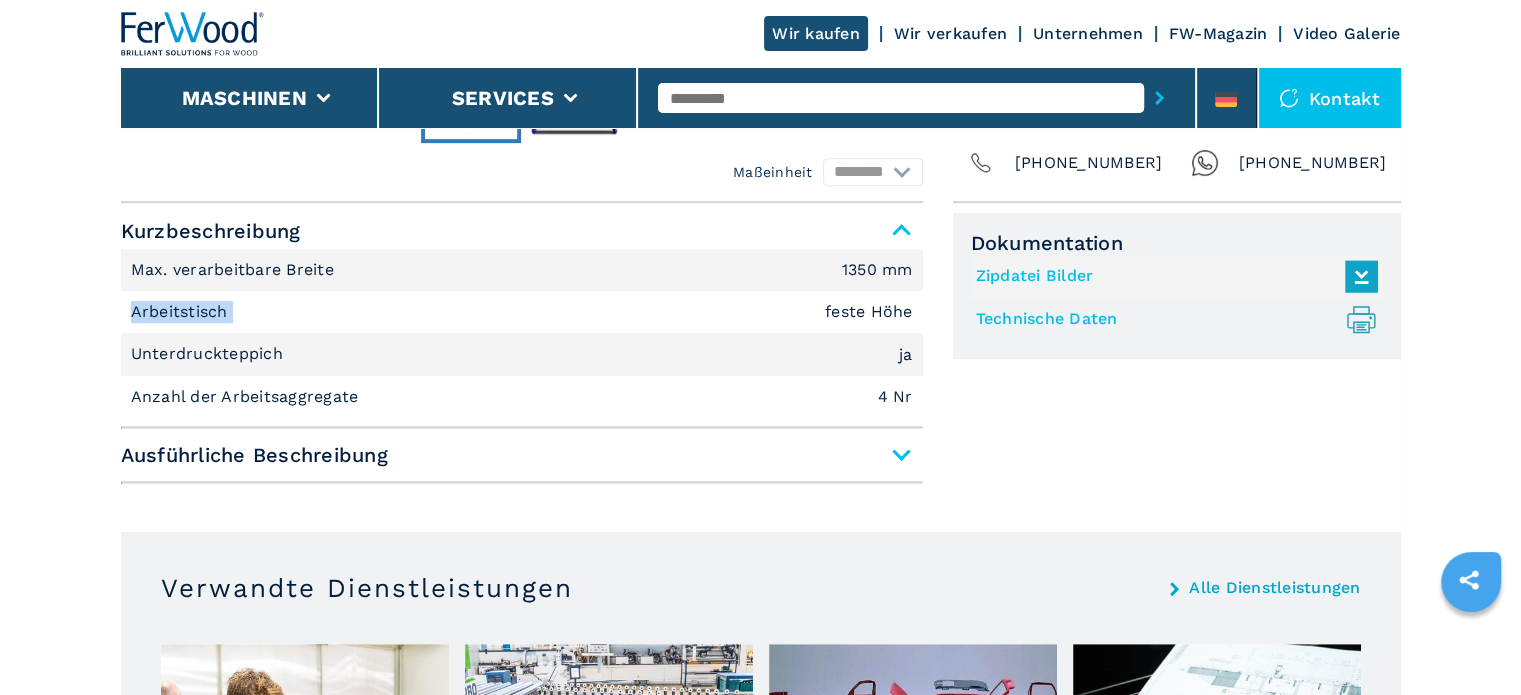 drag, startPoint x: 243, startPoint y: 303, endPoint x: 127, endPoint y: 309, distance: 116.15507 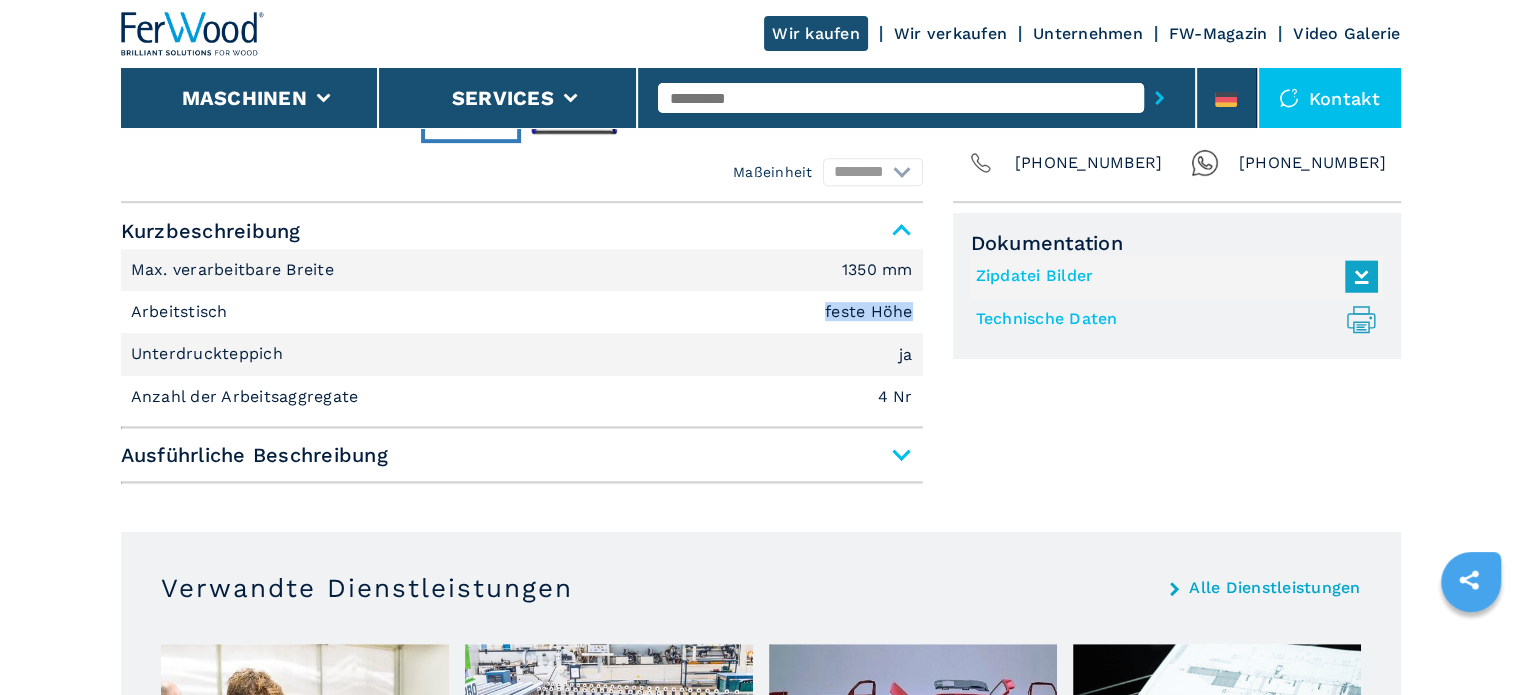 drag, startPoint x: 910, startPoint y: 310, endPoint x: 820, endPoint y: 311, distance: 90.005554 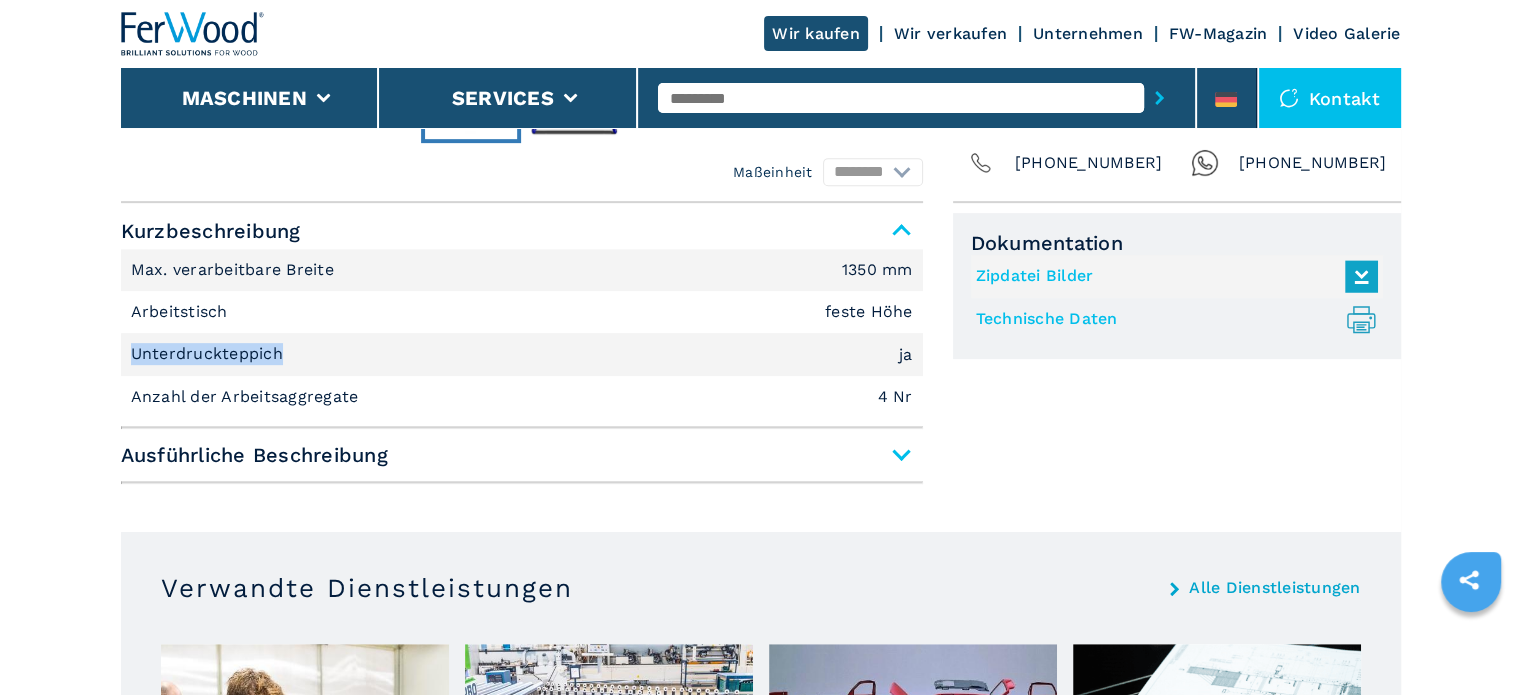 drag, startPoint x: 273, startPoint y: 352, endPoint x: 29, endPoint y: 350, distance: 244.0082 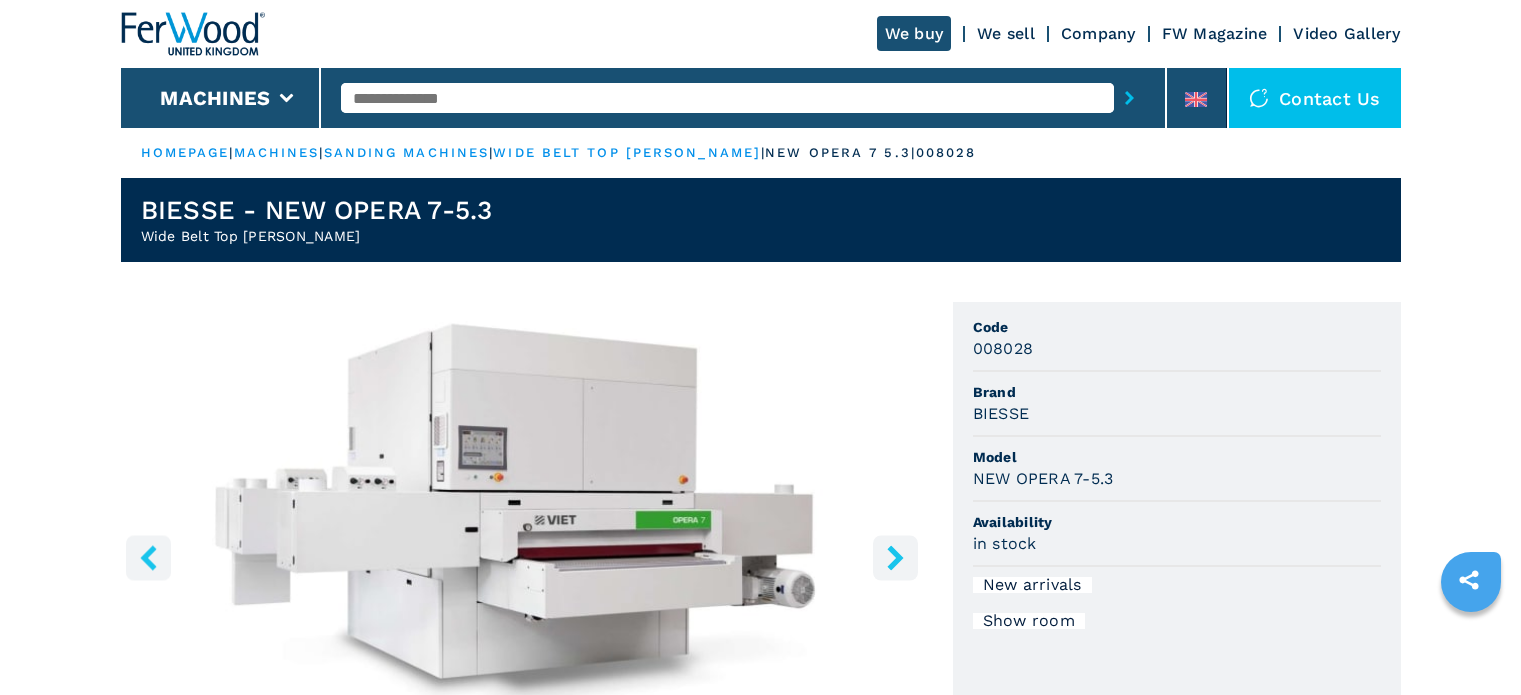 scroll, scrollTop: 0, scrollLeft: 0, axis: both 